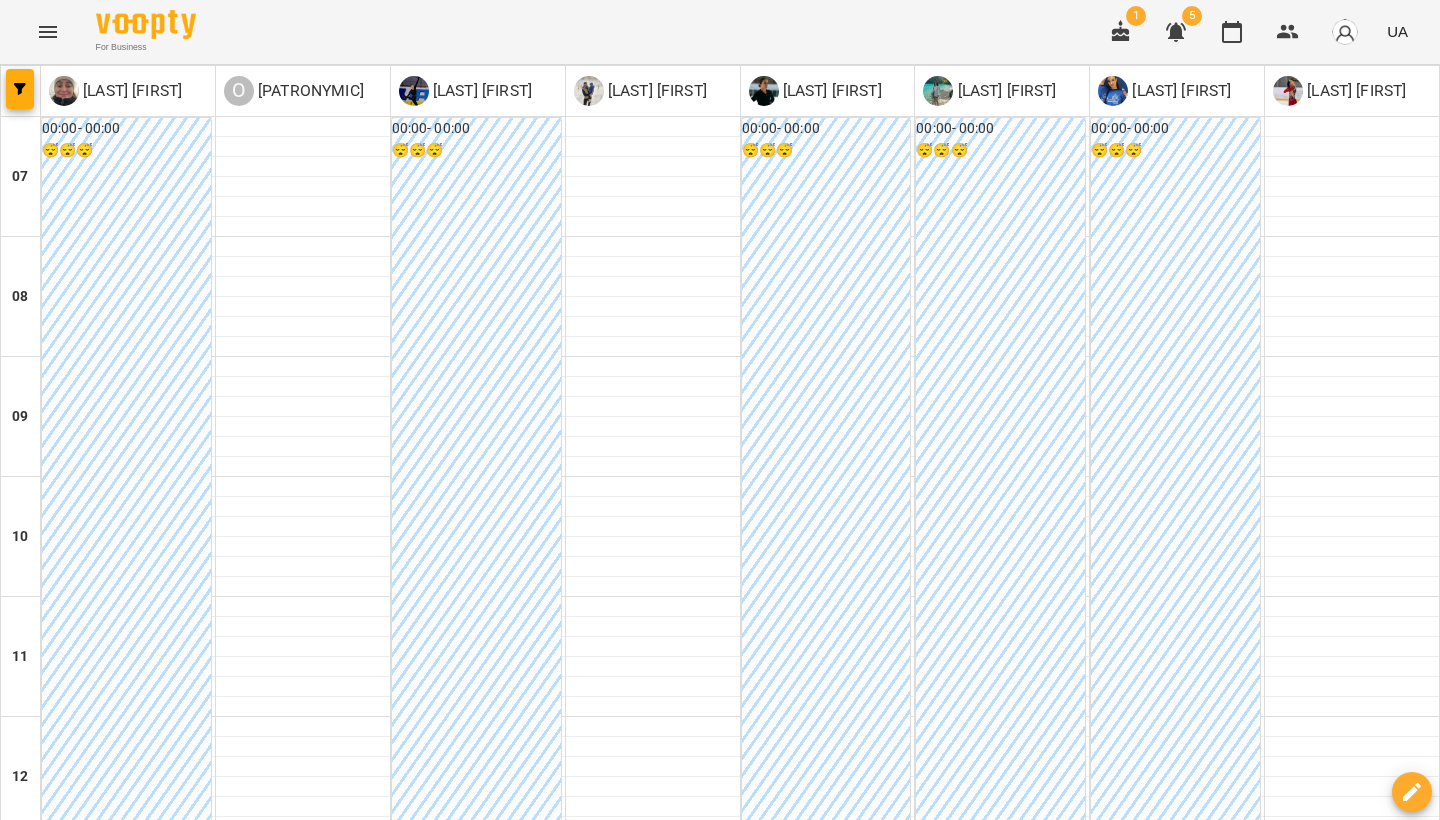 scroll, scrollTop: 0, scrollLeft: 0, axis: both 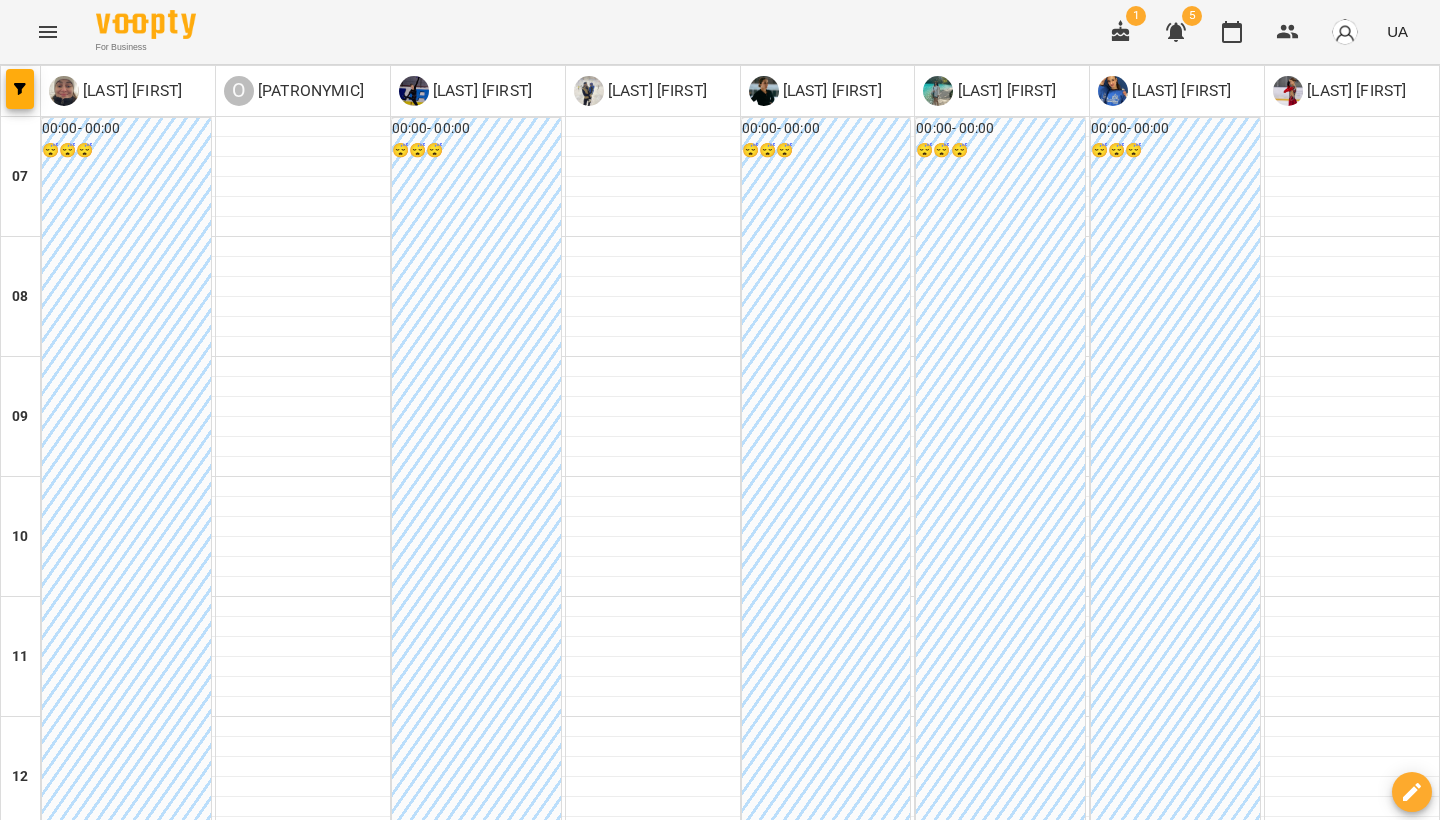 drag, startPoint x: 1439, startPoint y: 622, endPoint x: 173, endPoint y: 224, distance: 1327.087 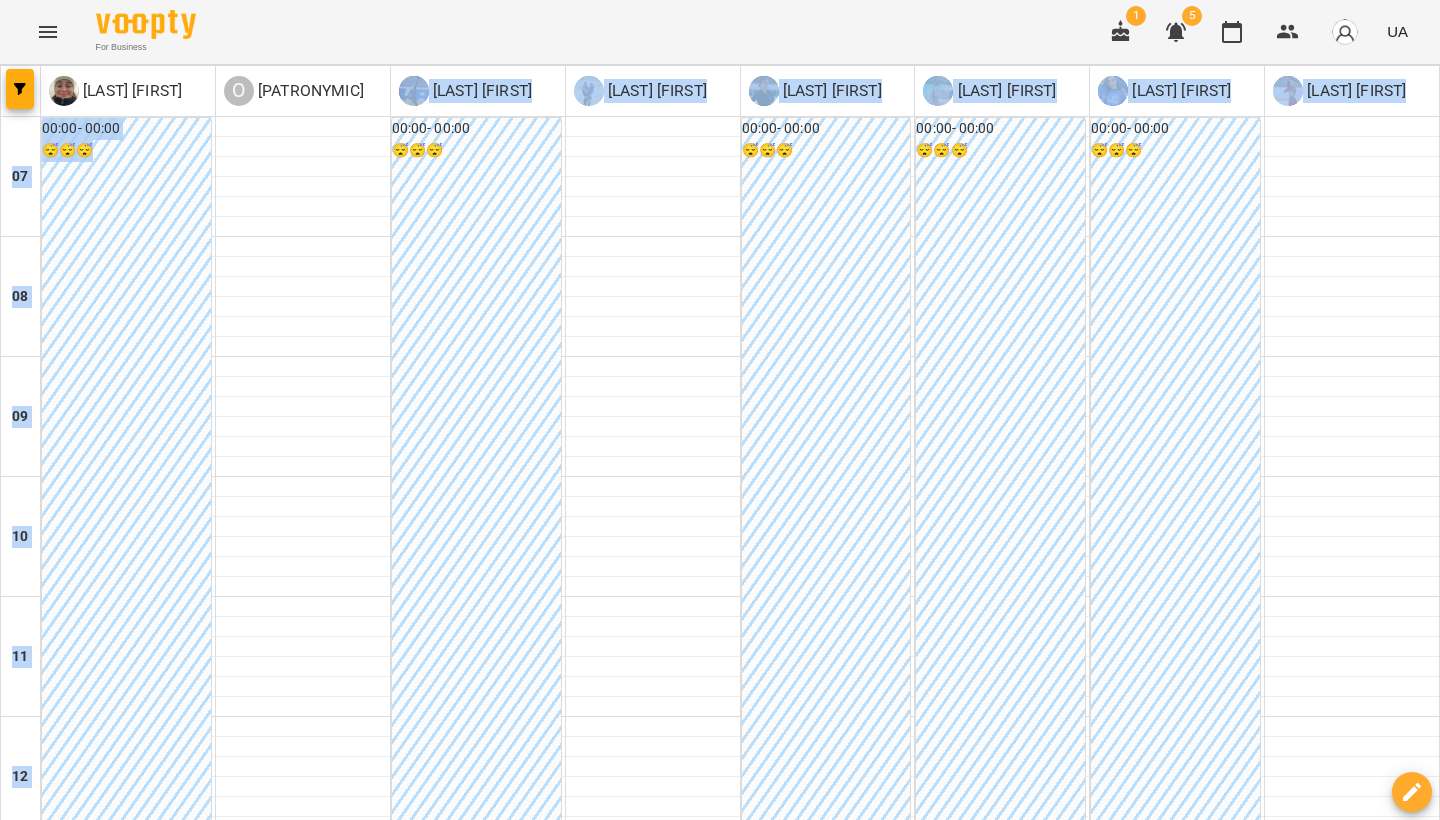 drag, startPoint x: 173, startPoint y: 232, endPoint x: 397, endPoint y: 105, distance: 257.49756 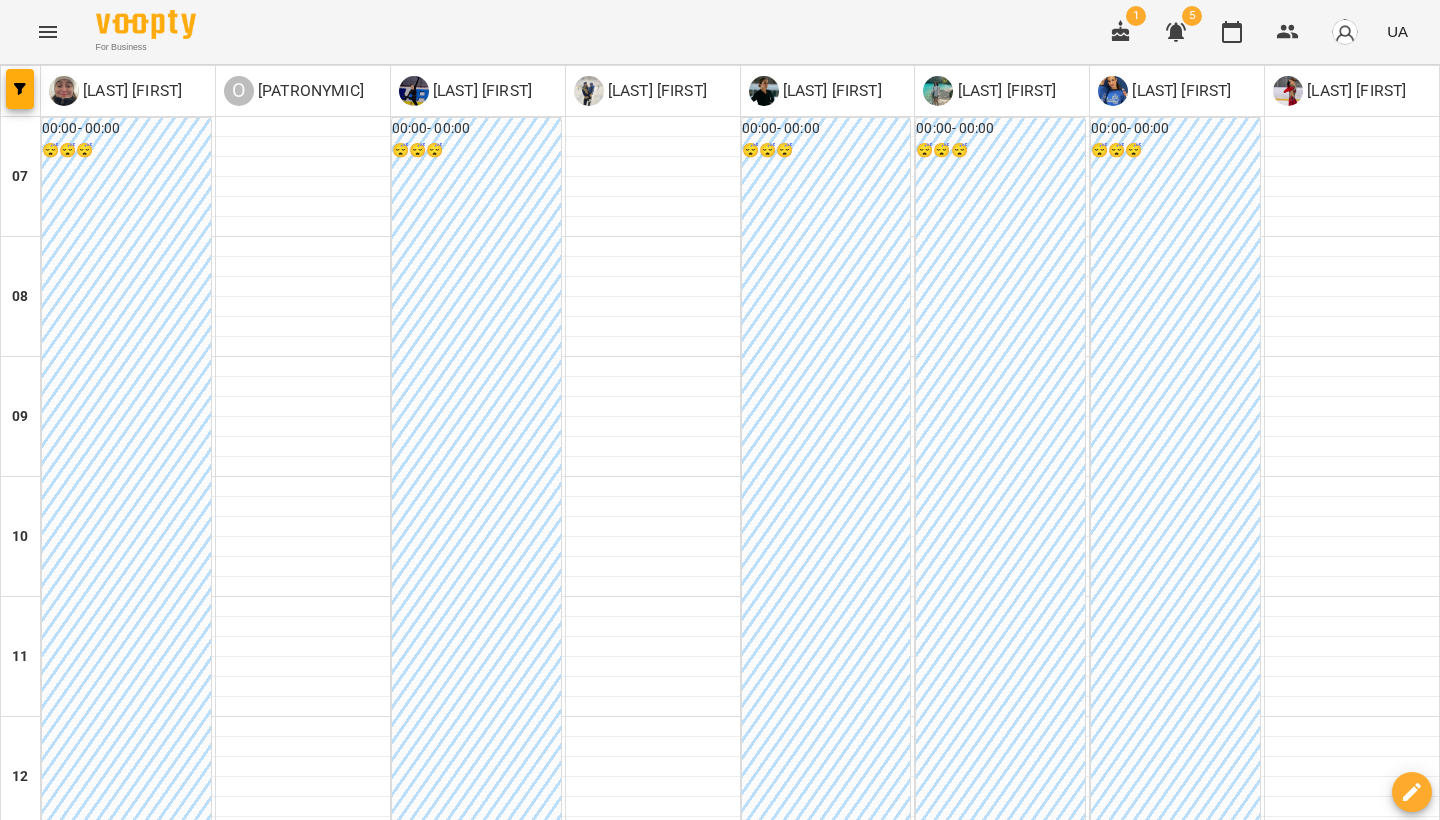 click at bounding box center (1352, 1207) 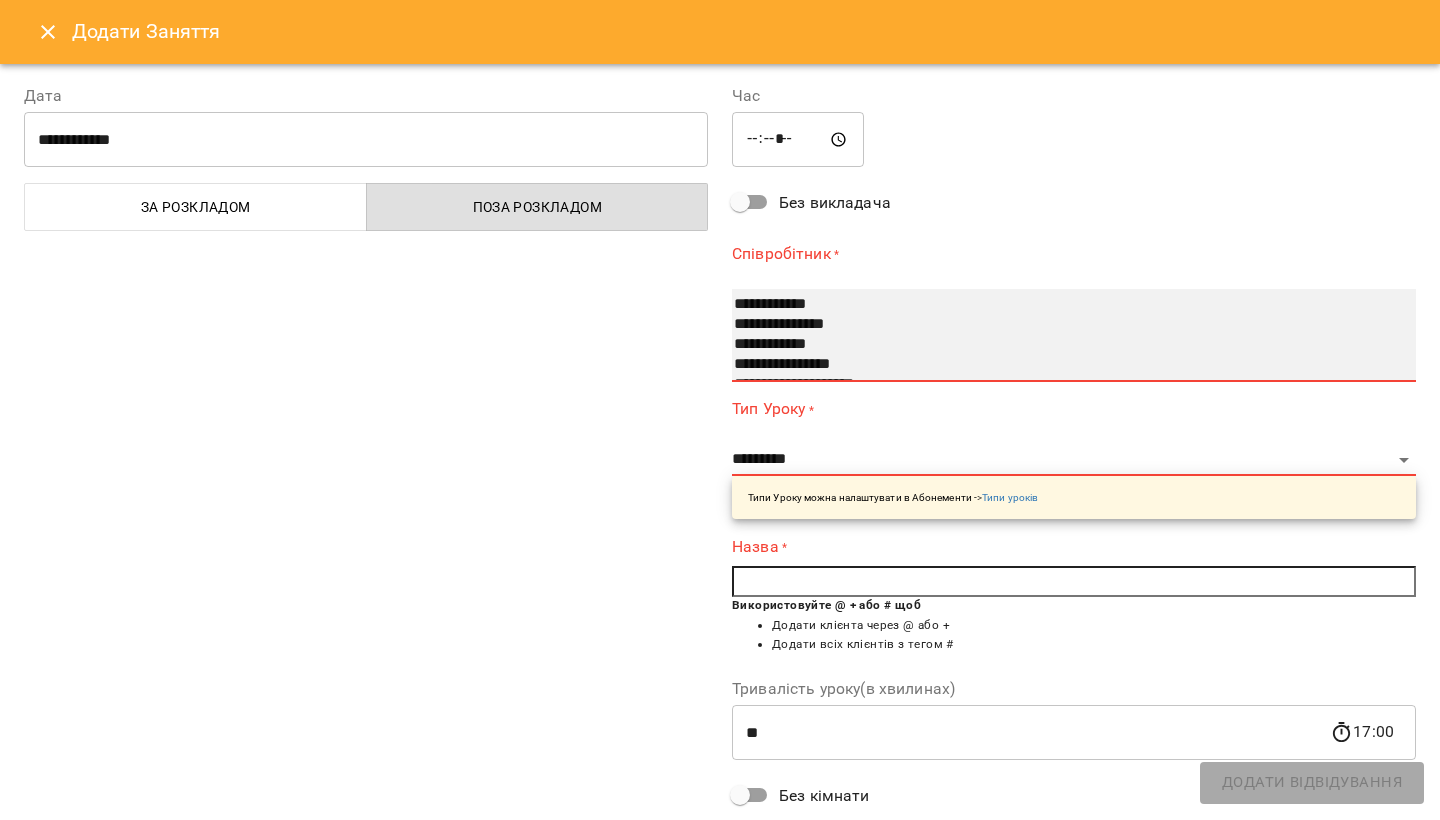 click on "**********" at bounding box center (1062, 345) 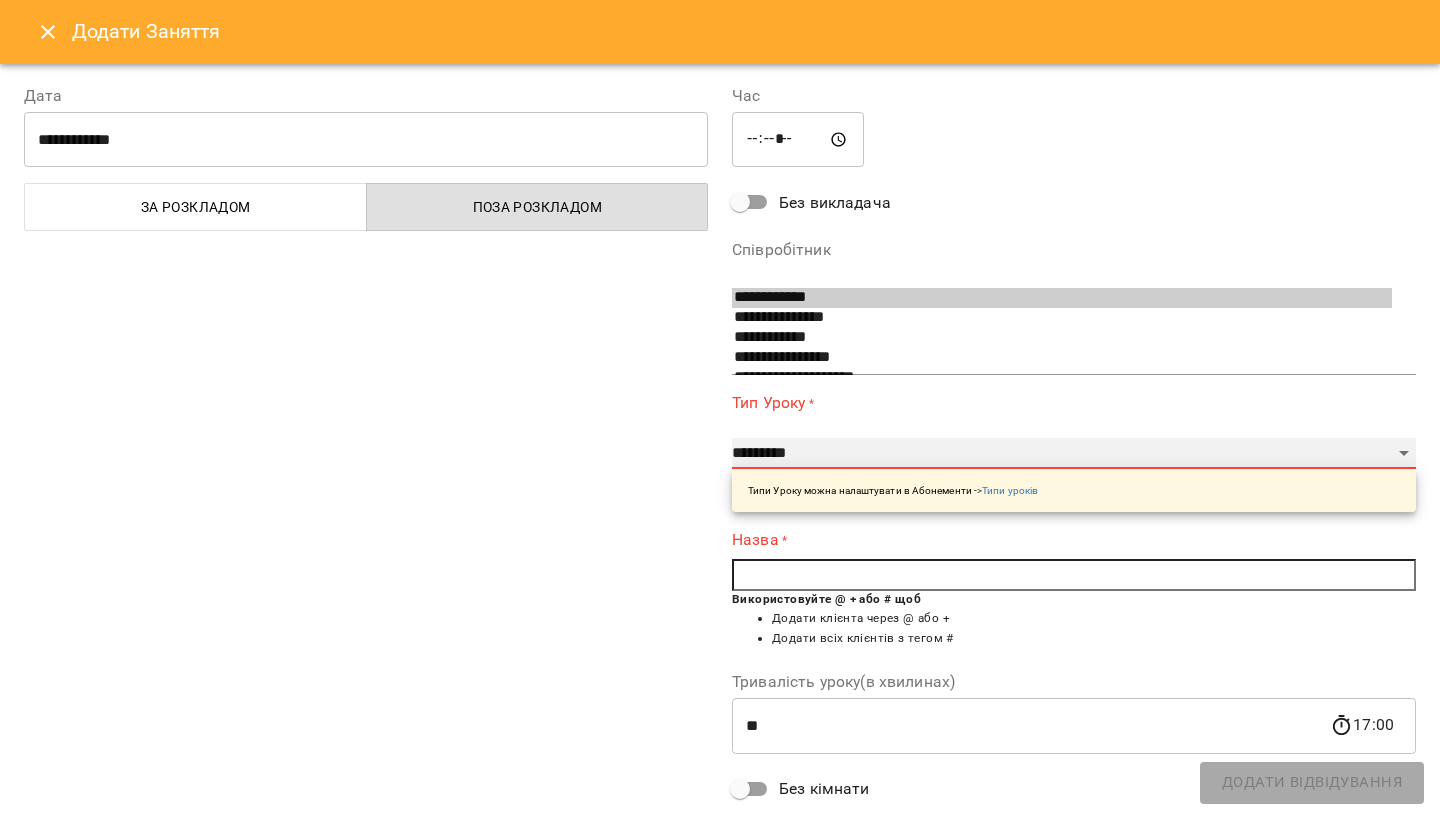 select on "**********" 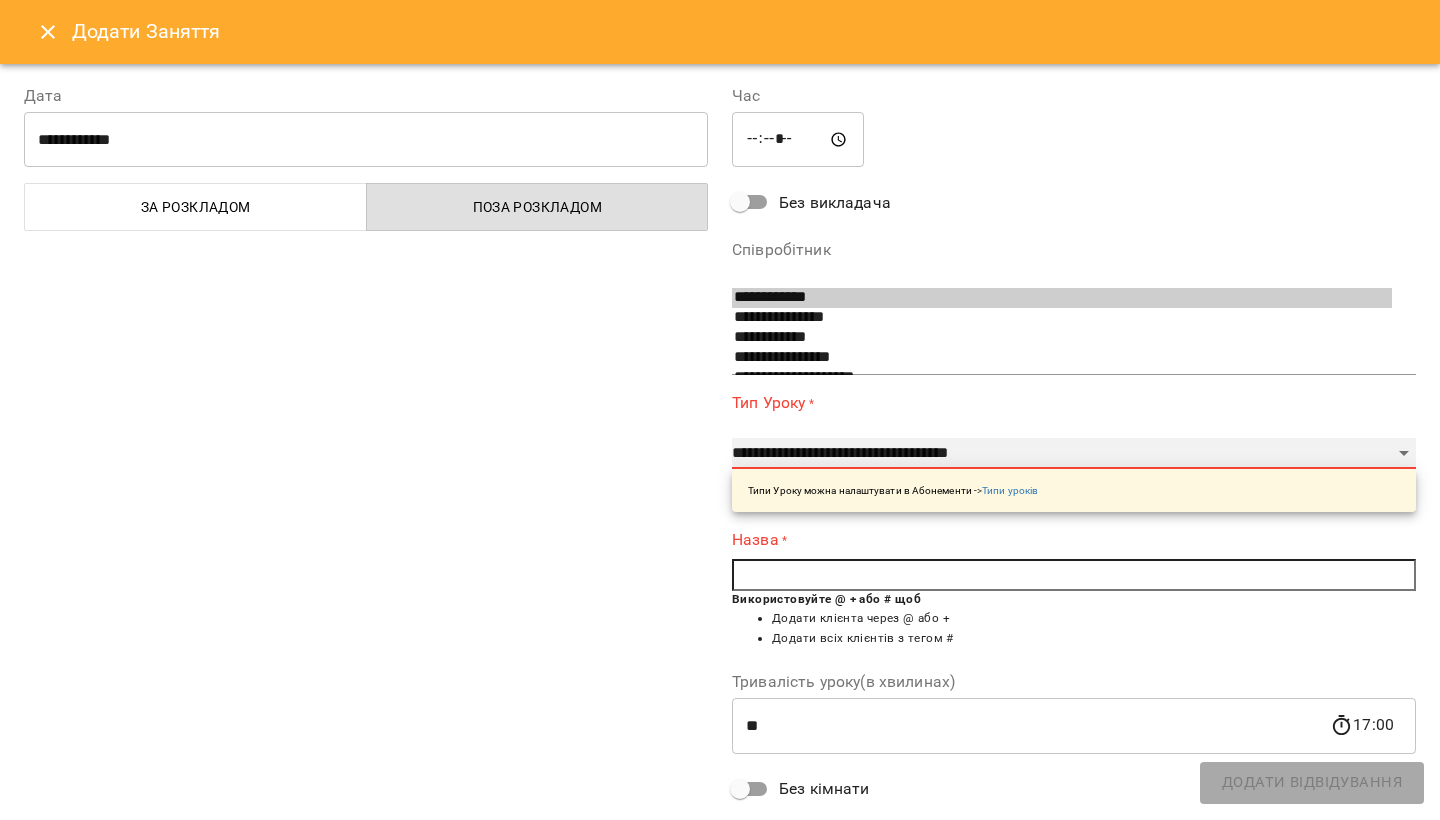 type on "**" 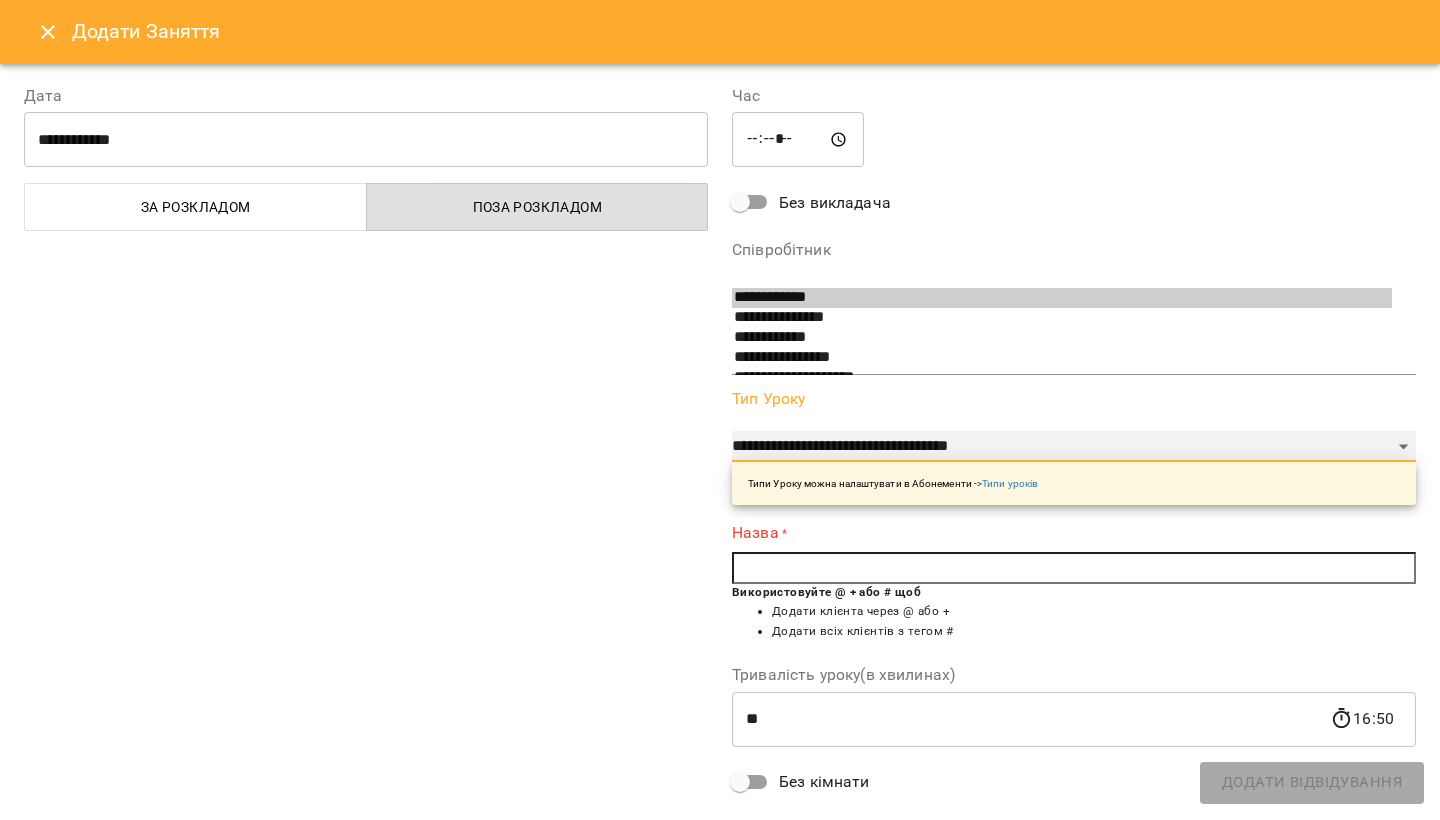 scroll, scrollTop: 4, scrollLeft: 0, axis: vertical 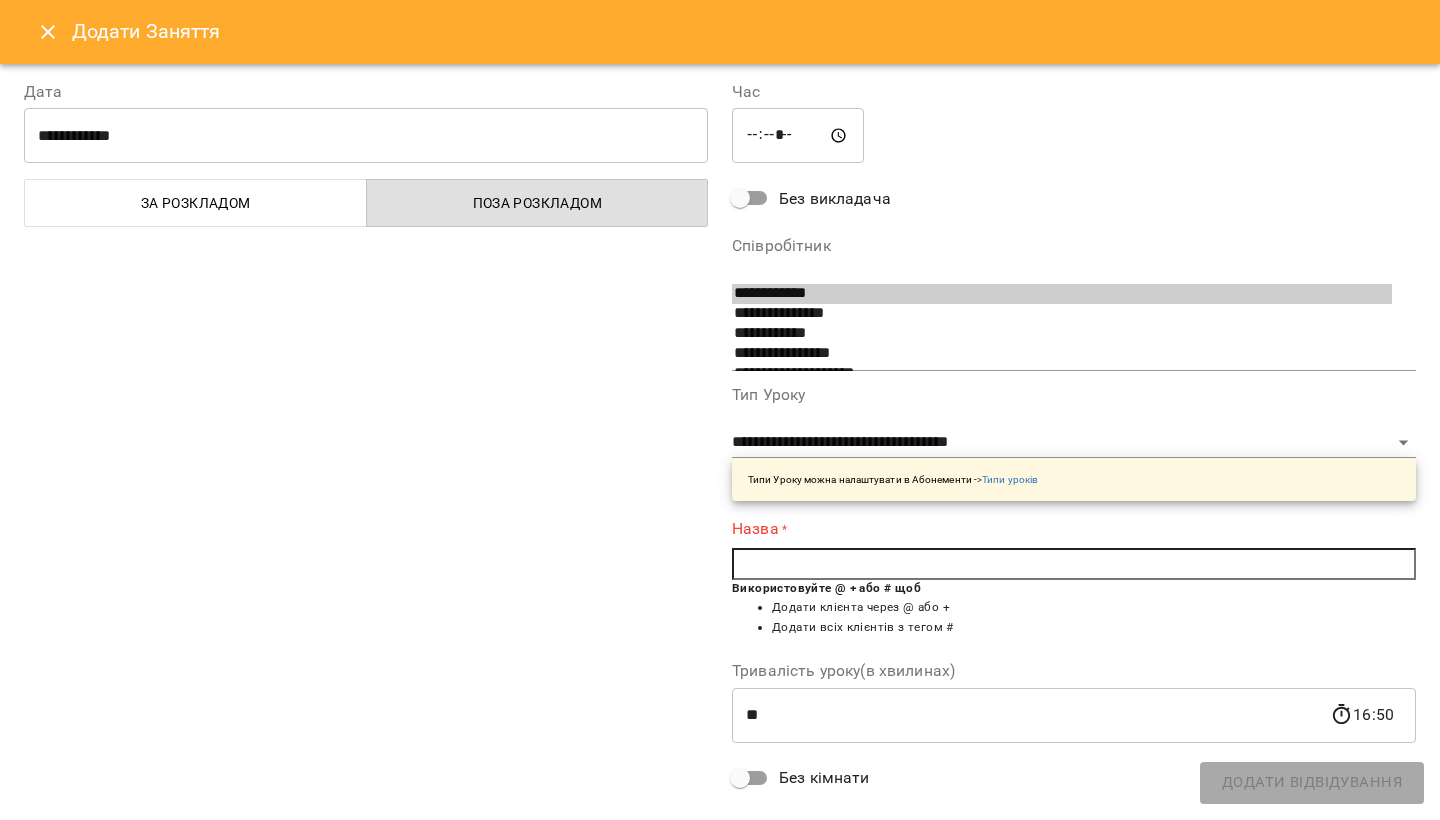 click at bounding box center (1074, 564) 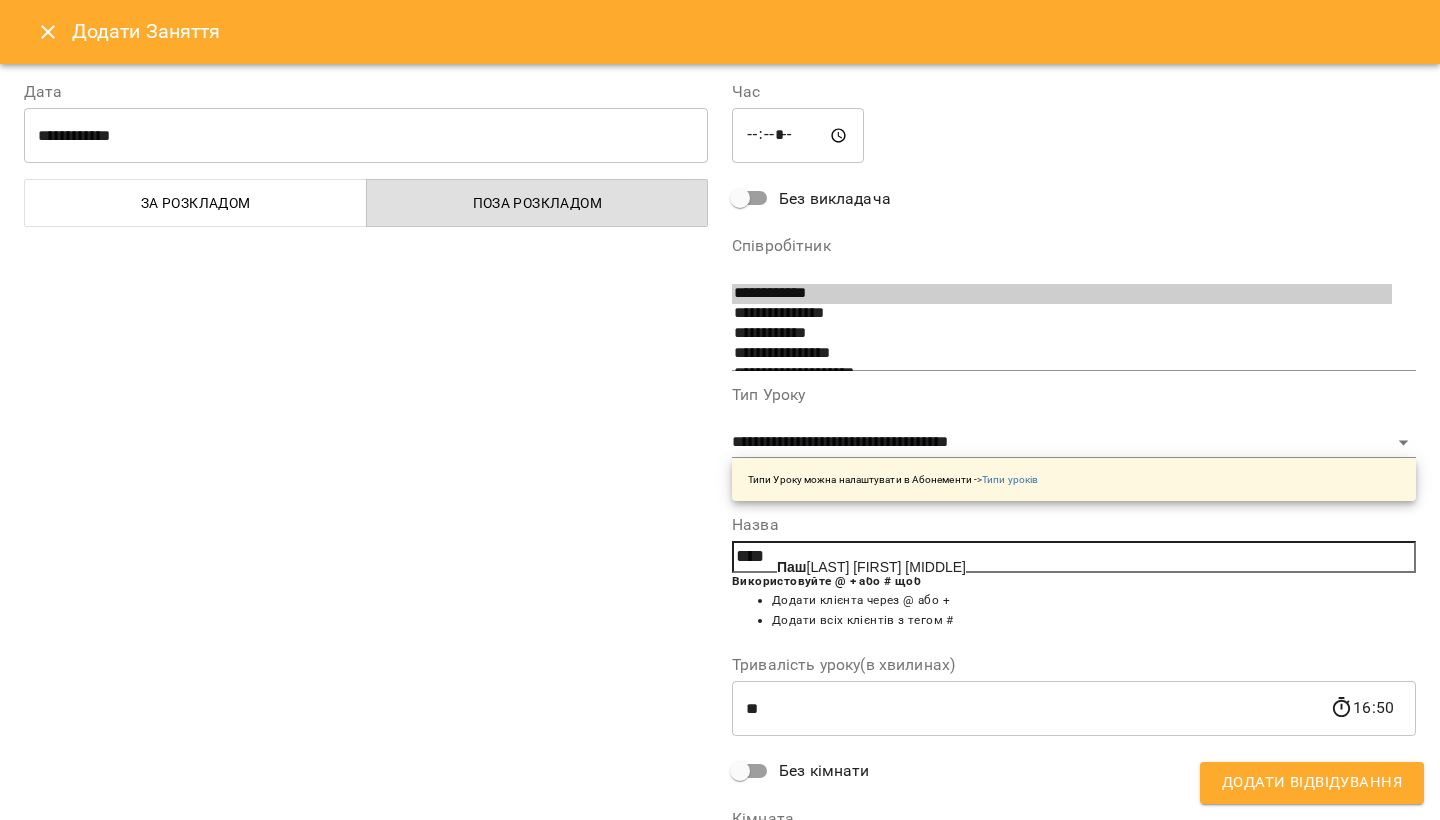 click on "[LAST] [FIRST] [PATRONYMIC]" at bounding box center (871, 567) 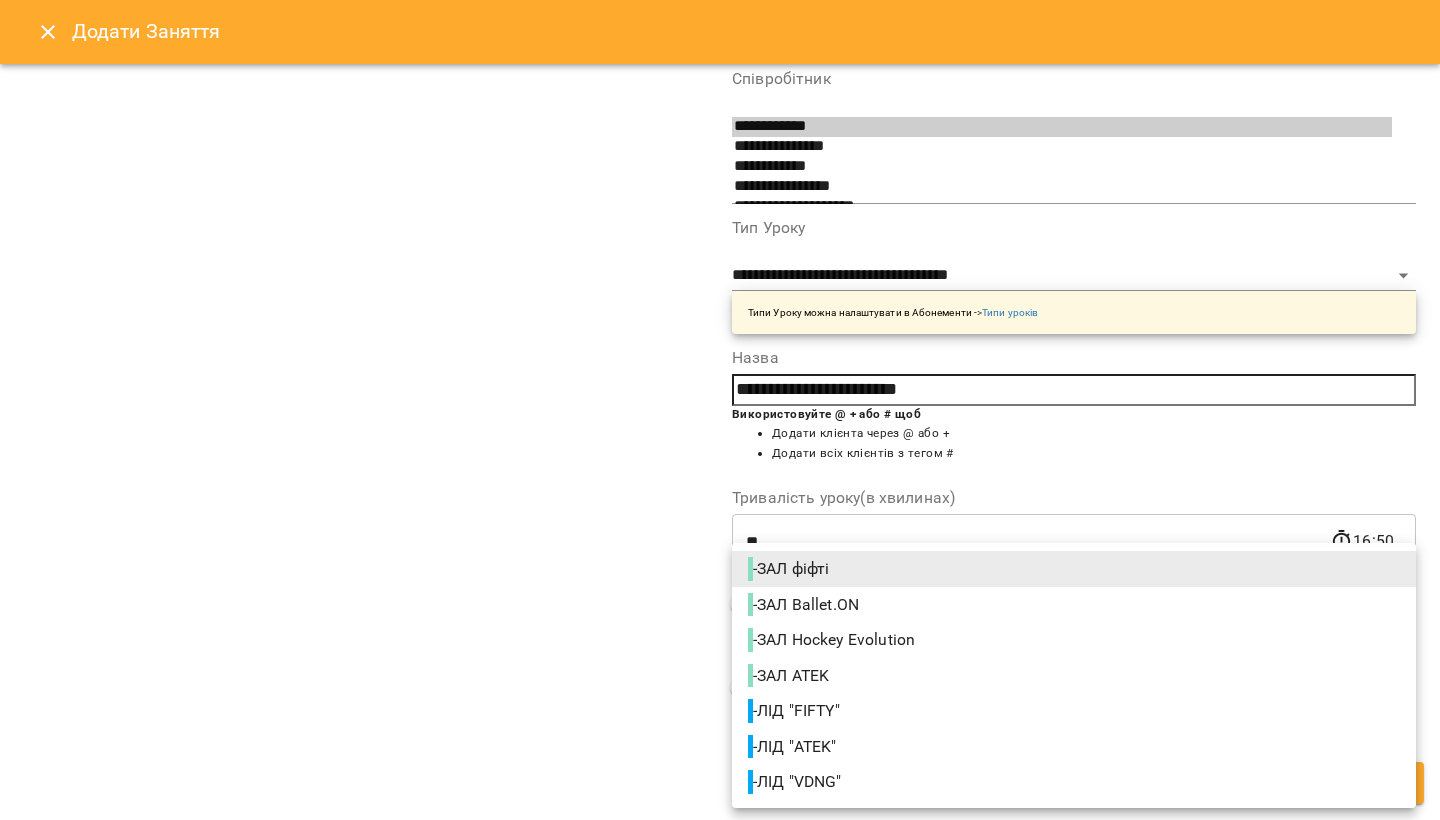 click on "**********" at bounding box center (720, 1025) 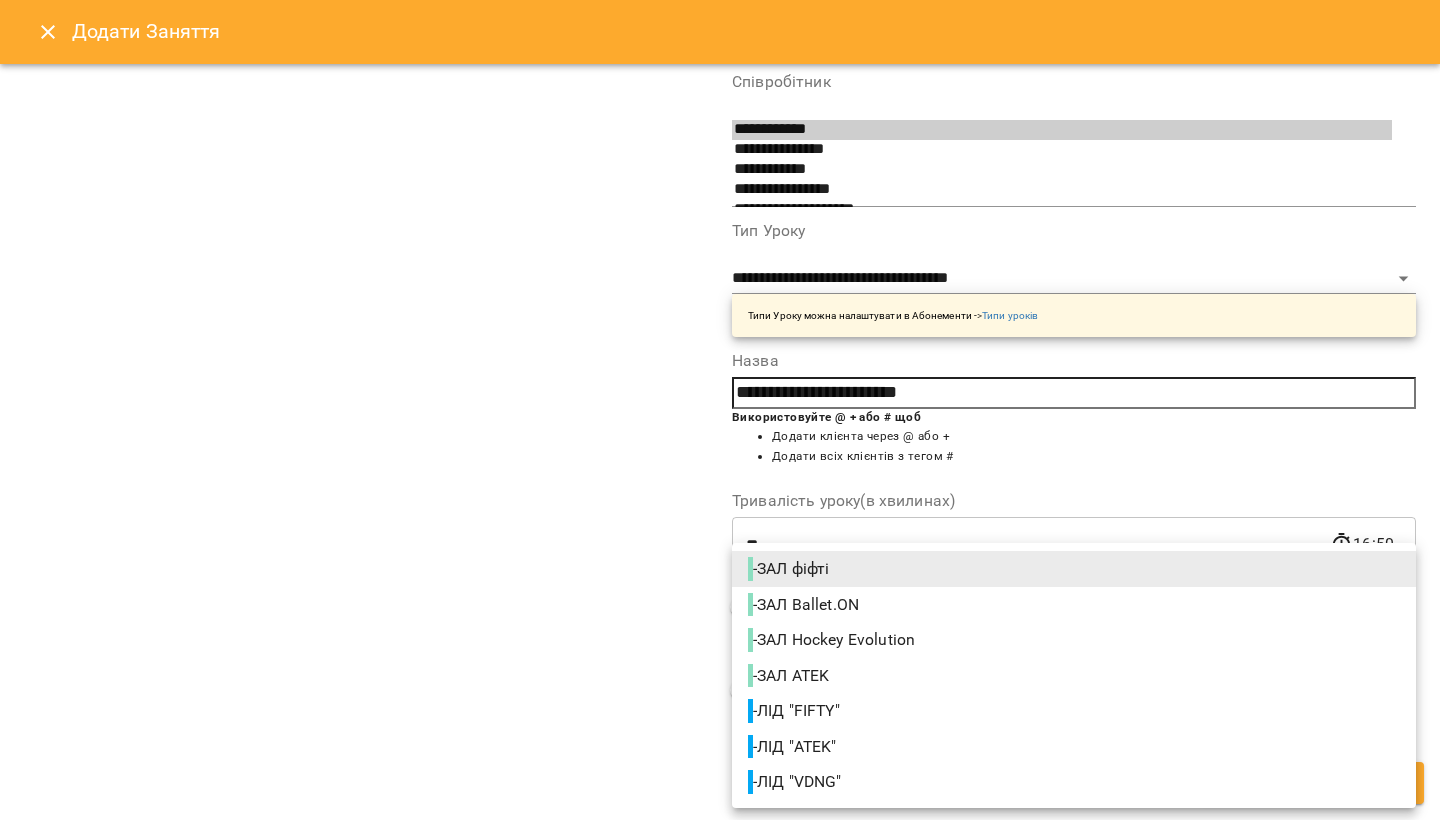 click on "-  ЛІД "FIFTY"" at bounding box center (796, 711) 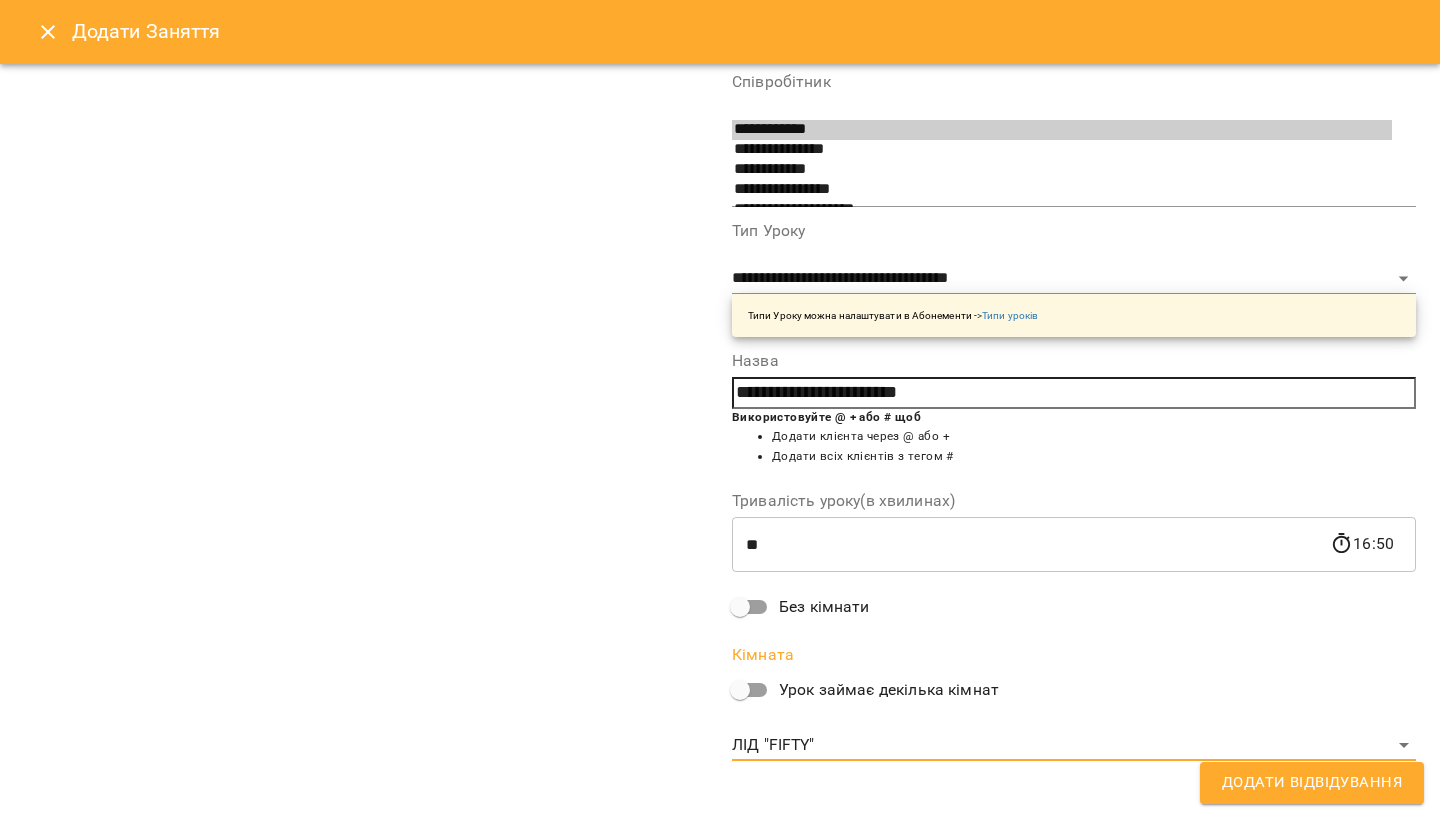 click on "Додати Відвідування" at bounding box center (1312, 783) 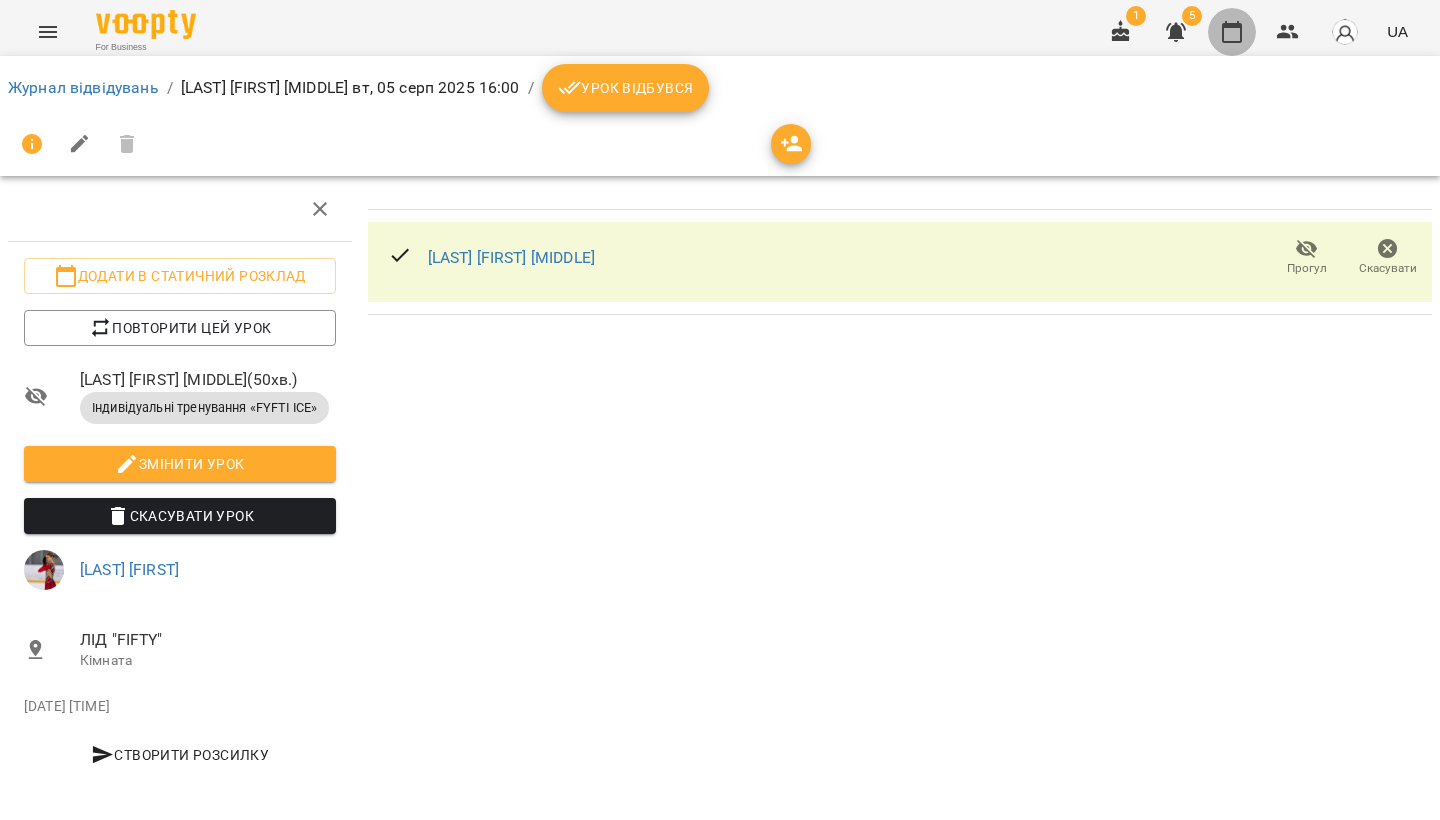 click 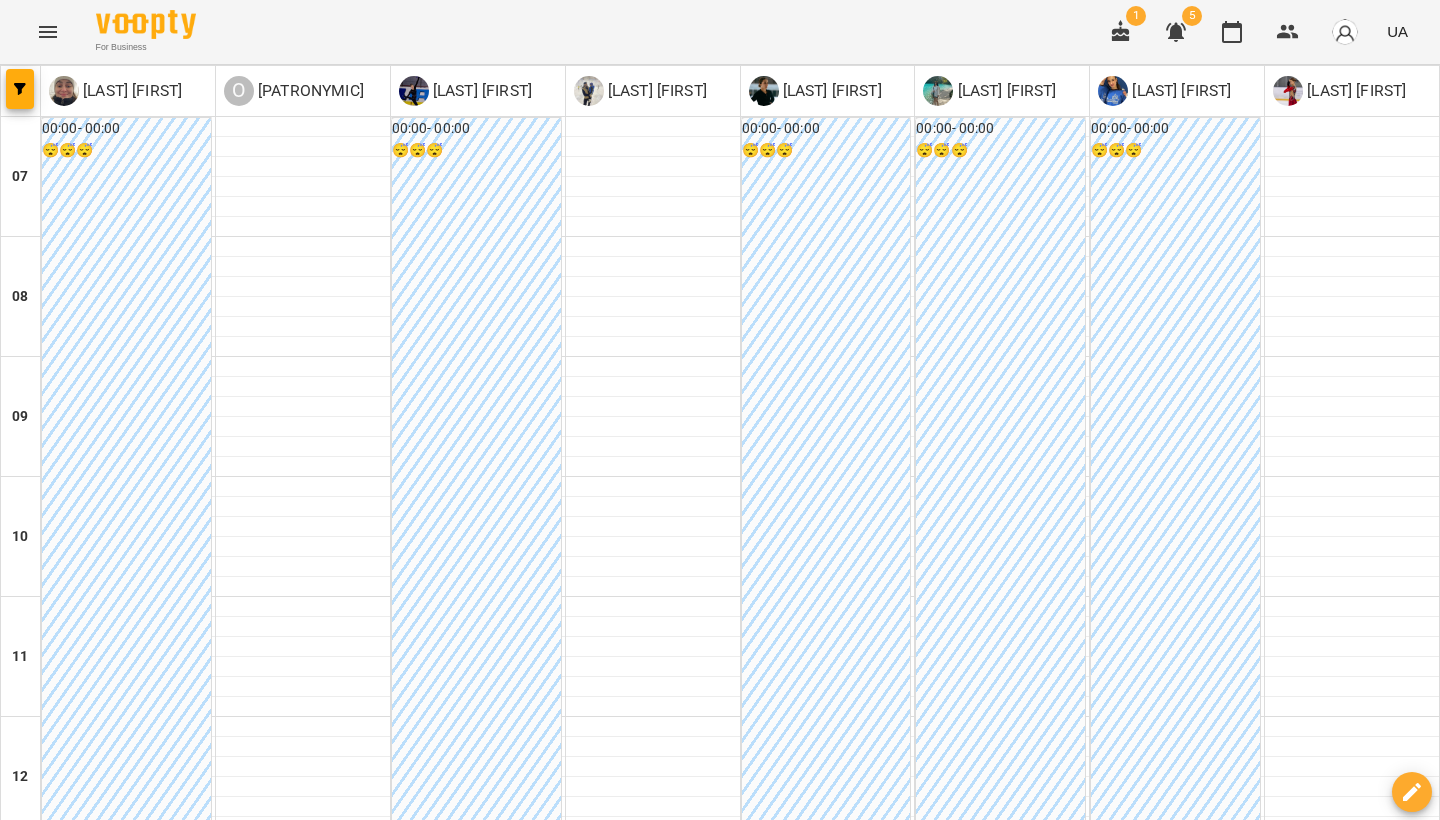 scroll, scrollTop: 602, scrollLeft: 0, axis: vertical 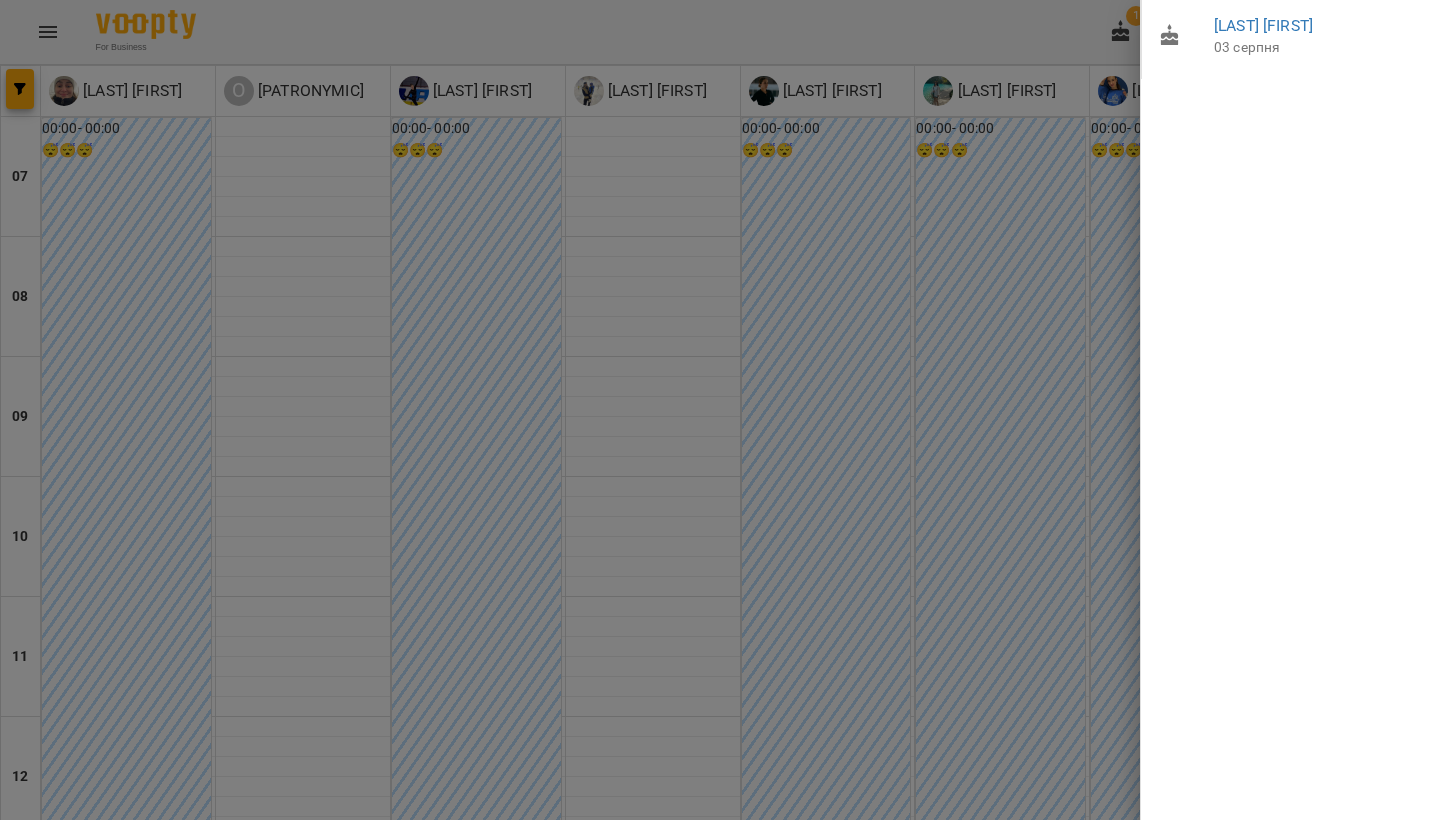 click at bounding box center [720, 410] 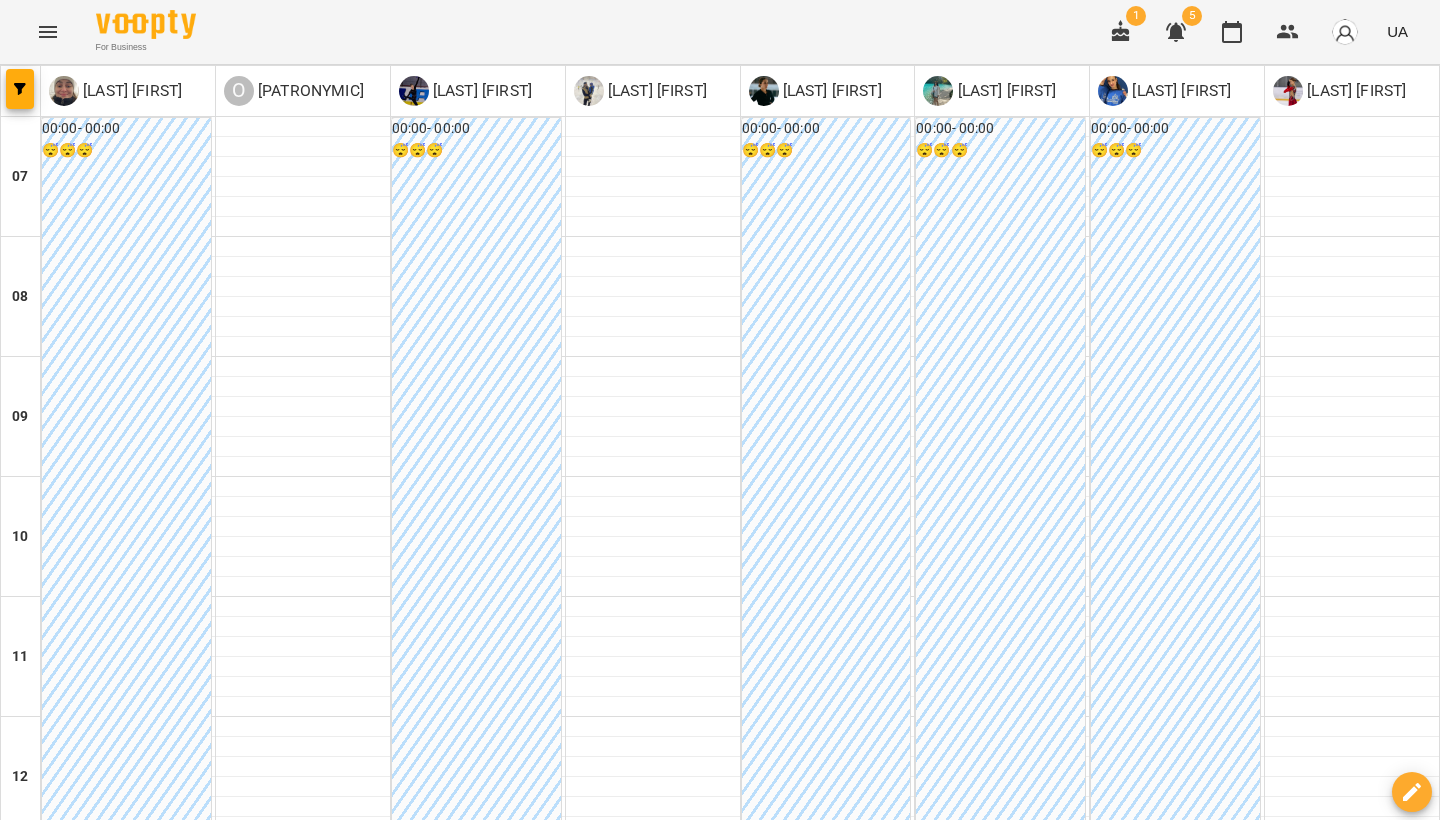 click on "пн 04 серп" at bounding box center (41, 1949) 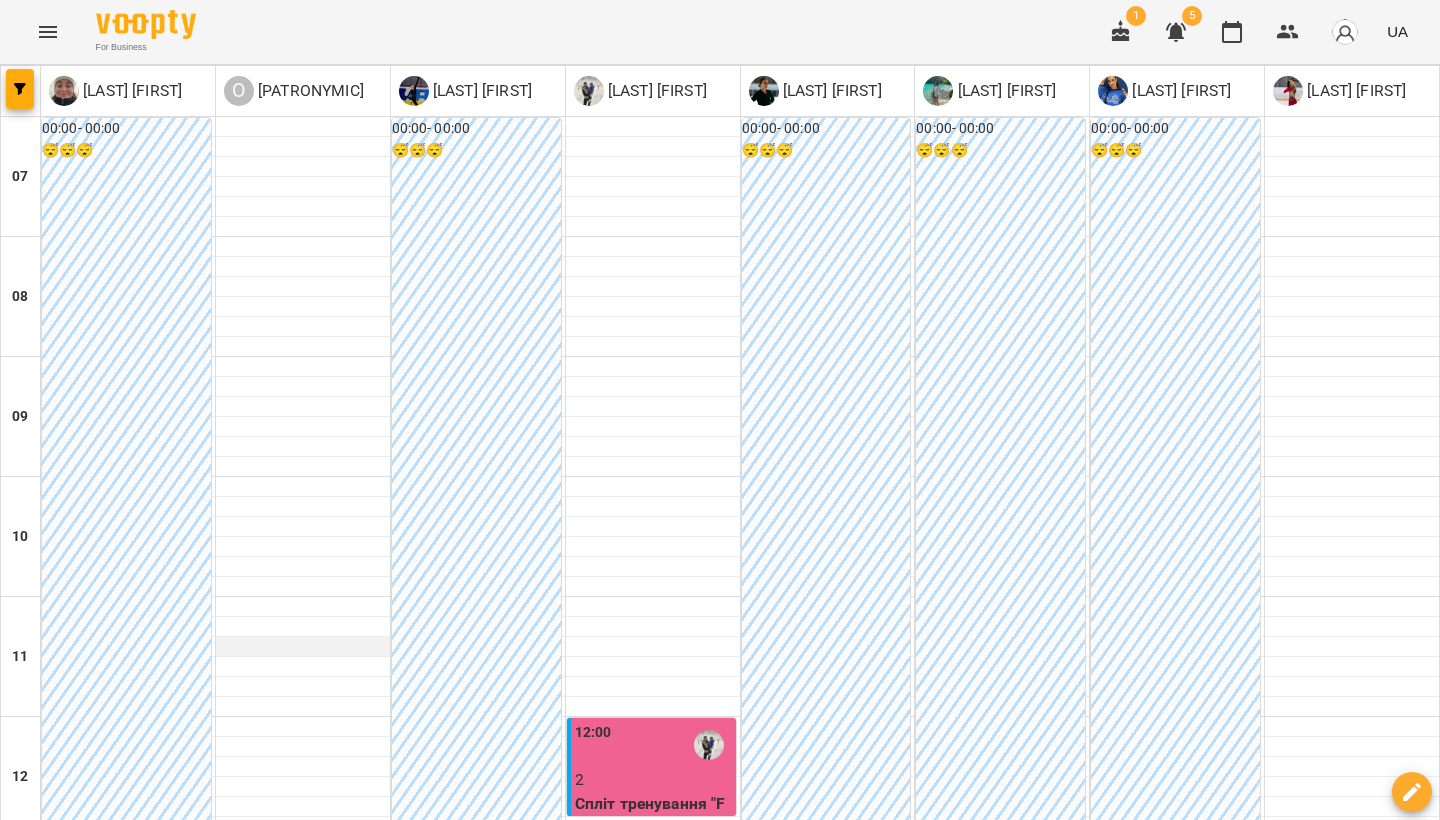 scroll, scrollTop: 0, scrollLeft: 0, axis: both 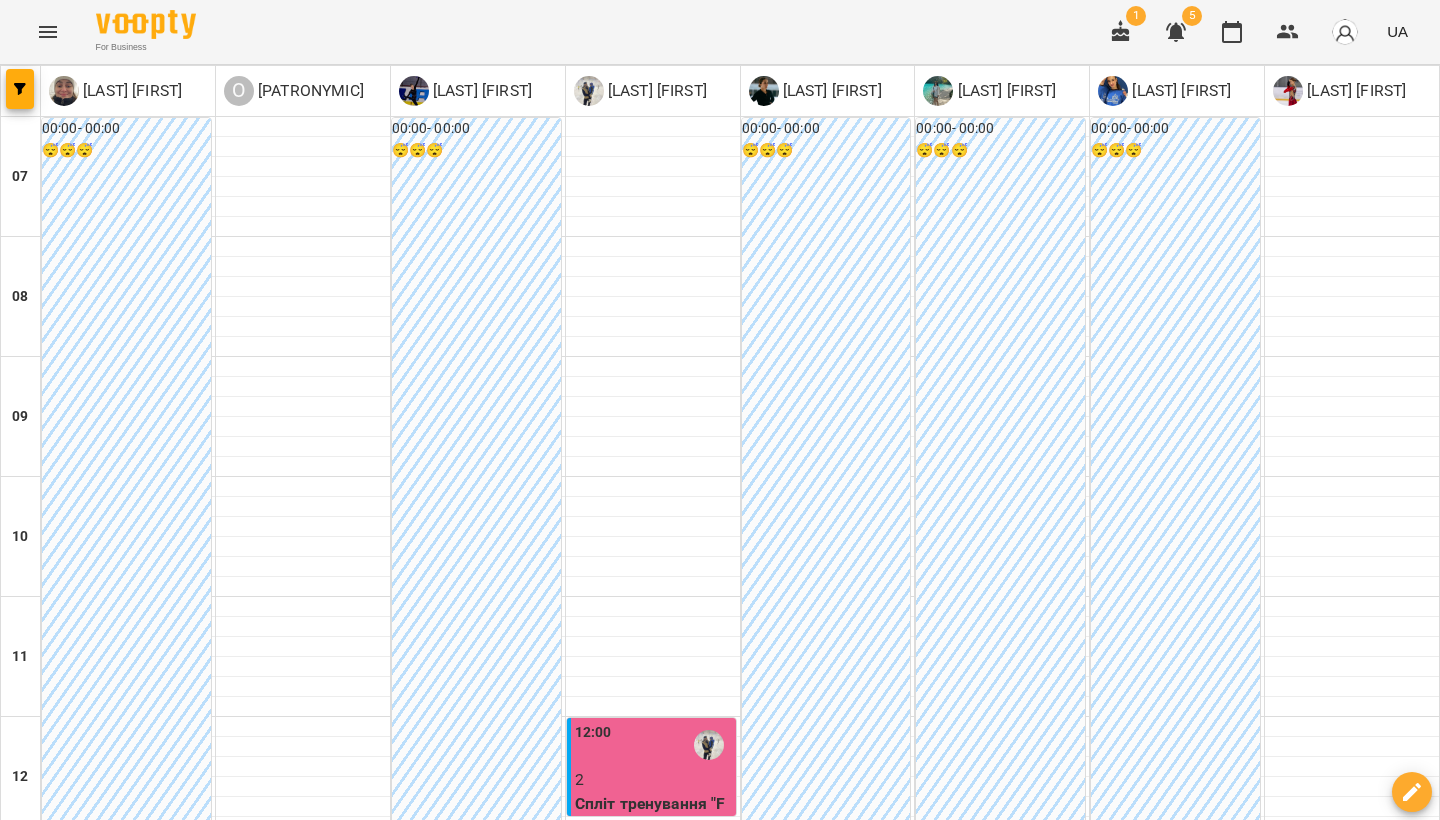 click on "вт" at bounding box center [414, 1943] 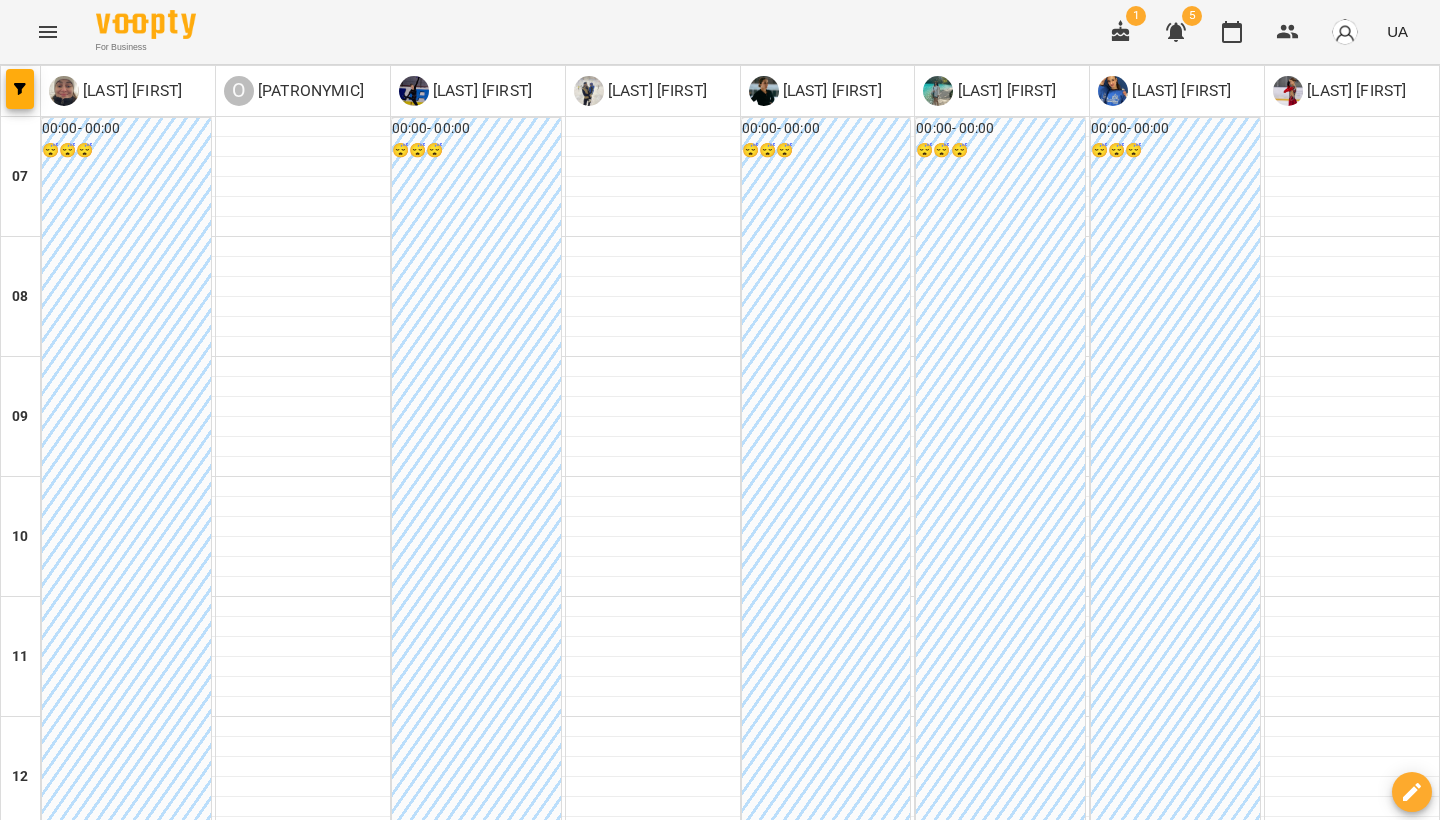 scroll, scrollTop: 470, scrollLeft: 0, axis: vertical 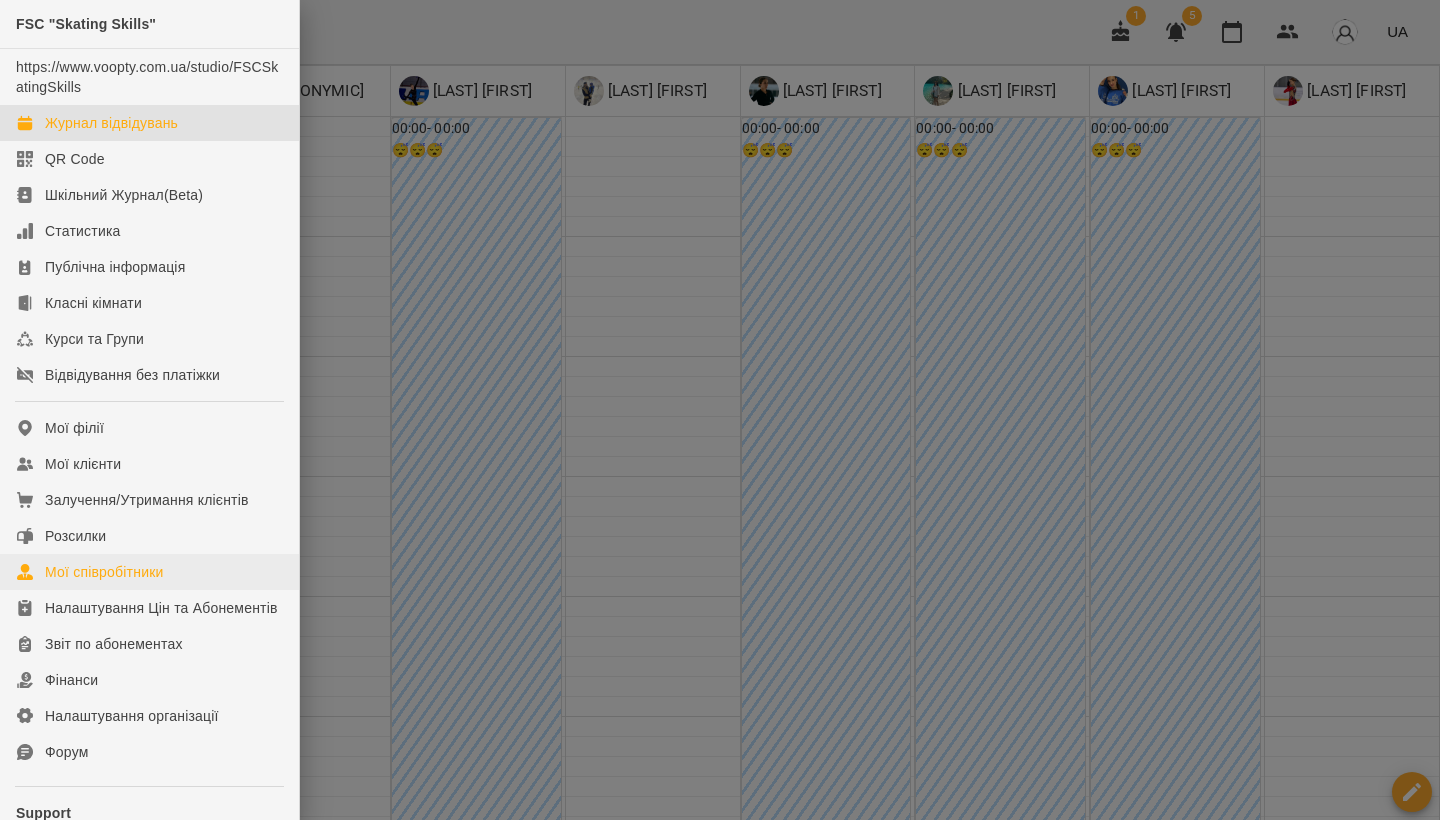 click on "Мої співробітники" at bounding box center [149, 572] 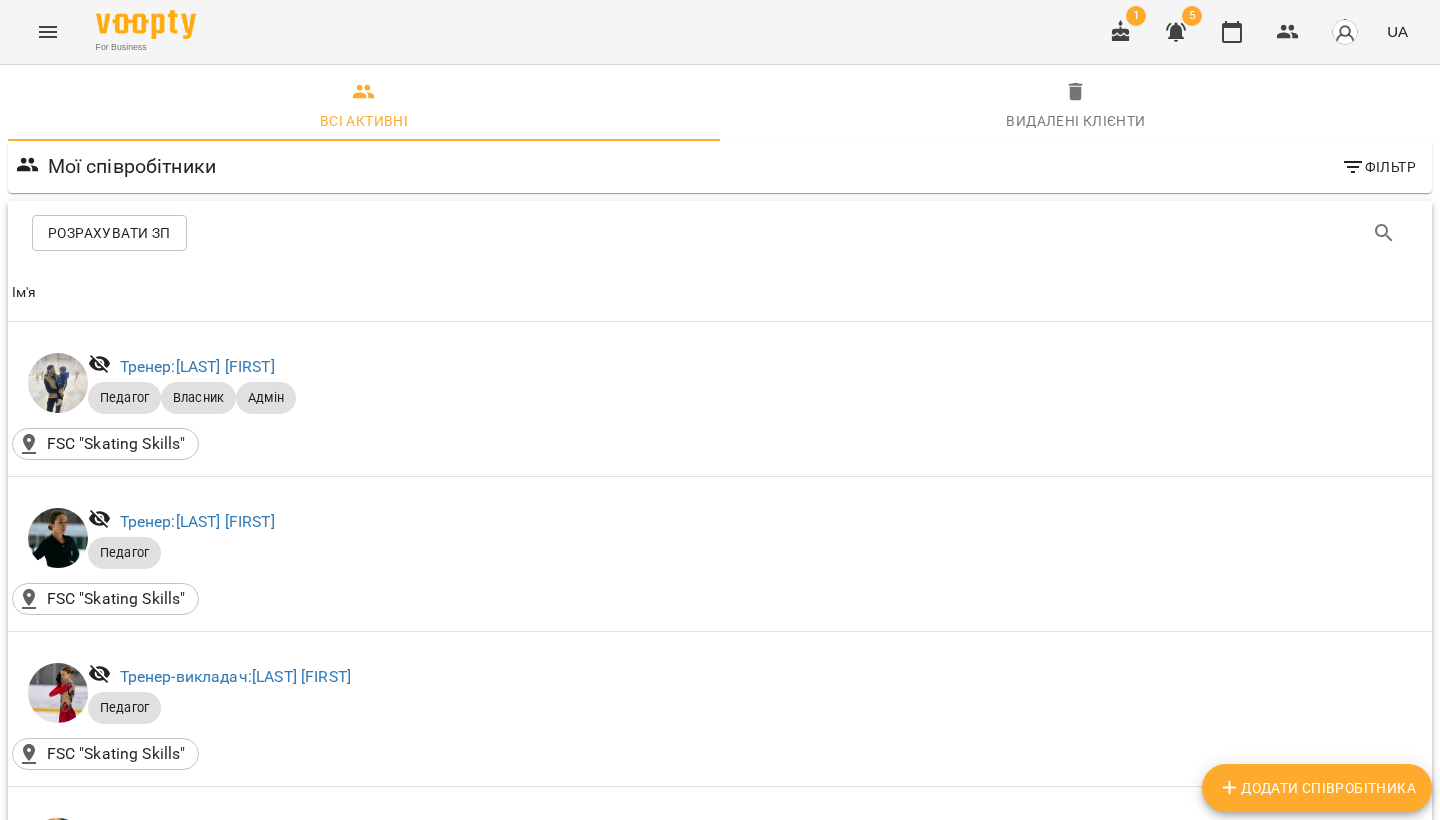 scroll, scrollTop: 879, scrollLeft: 0, axis: vertical 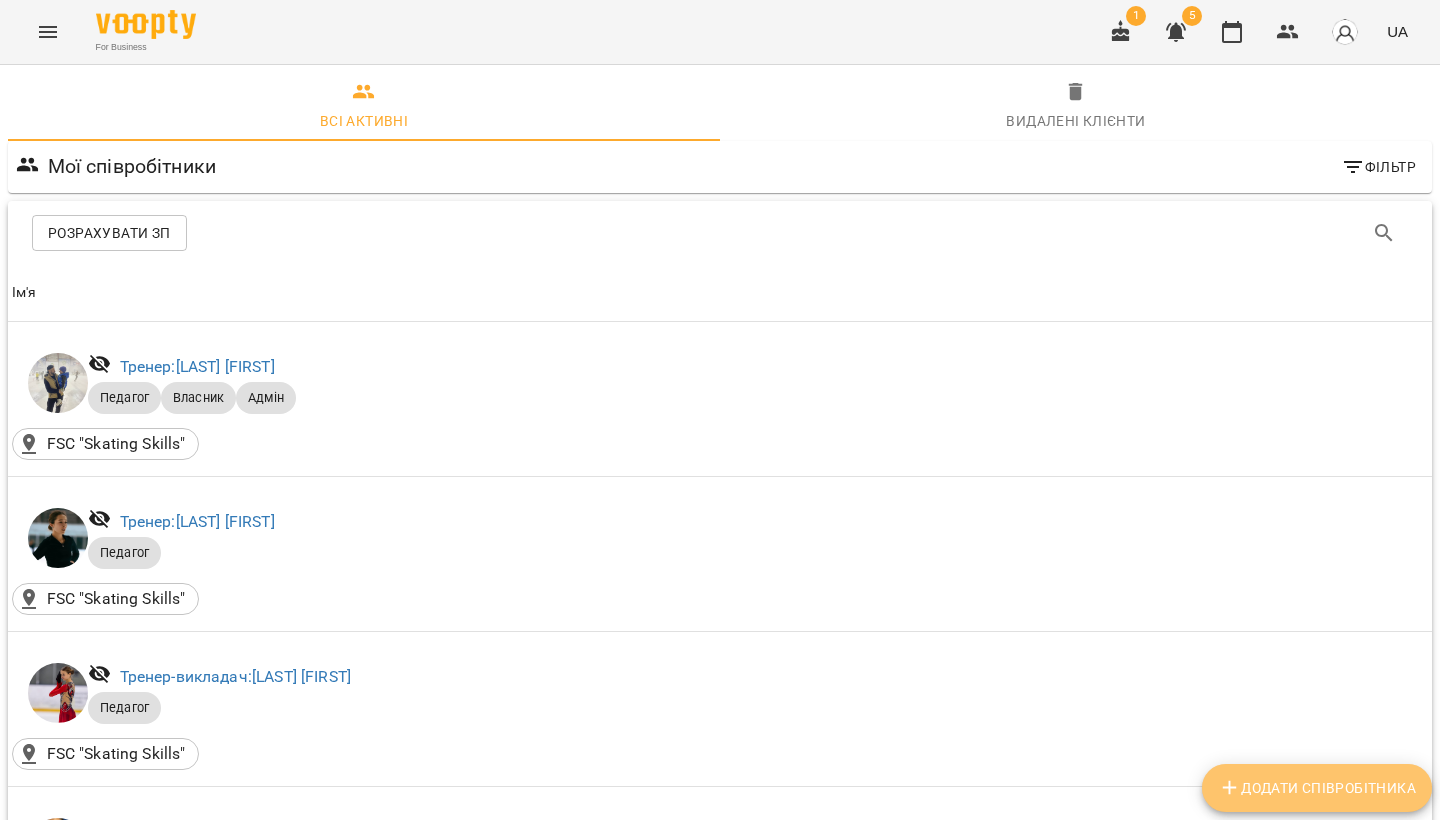 click on "Додати співробітника" at bounding box center (1317, 788) 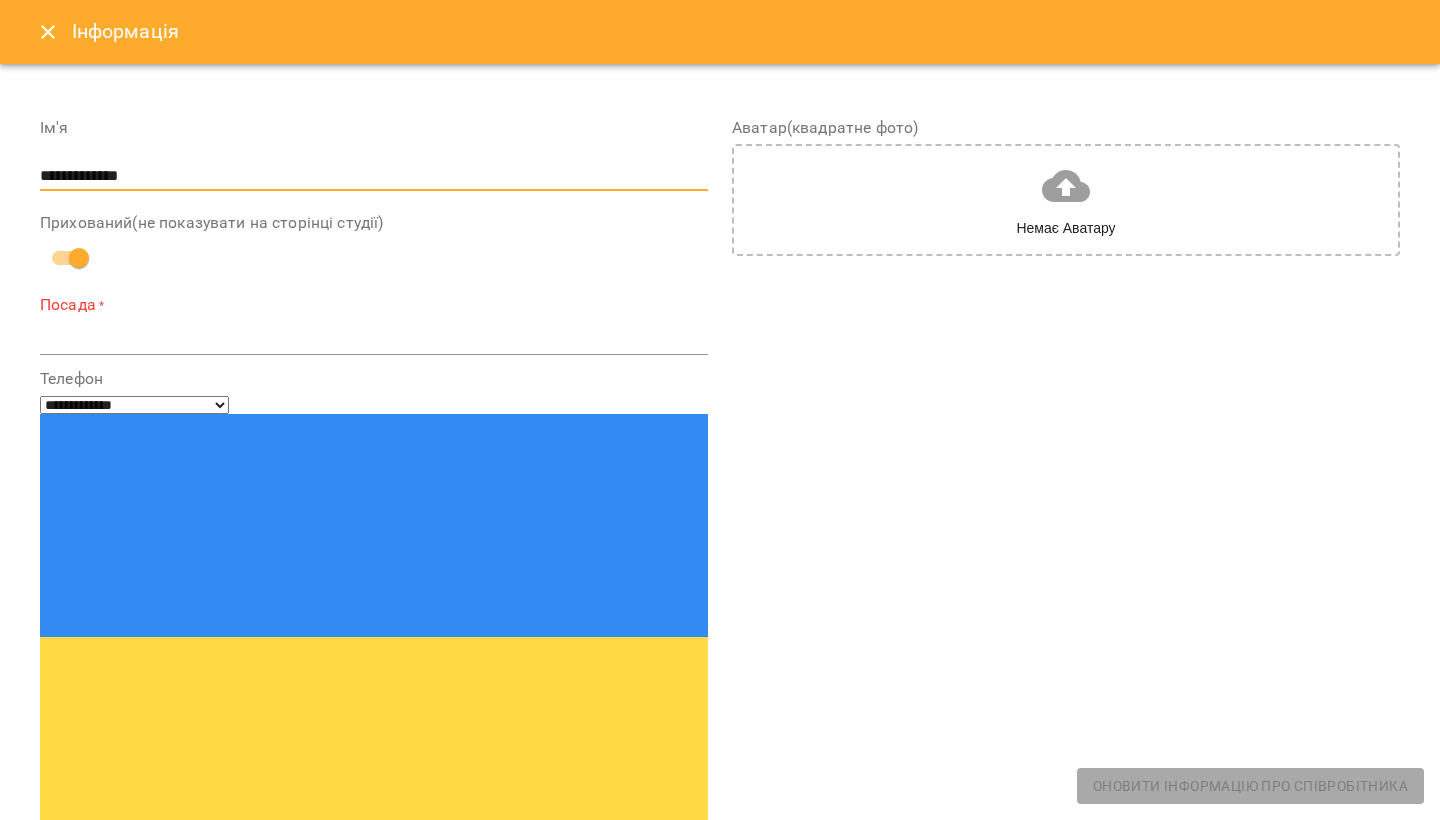 type on "**********" 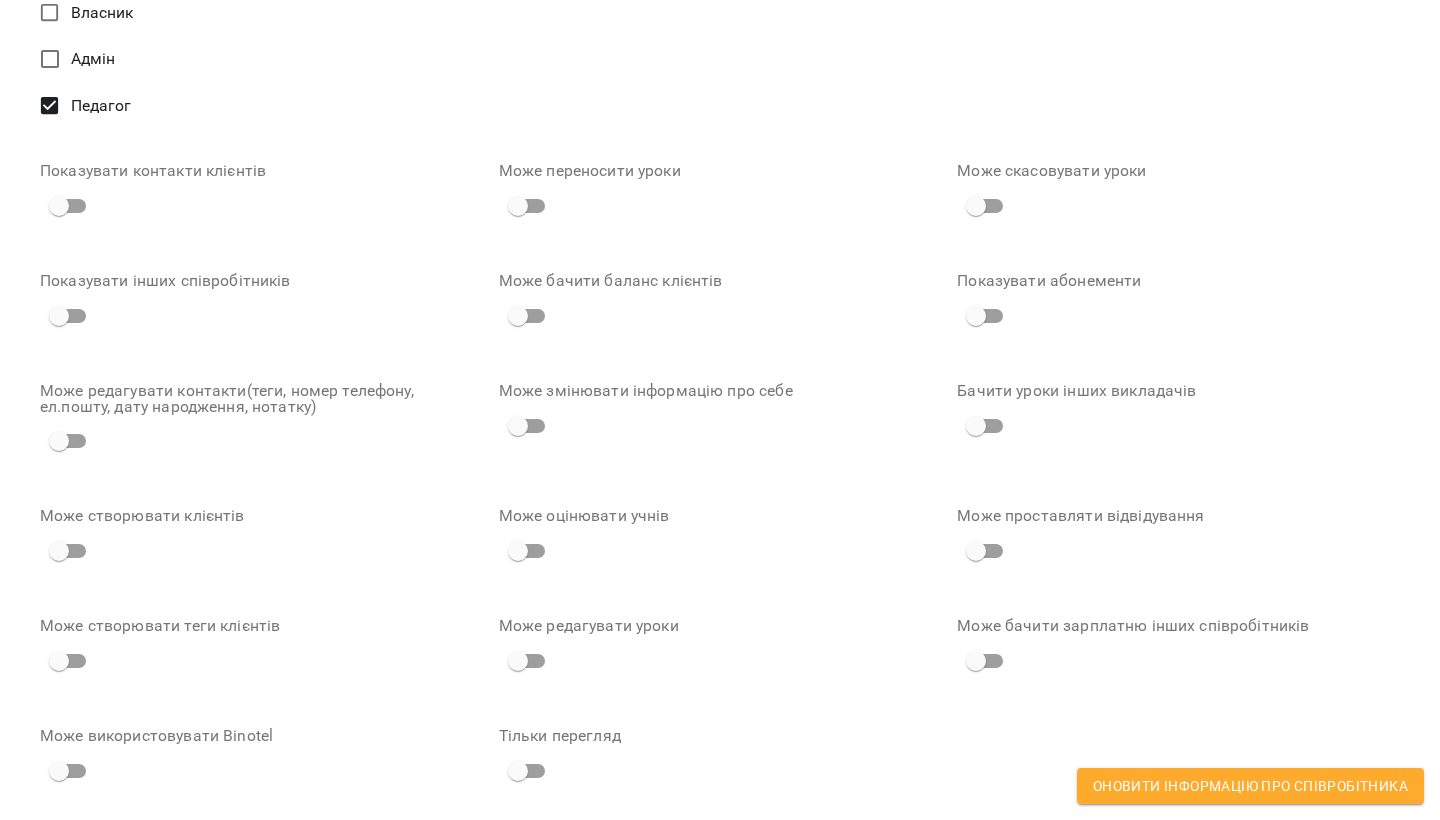 scroll, scrollTop: 1244, scrollLeft: 0, axis: vertical 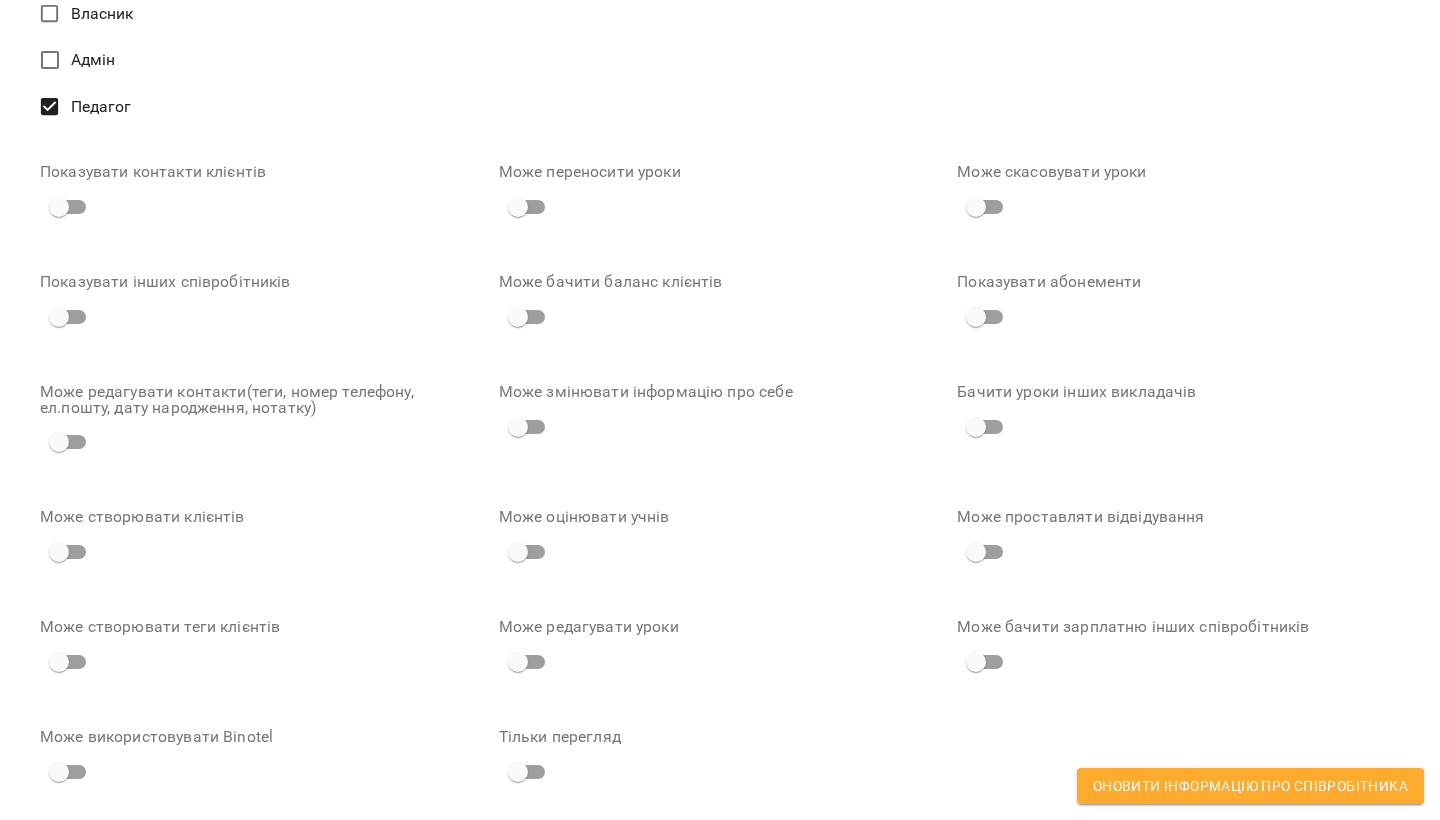 type on "**********" 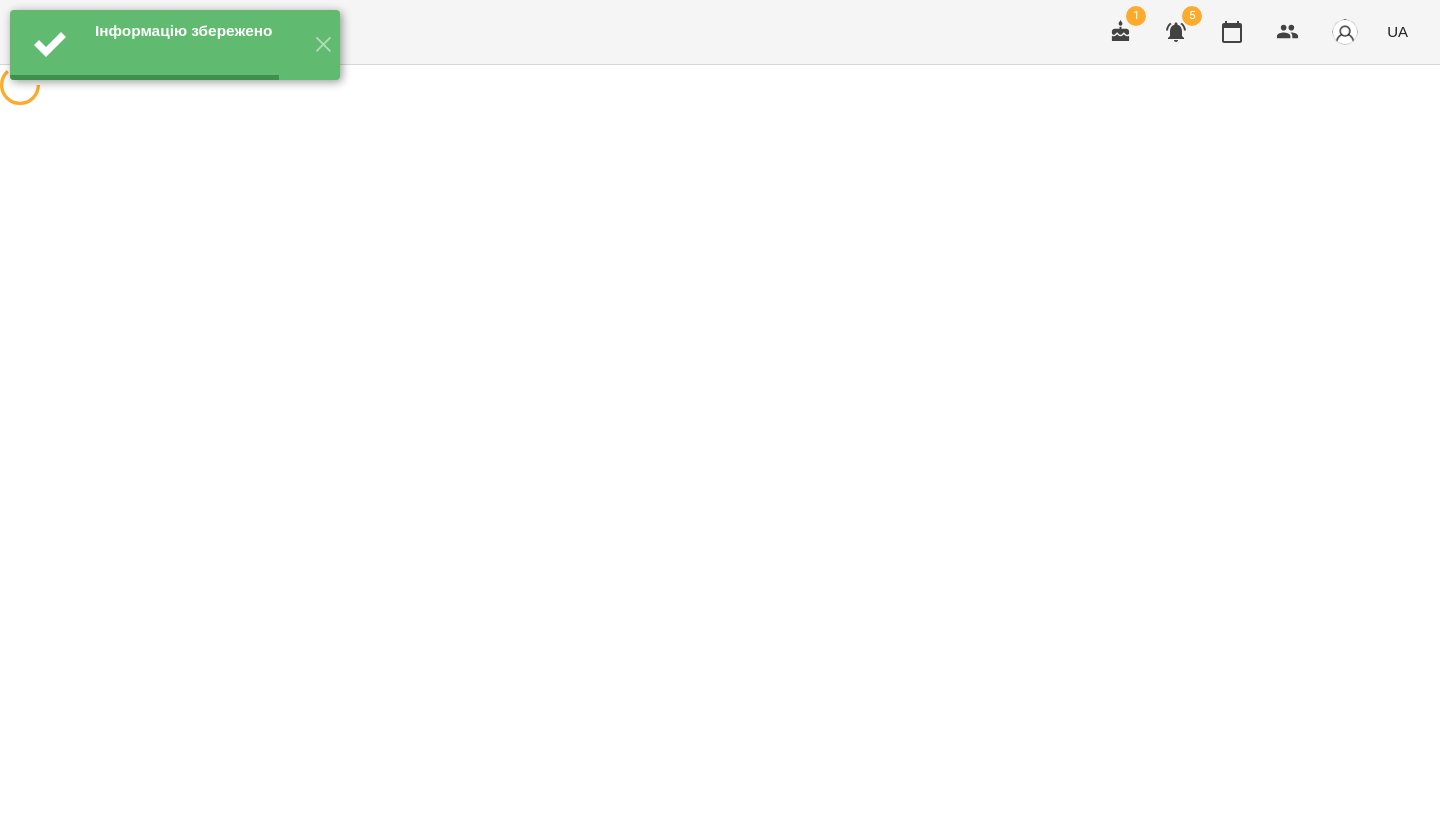 scroll, scrollTop: 0, scrollLeft: 0, axis: both 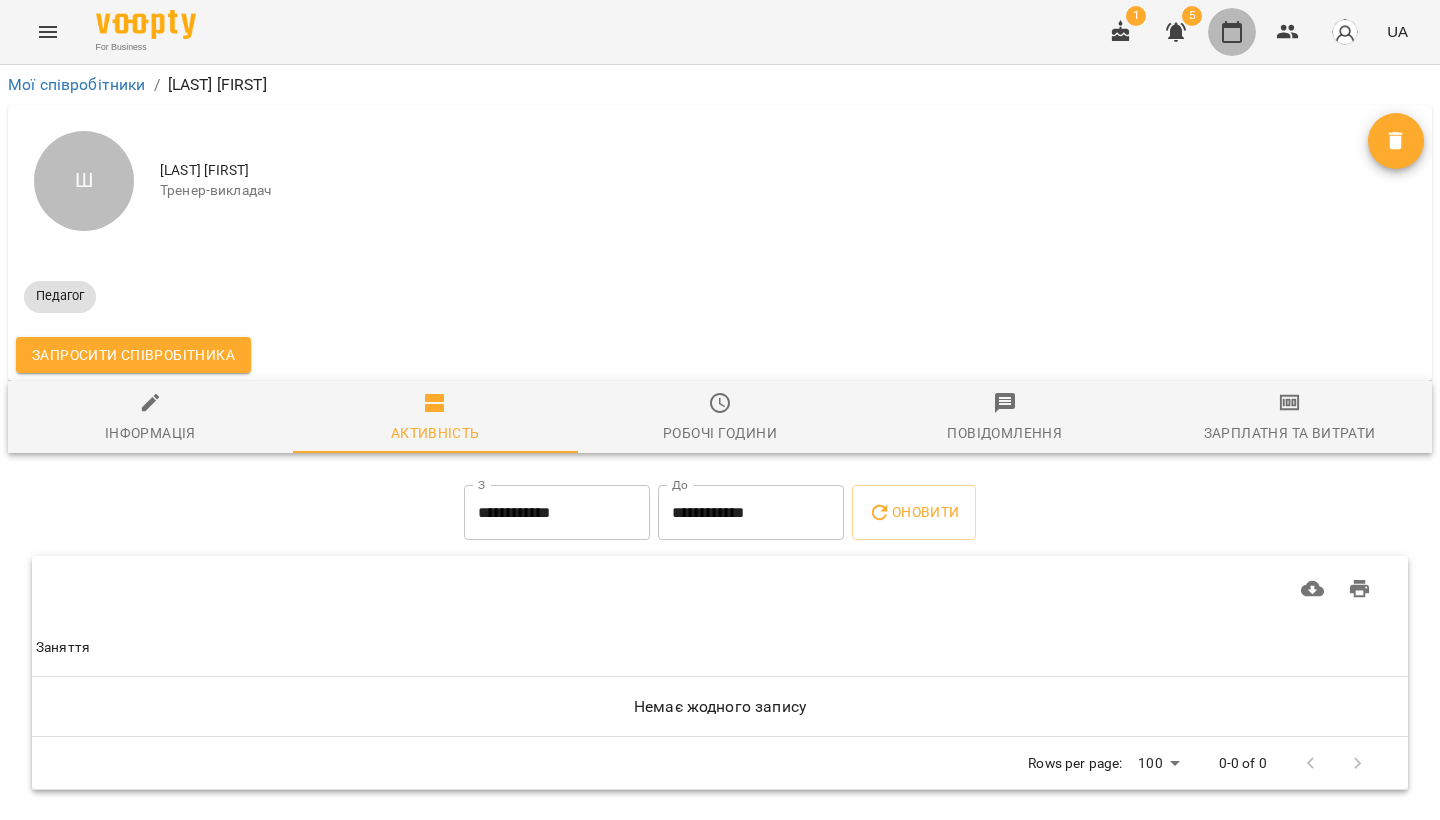 click 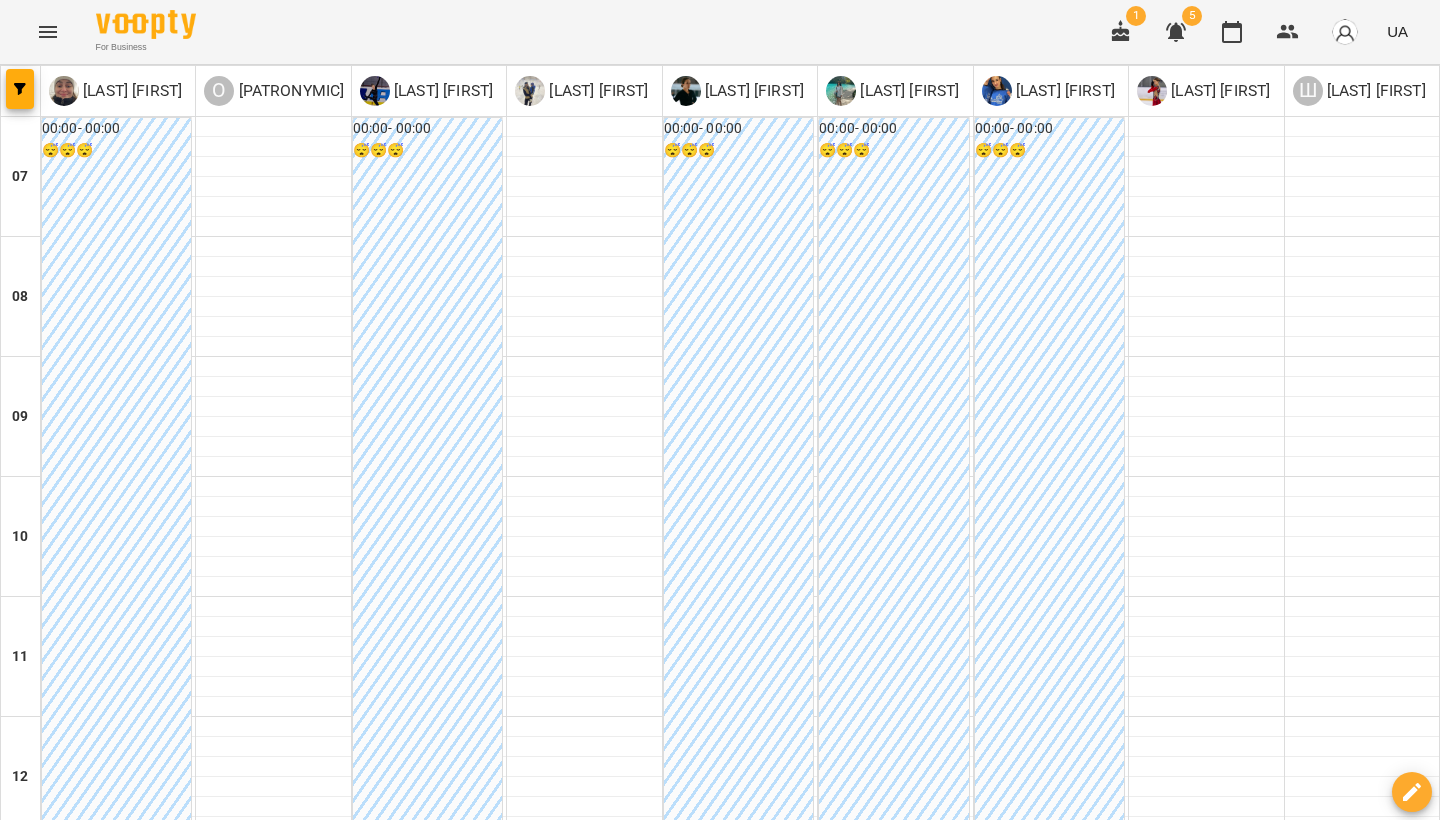click 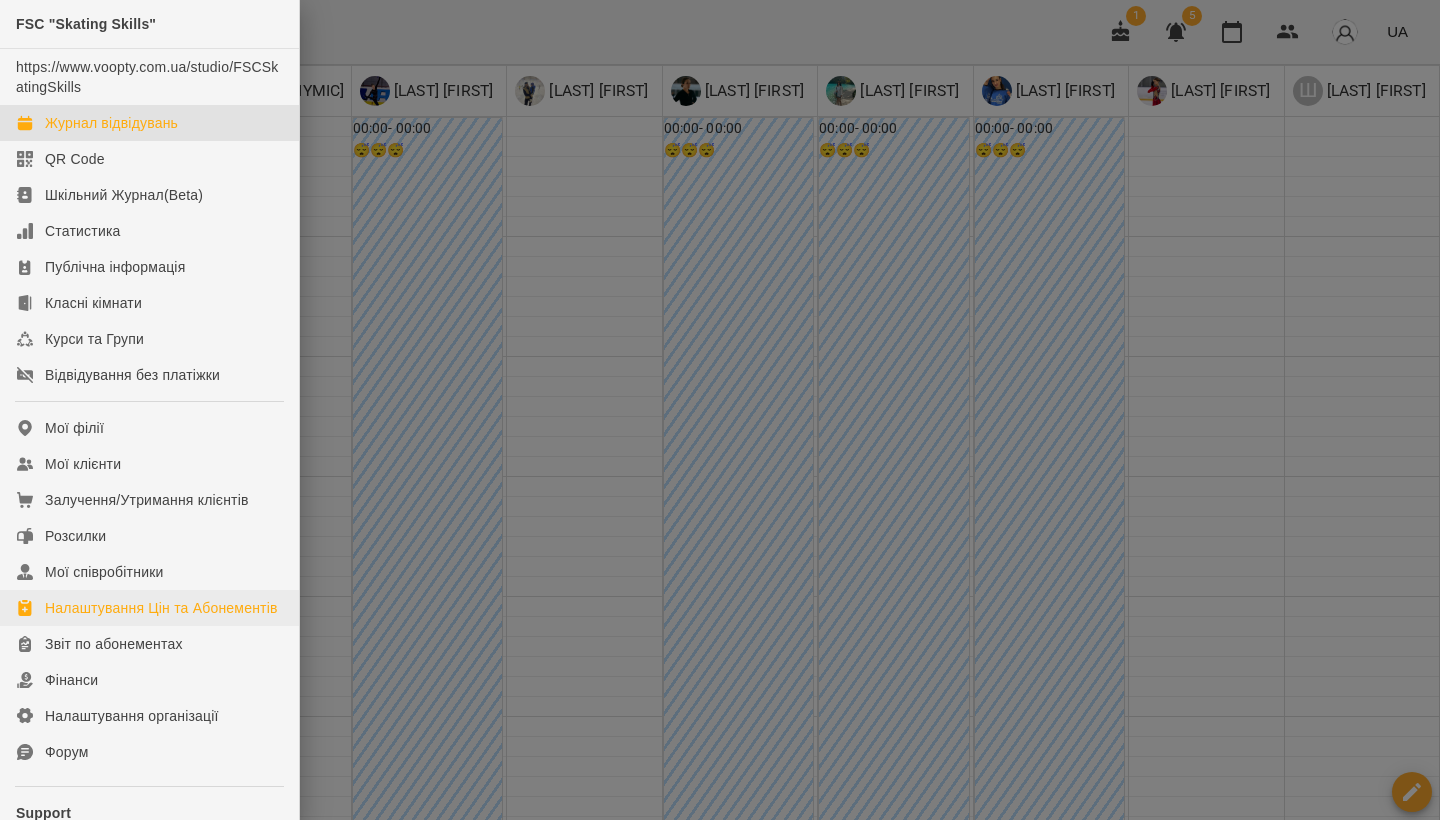 click on "Налаштування Цін та Абонементів" at bounding box center [161, 608] 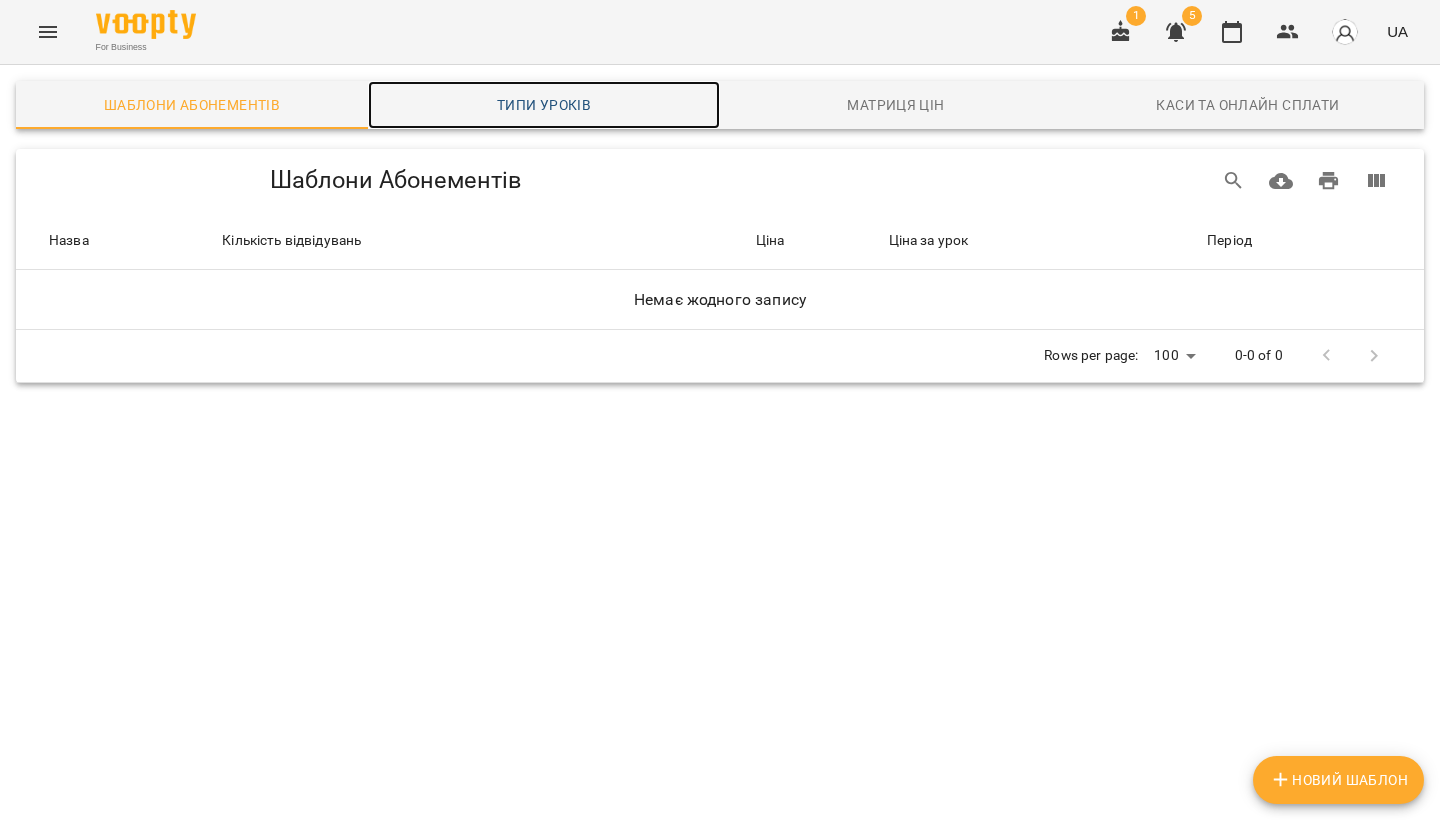 click on "Типи уроків" at bounding box center (544, 105) 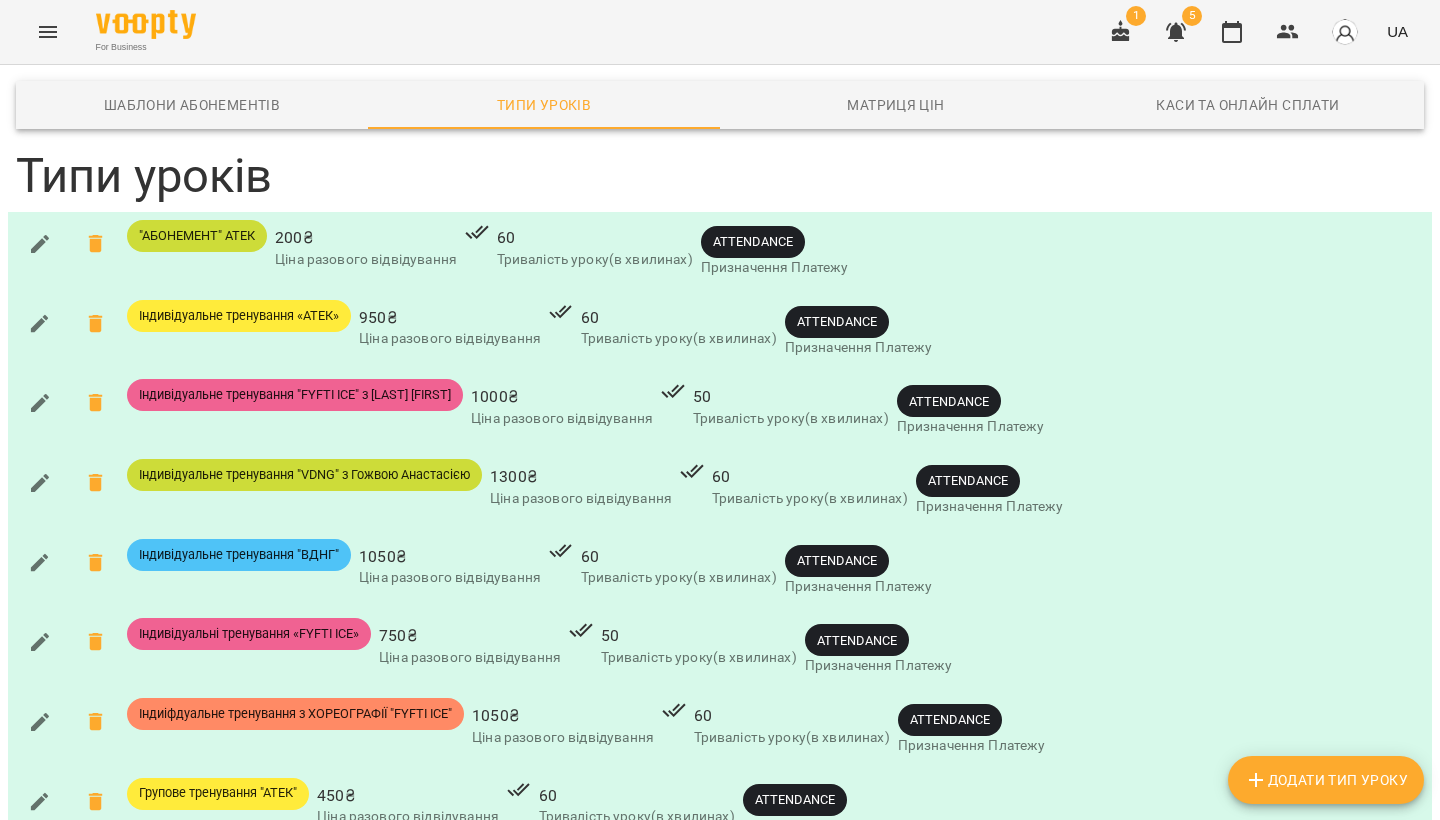 scroll, scrollTop: 66, scrollLeft: 0, axis: vertical 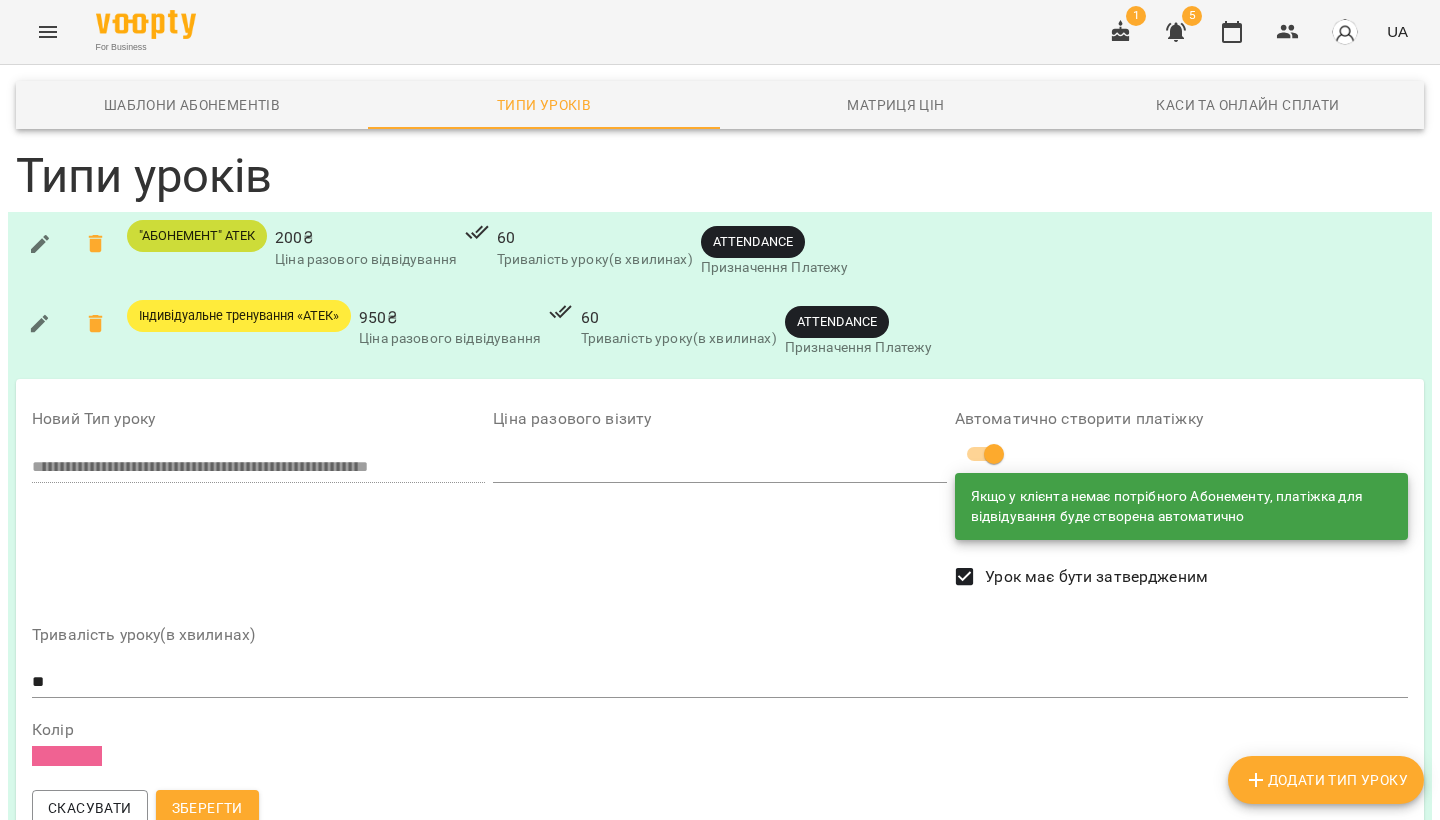 click on "**********" at bounding box center [258, 499] 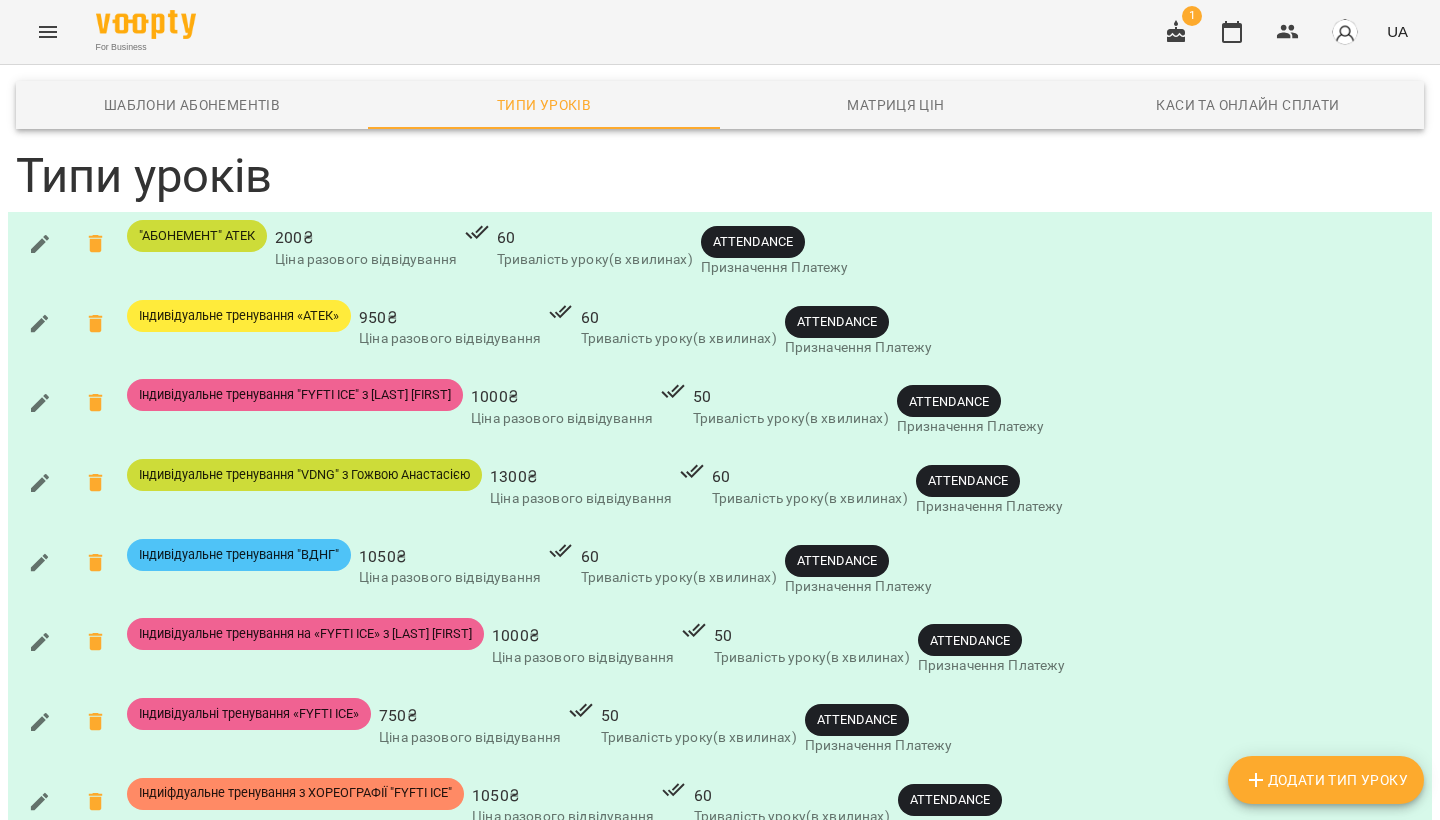 scroll, scrollTop: 838, scrollLeft: 0, axis: vertical 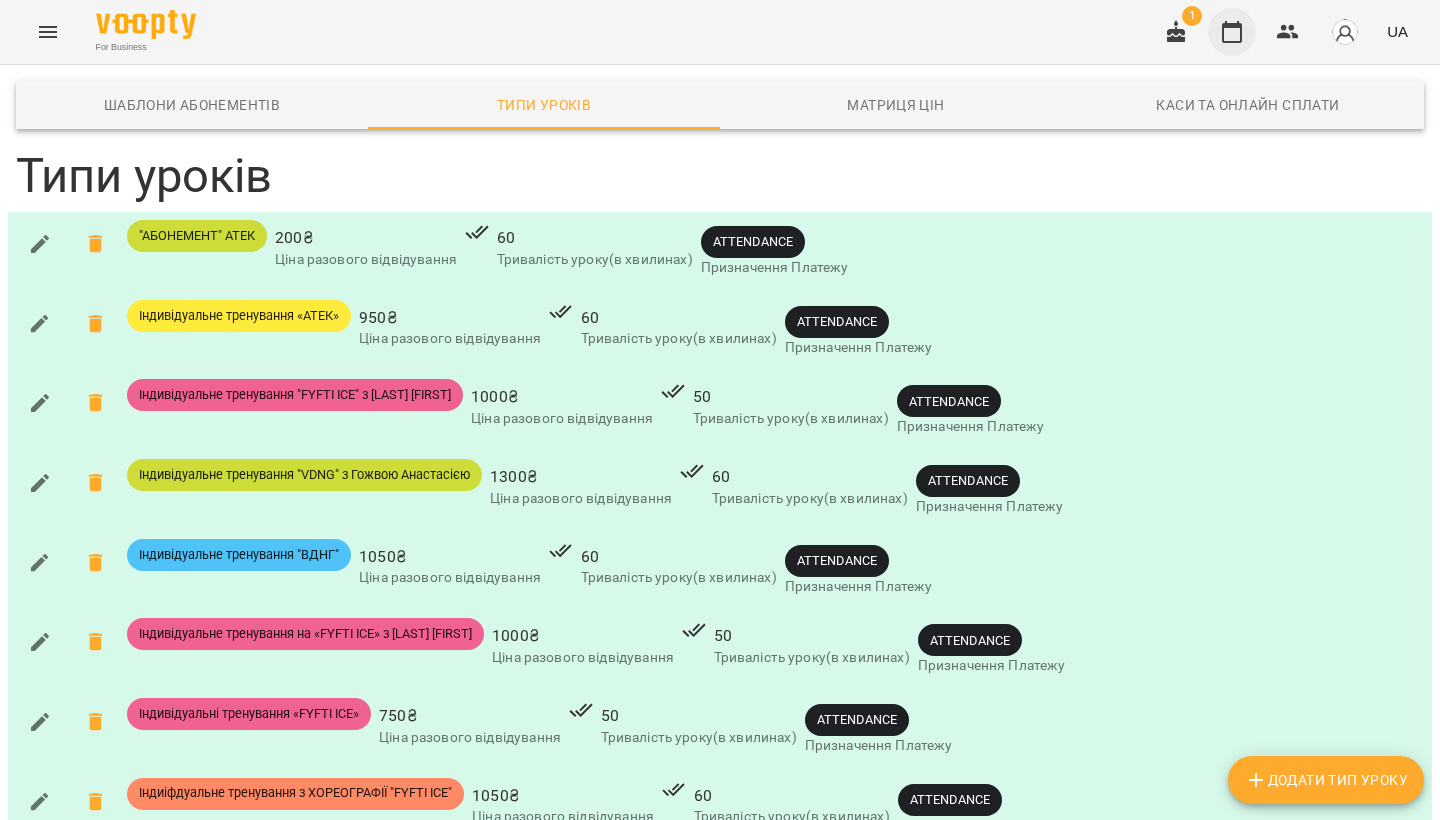 click 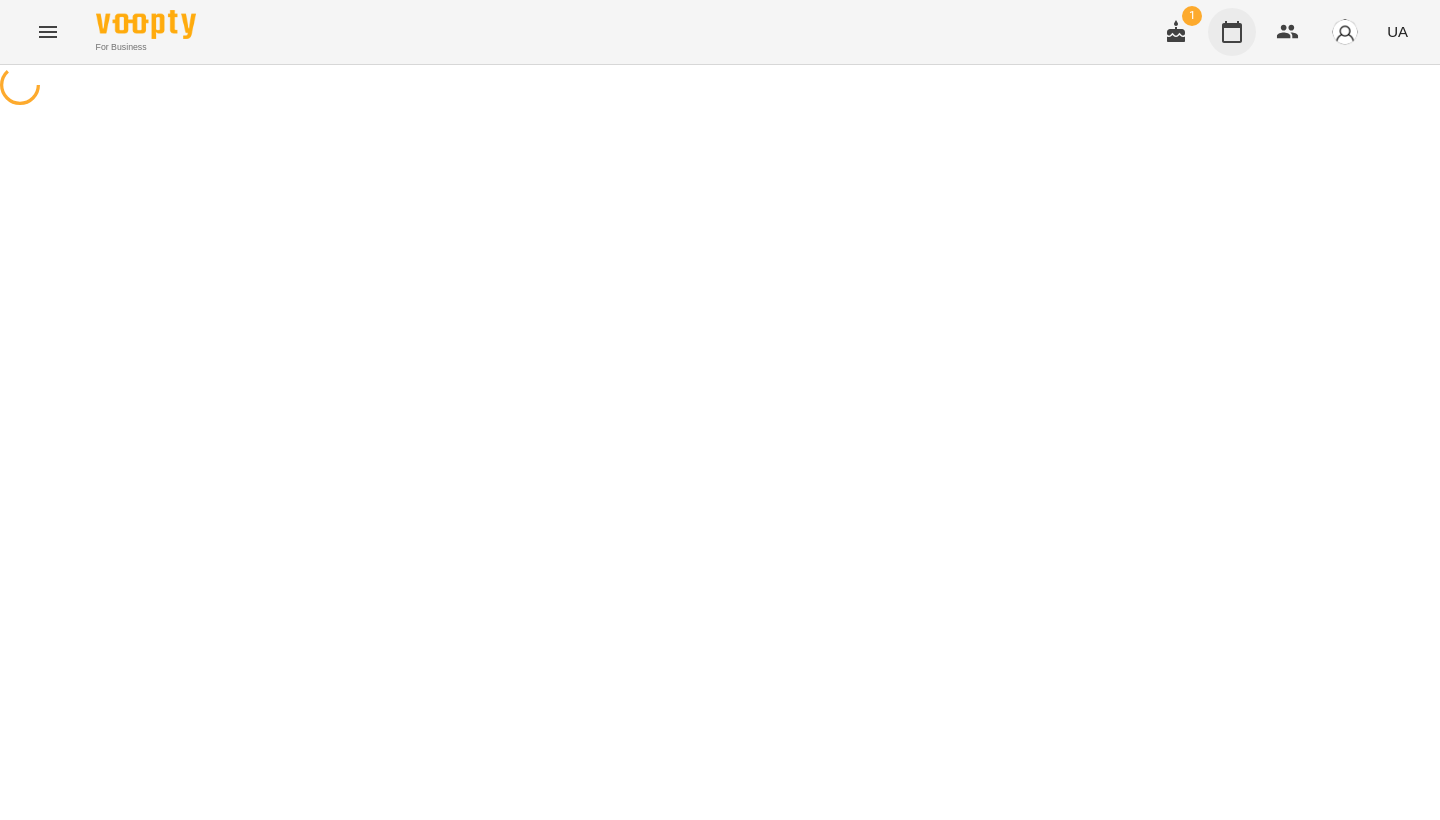 scroll, scrollTop: 0, scrollLeft: 0, axis: both 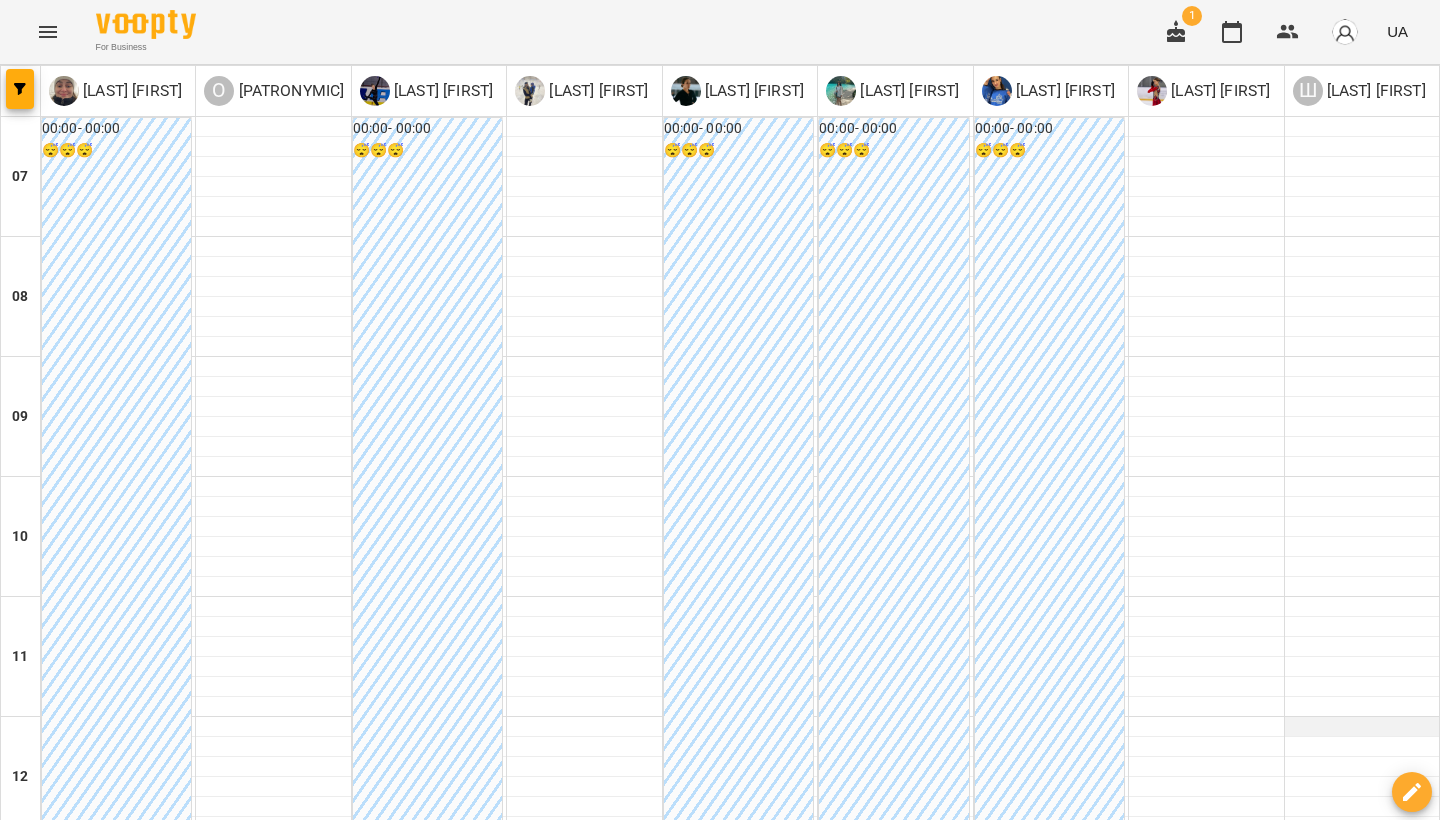 click at bounding box center (1362, 727) 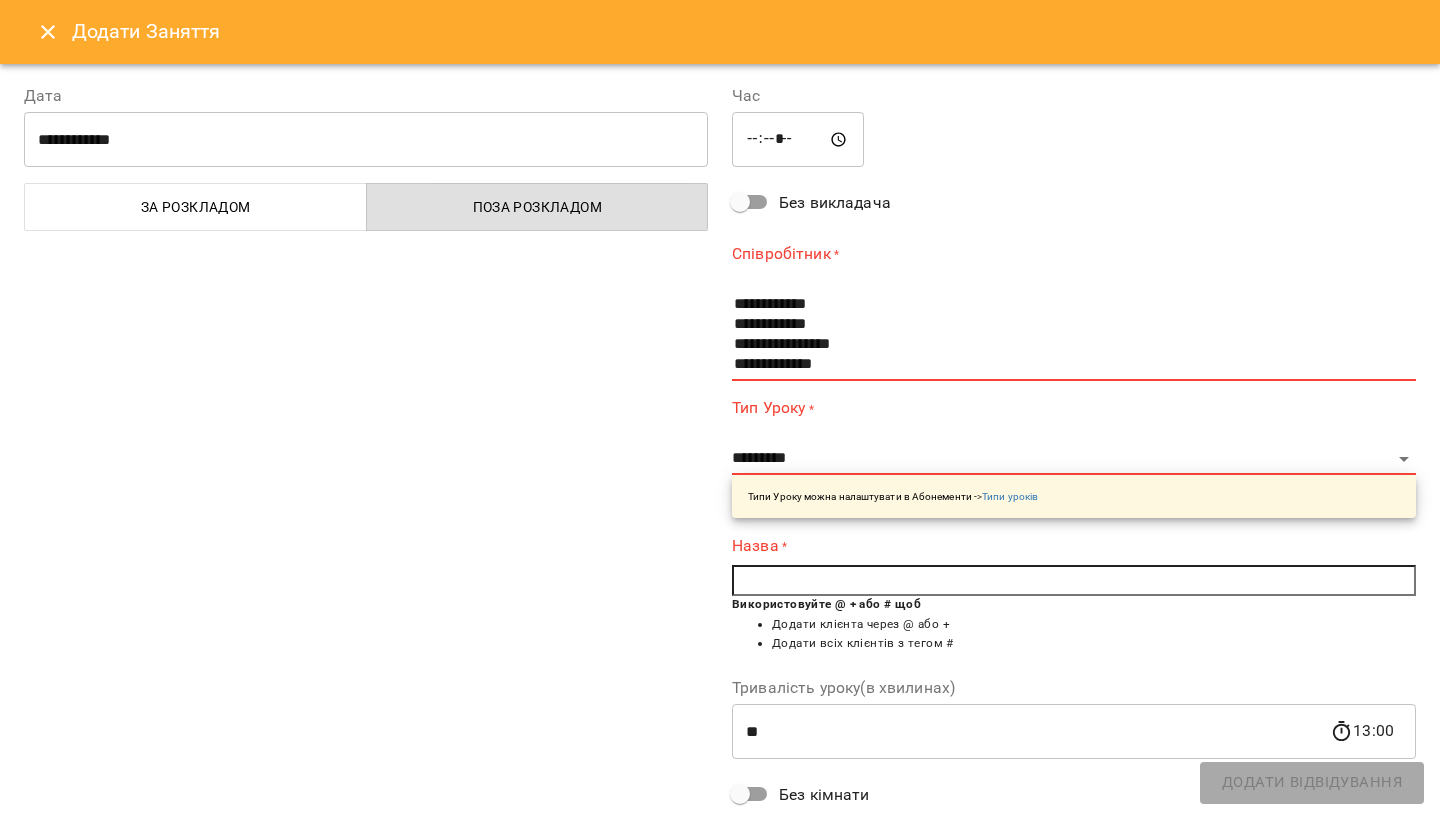 scroll, scrollTop: 100, scrollLeft: 0, axis: vertical 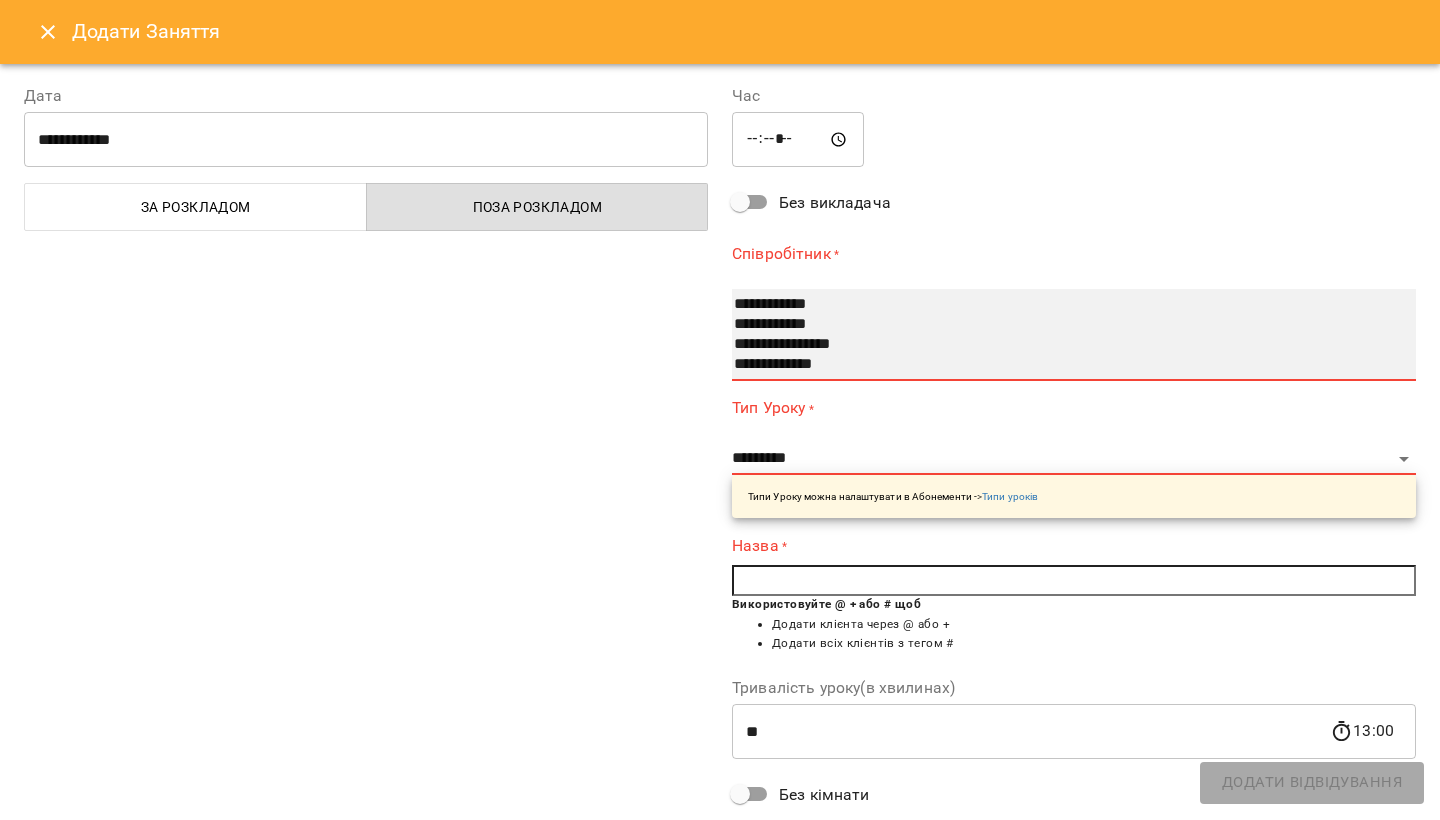click on "**********" at bounding box center [1062, 365] 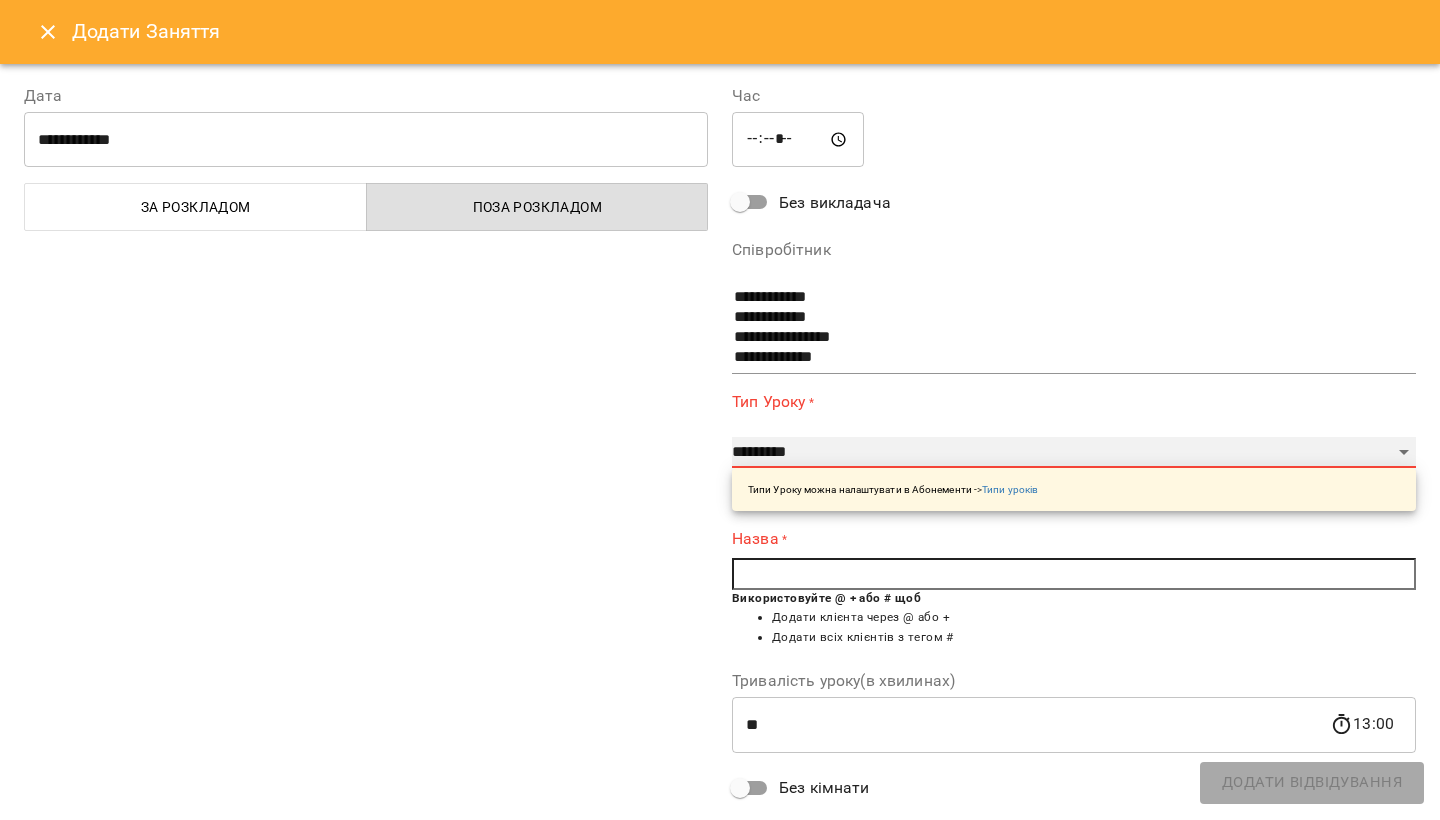select on "**********" 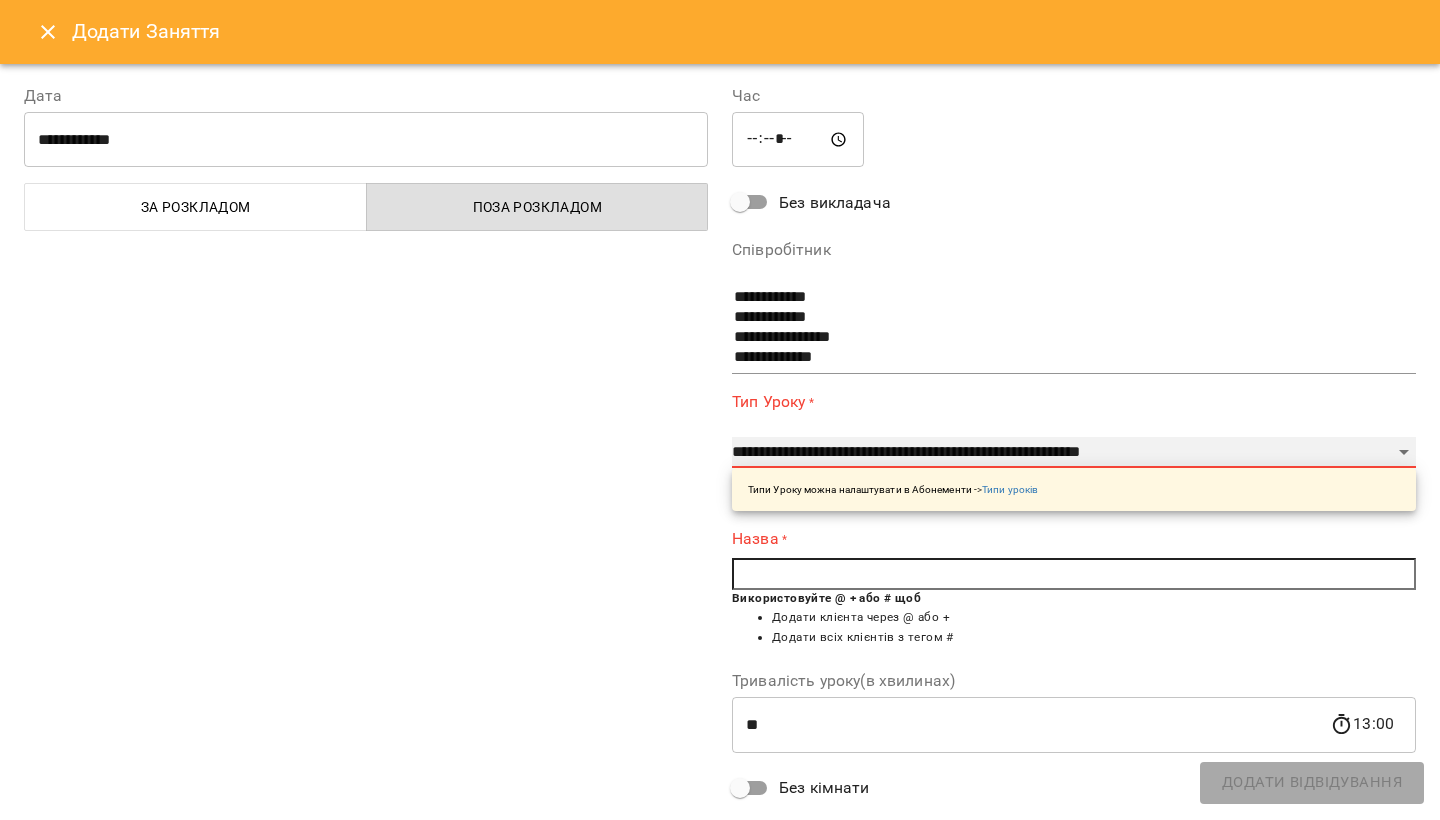 type on "**" 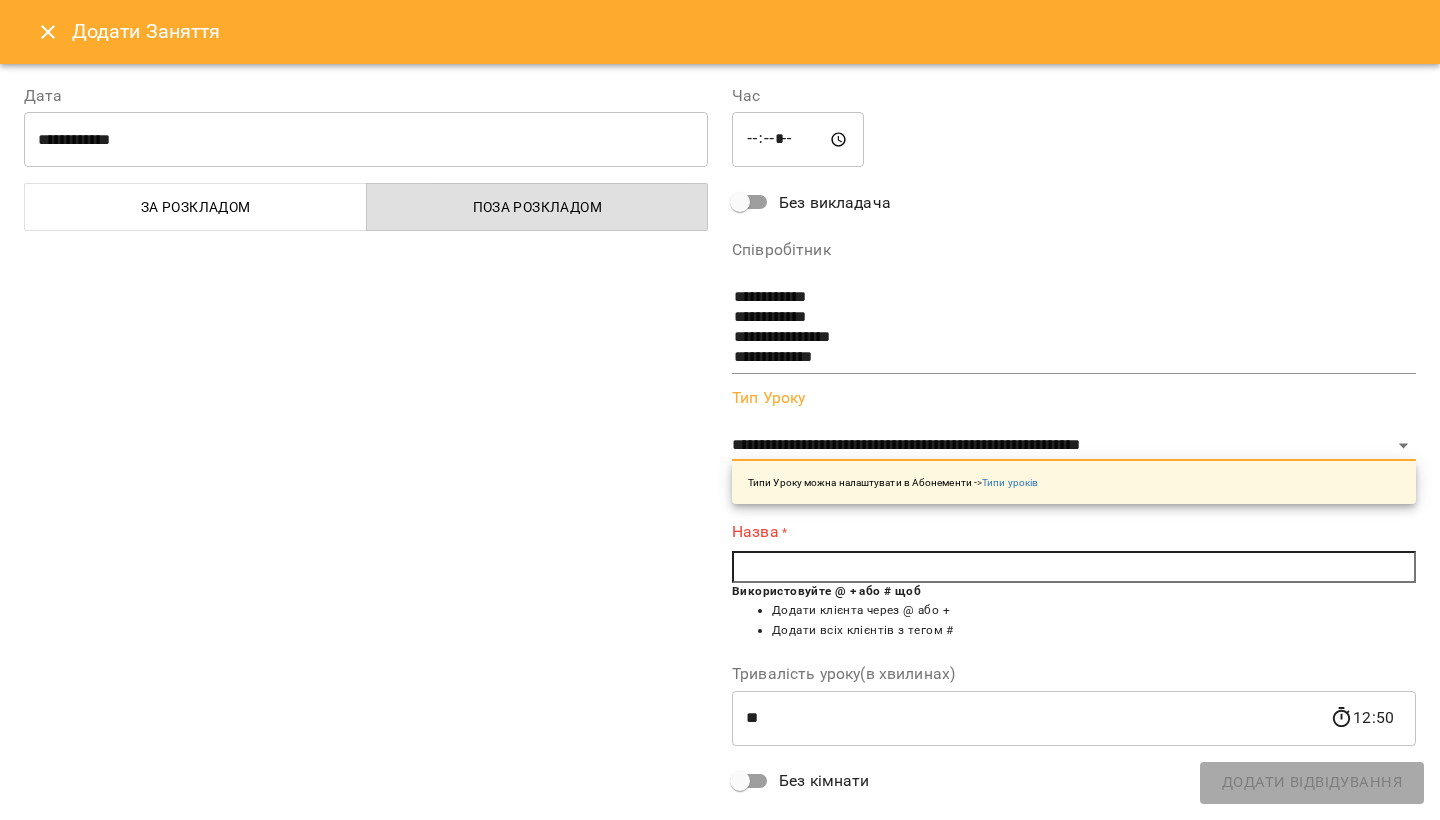 click at bounding box center (1074, 567) 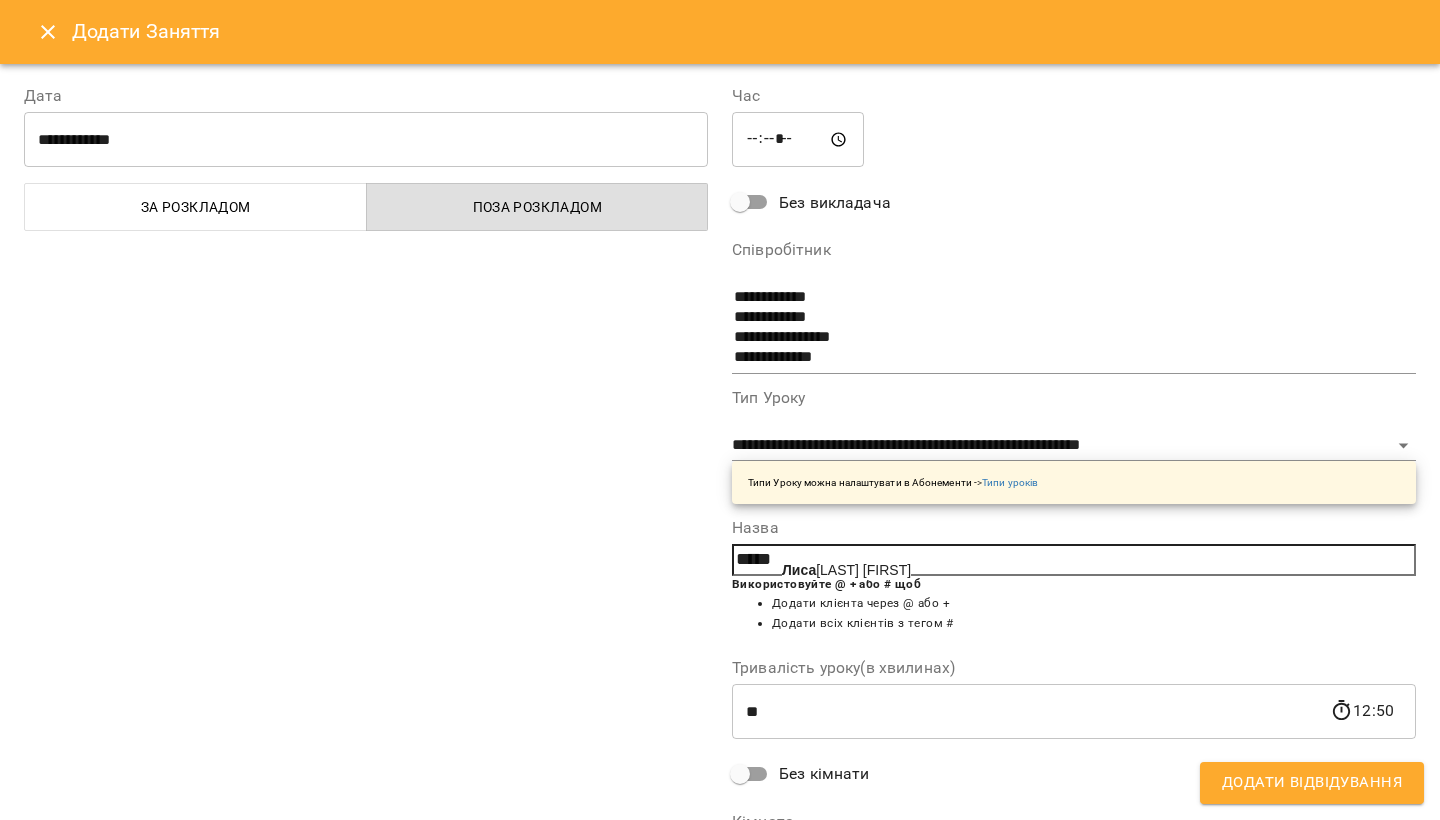 click on "Лиса" 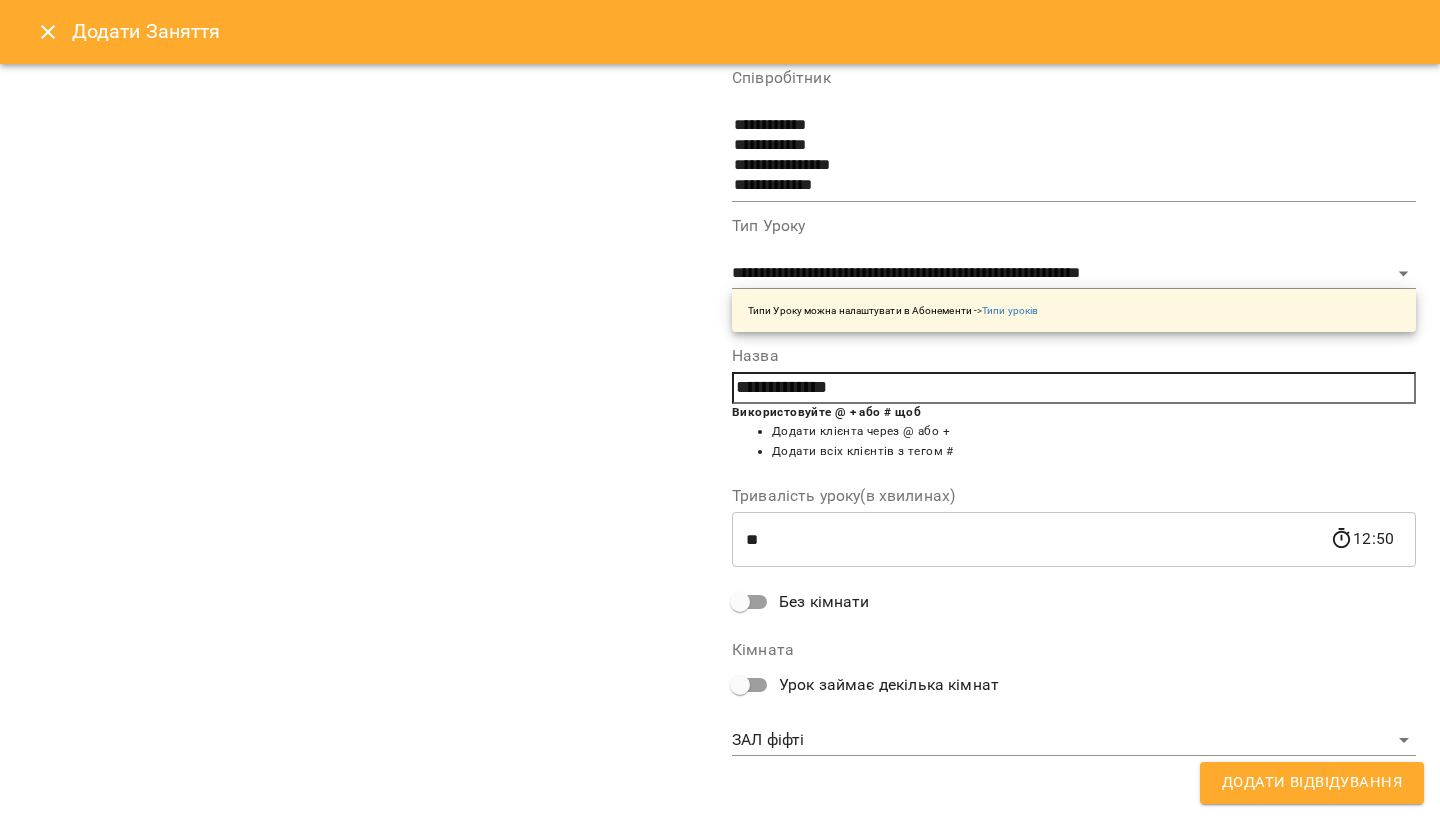scroll, scrollTop: 171, scrollLeft: 0, axis: vertical 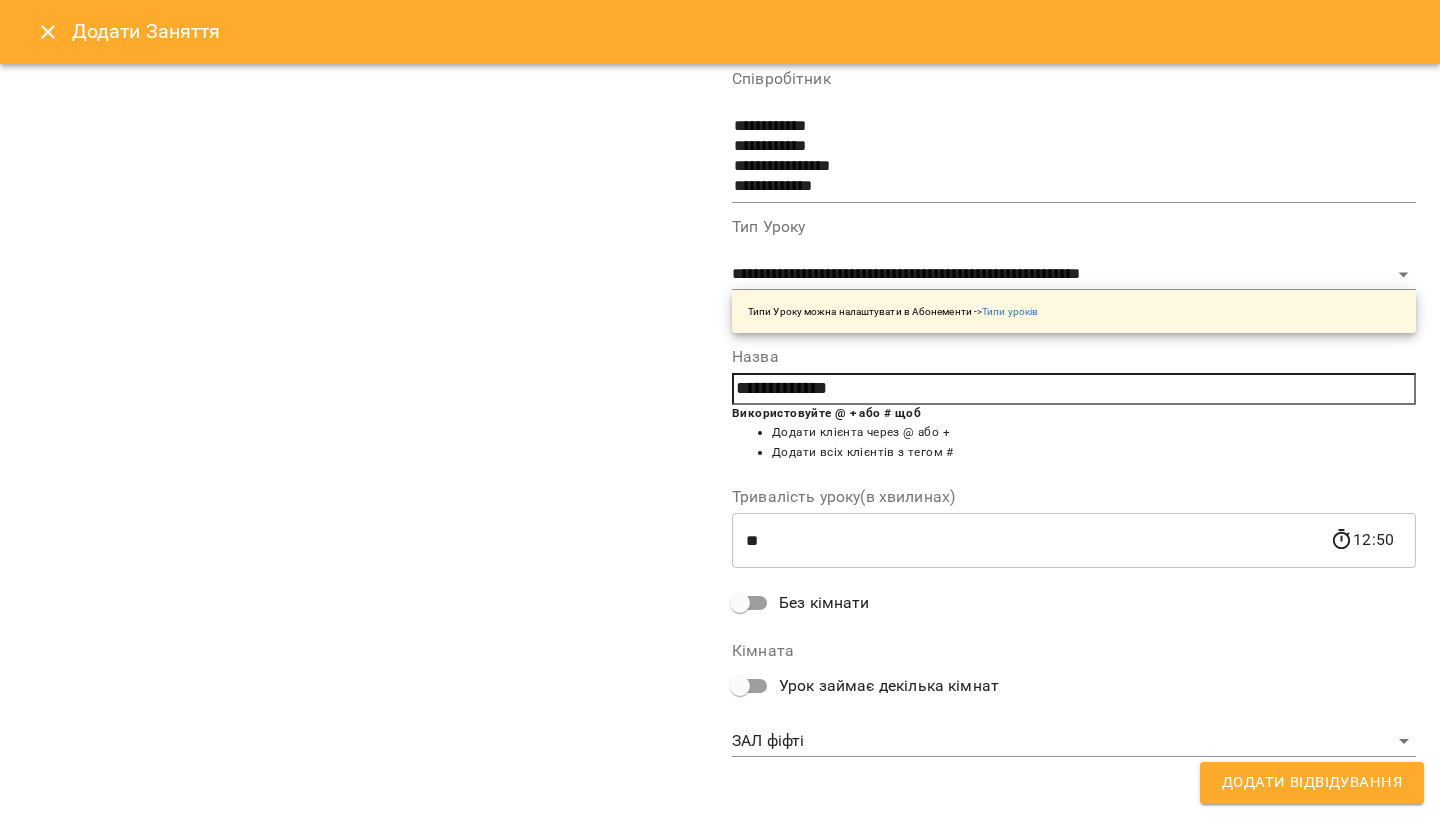click on "For Business 1 UA [LAST] [FIRST] [PATRONYMIC] [LAST] [FIRST] [PATRONYMIC] [LAST] [FIRST] [PATRONYMIC] [LAST] [FIRST] [PATRONYMIC] [LAST] [FIRST] [PATRONYMIC] [LAST] [FIRST] [PATRONYMIC] [LAST] [FIRST] [PATRONYMIC] [LAST] [FIRST] [PATRONYMIC] [LAST] [FIRST] [PATRONYMIC] [LAST] [FIRST] [PATRONYMIC] [TIME] [LAST] [FIRST] [PATRONYMIC] [TRAINING_TYPE] [TIME] [TRAINING_TYPE] [TIME] [LAST] [FIRST] [PATRONYMIC] [TRAINING_TYPE]" at bounding box center [720, 1025] 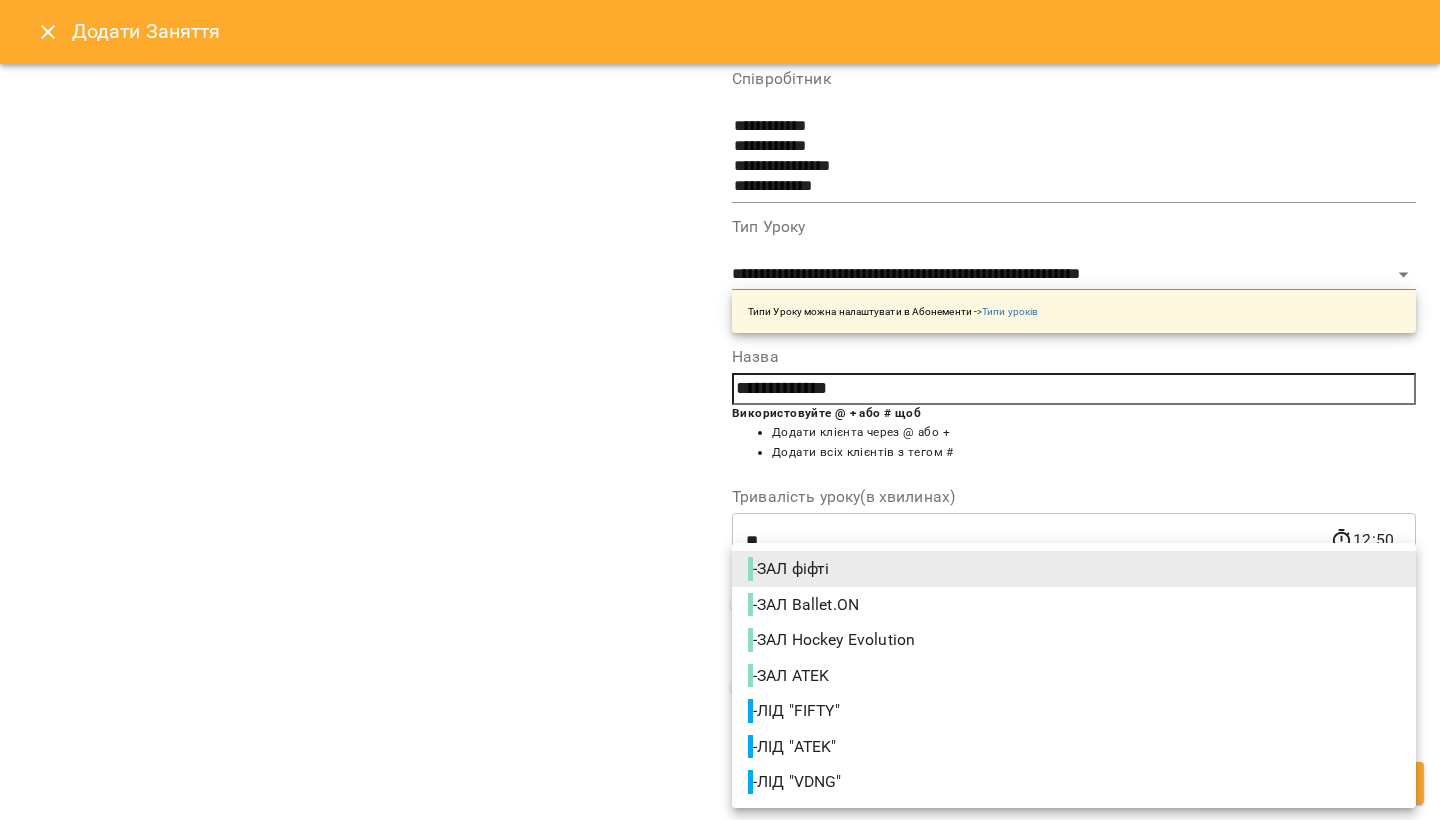 click on "-  ЛІД "FIFTY"" at bounding box center (796, 711) 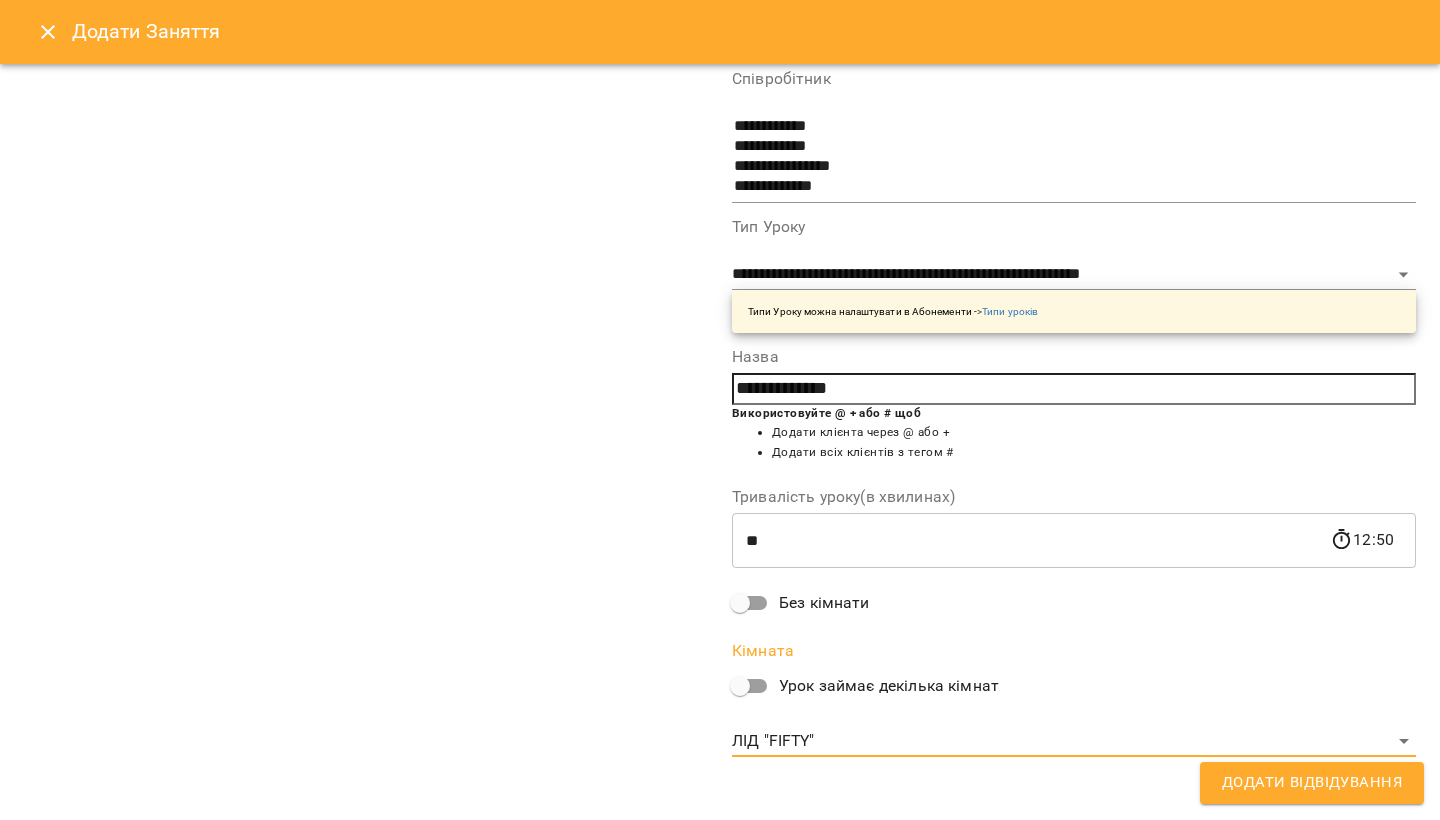 click on "Додати Відвідування" at bounding box center (1312, 783) 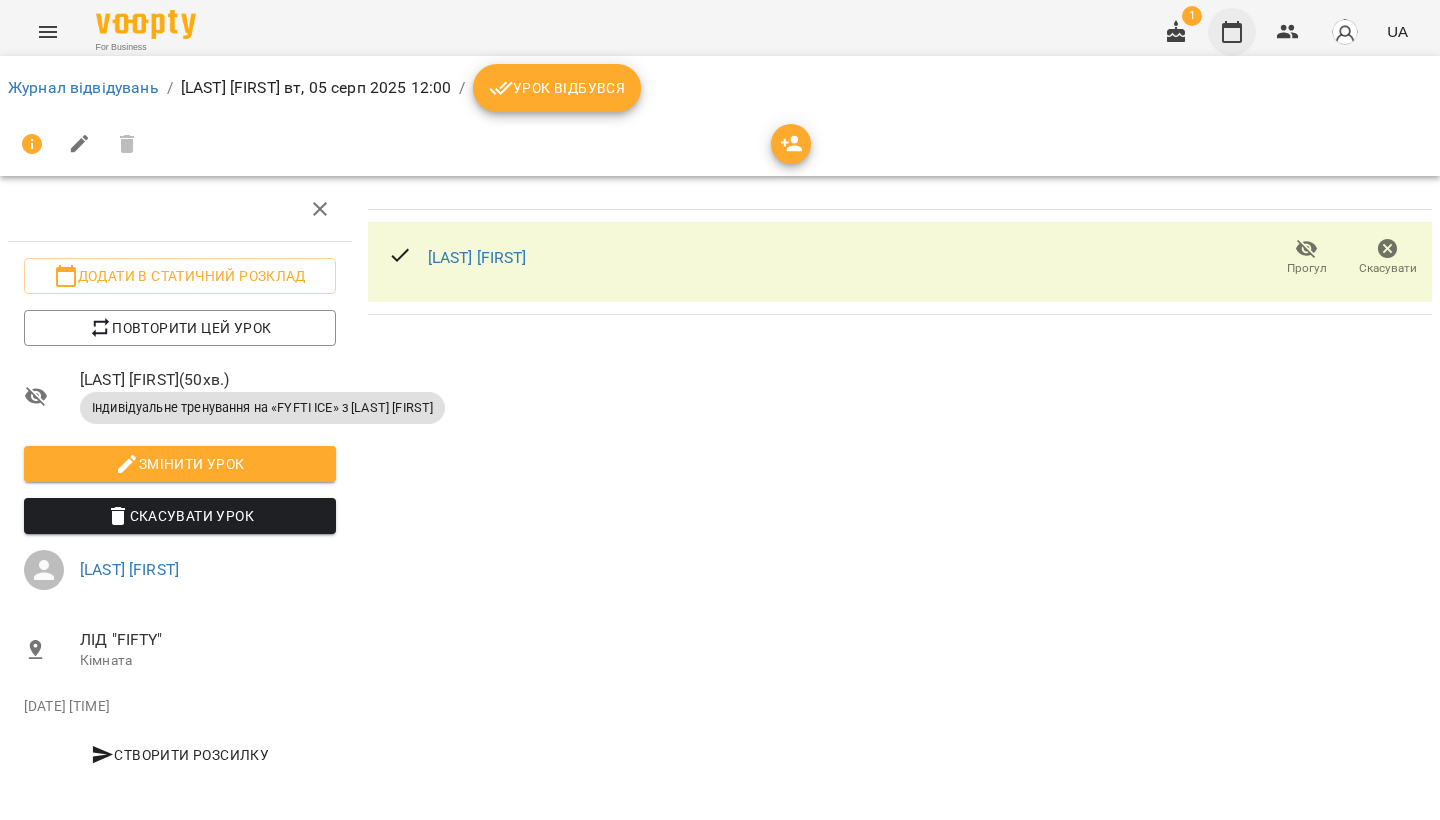 click 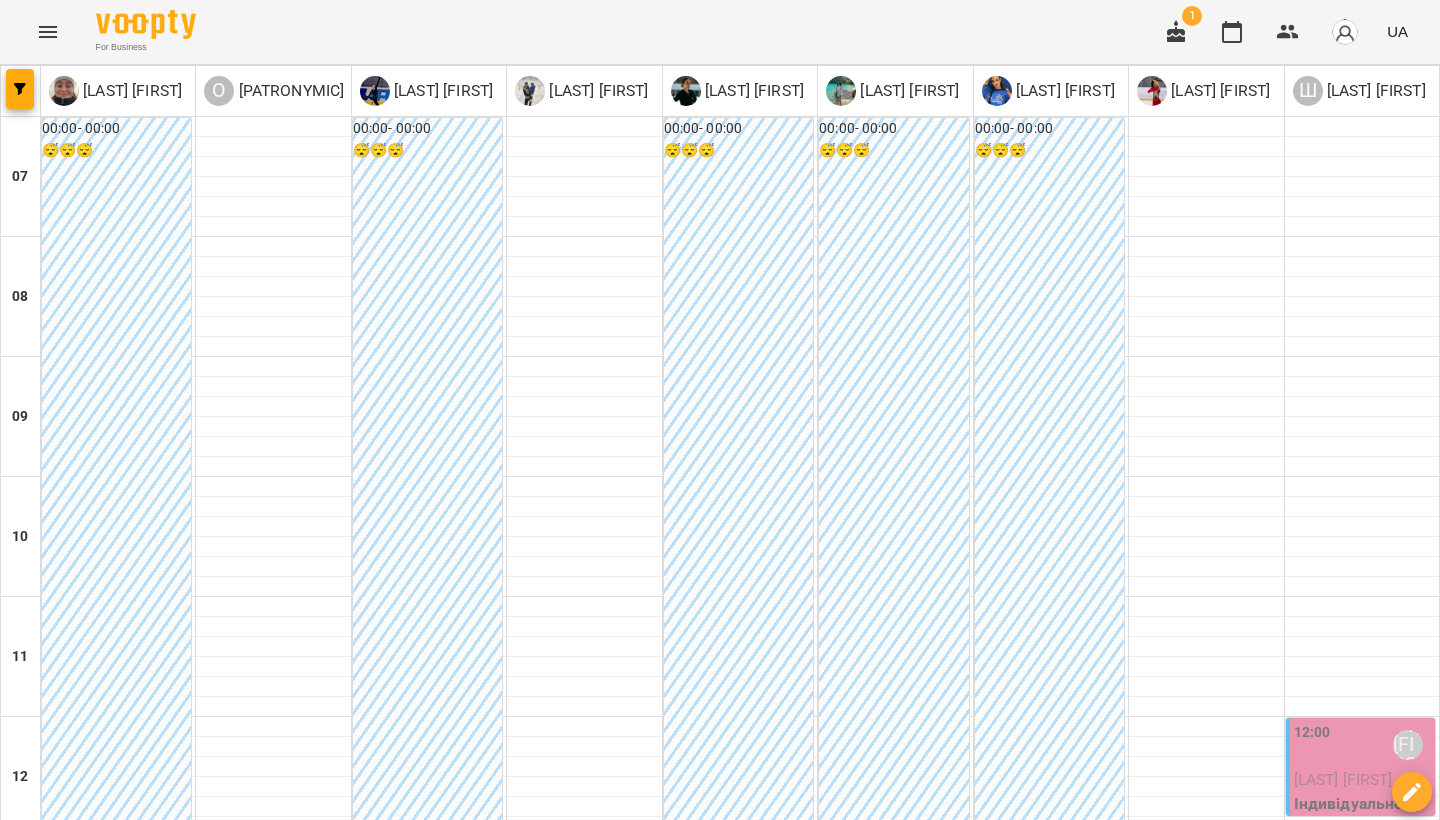 scroll, scrollTop: 584, scrollLeft: 0, axis: vertical 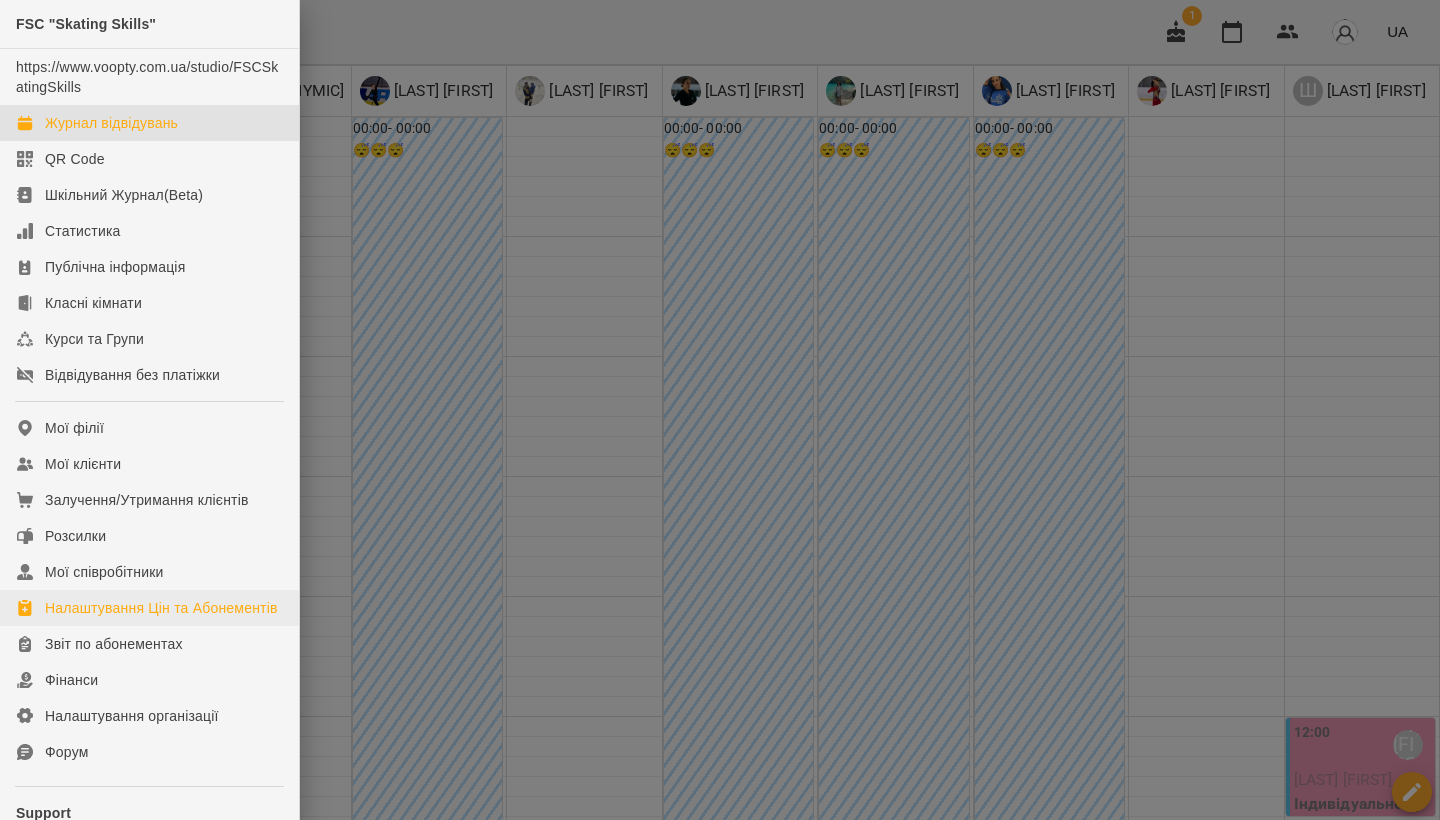 click on "Налаштування Цін та Абонементів" at bounding box center (161, 608) 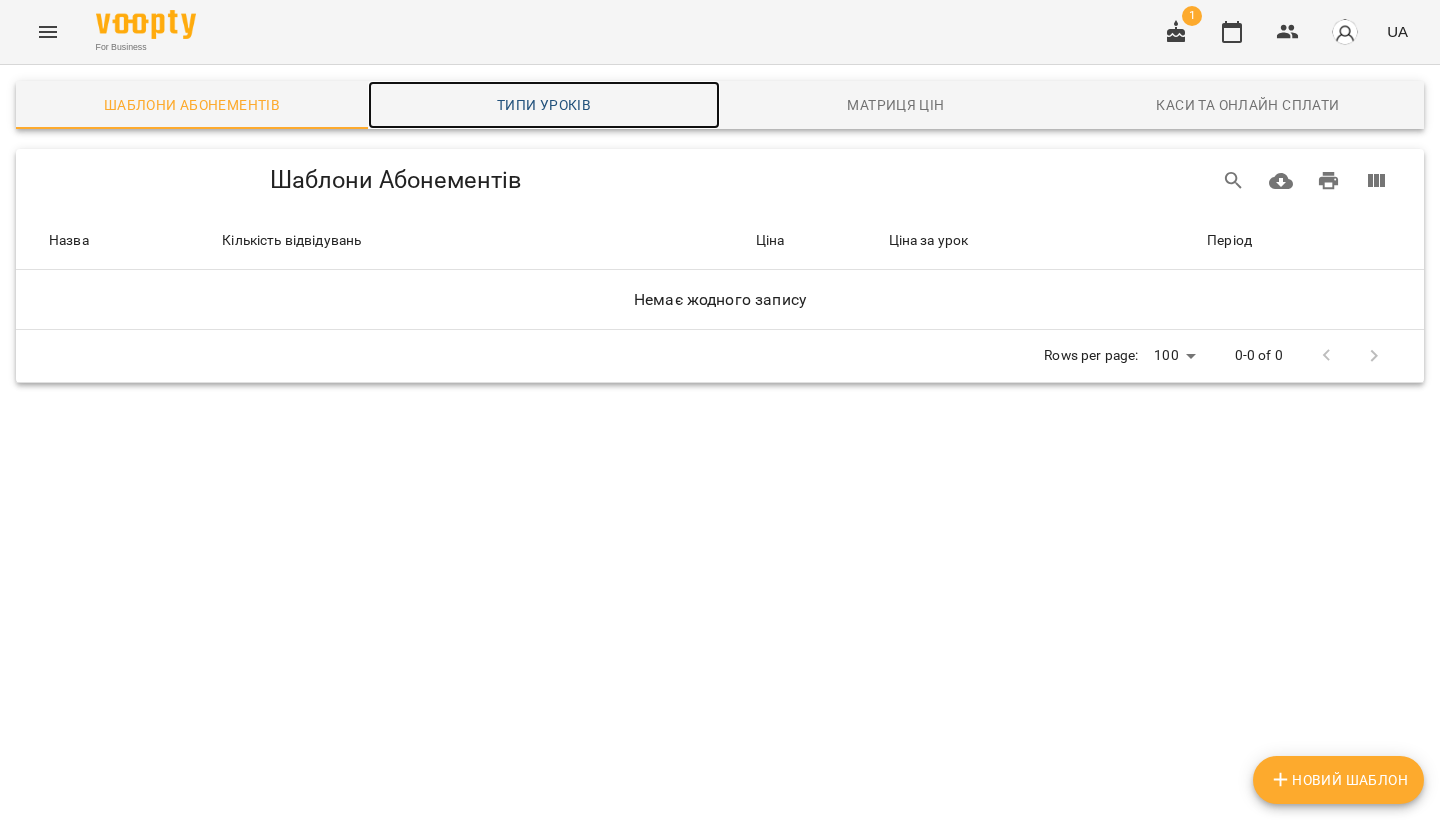 click on "Типи уроків" at bounding box center (544, 105) 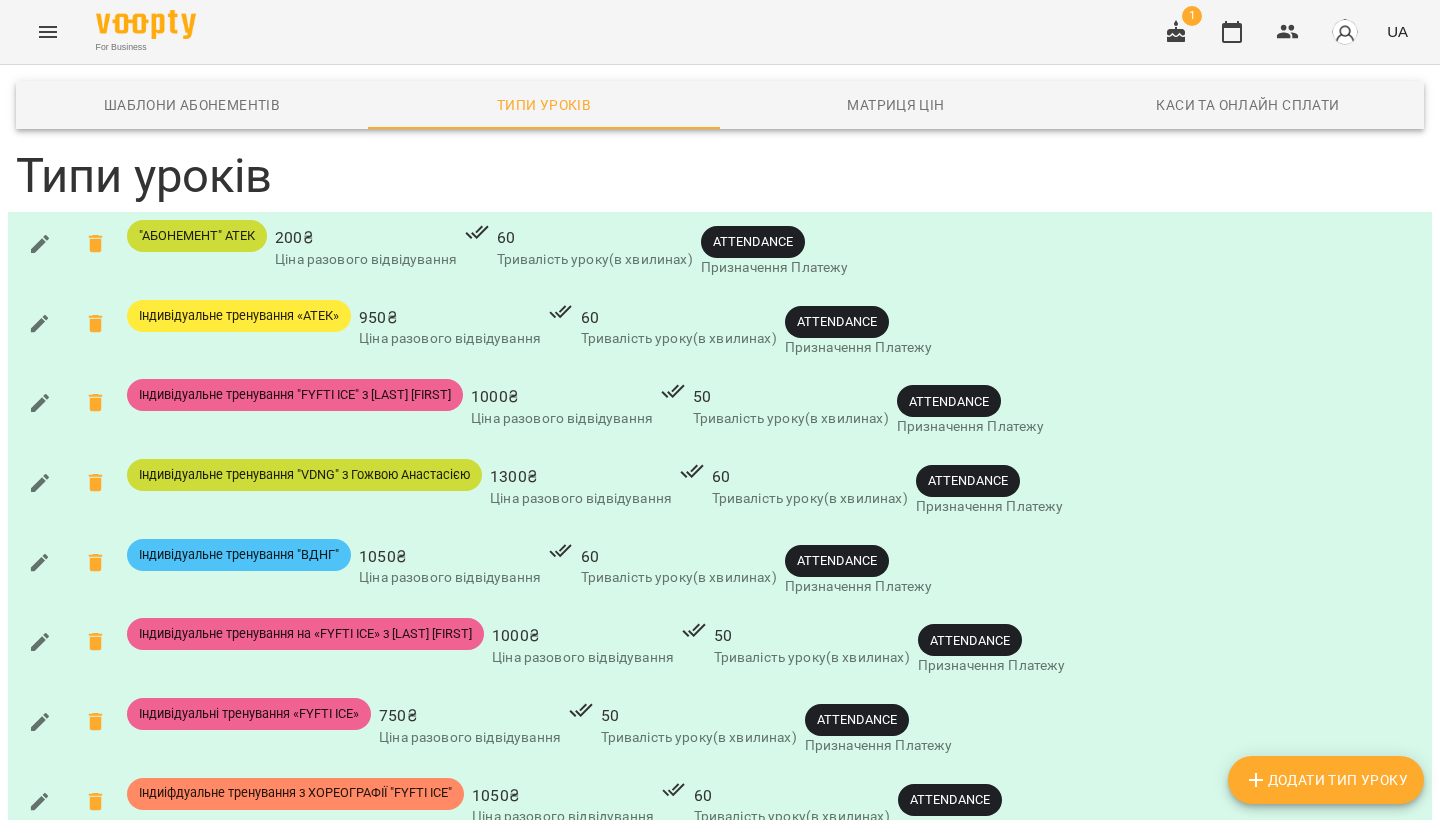 scroll, scrollTop: 690, scrollLeft: 0, axis: vertical 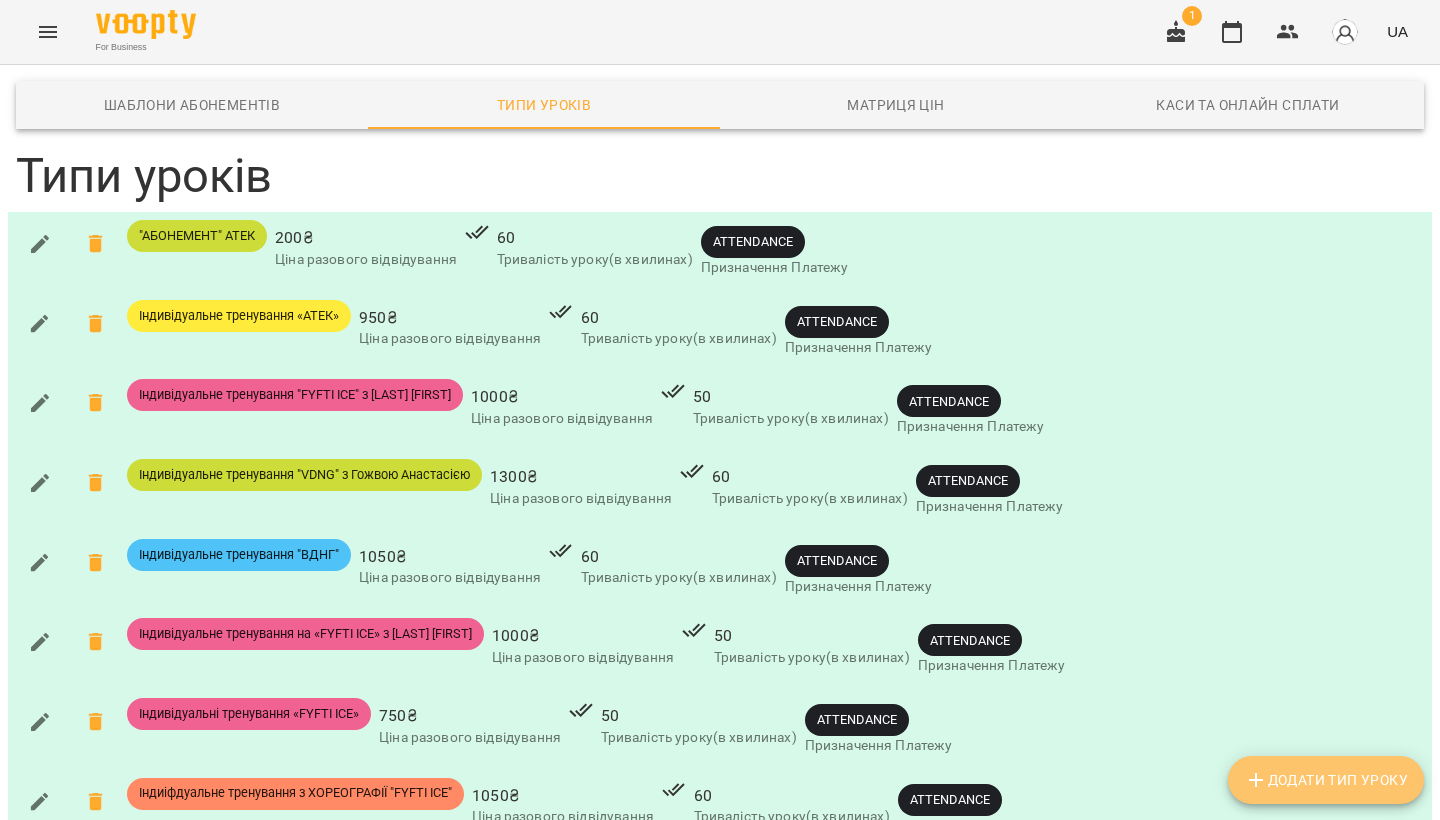 click on "Додати Тип Уроку" at bounding box center [1326, 780] 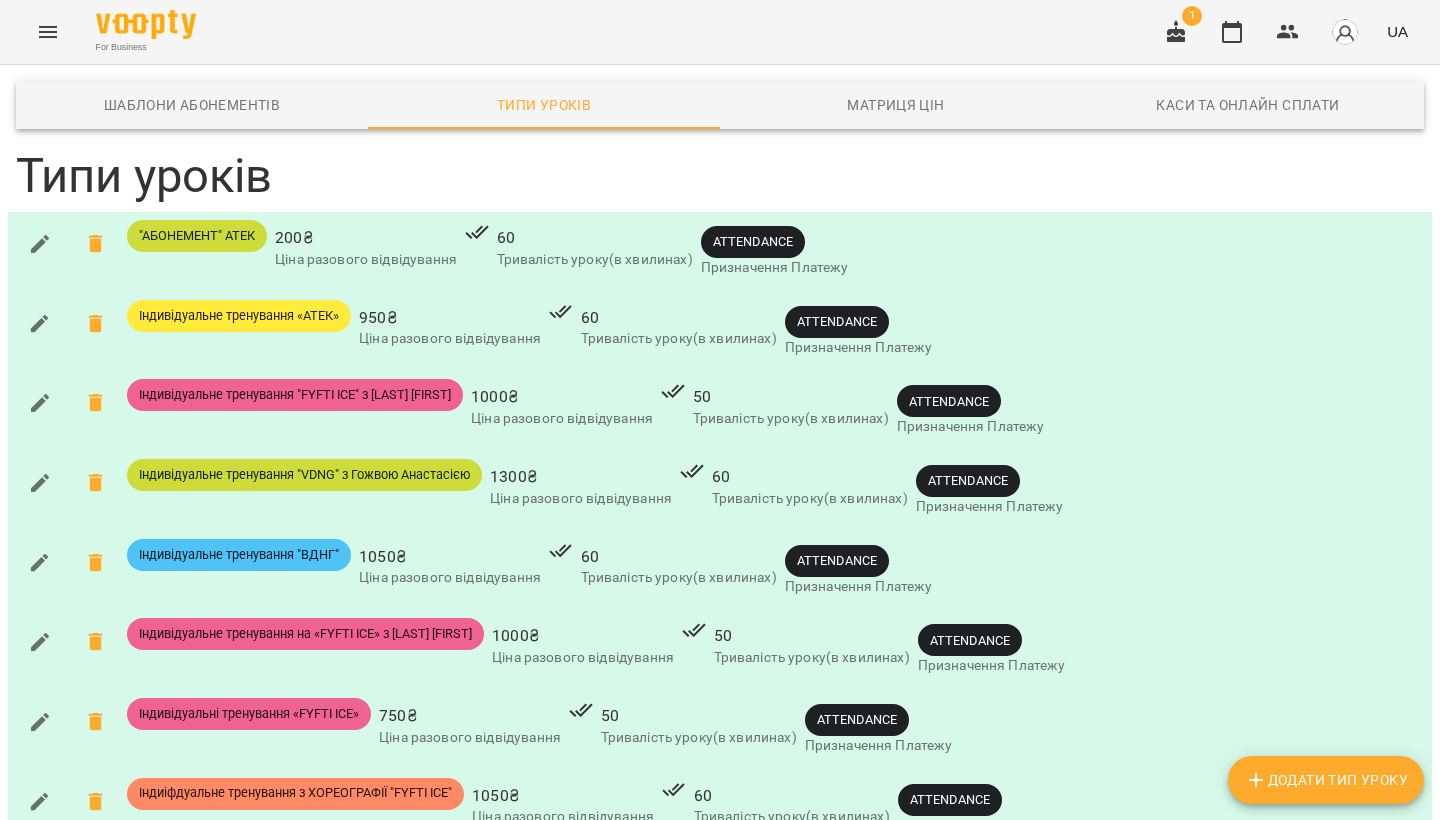 click at bounding box center [258, 2149] 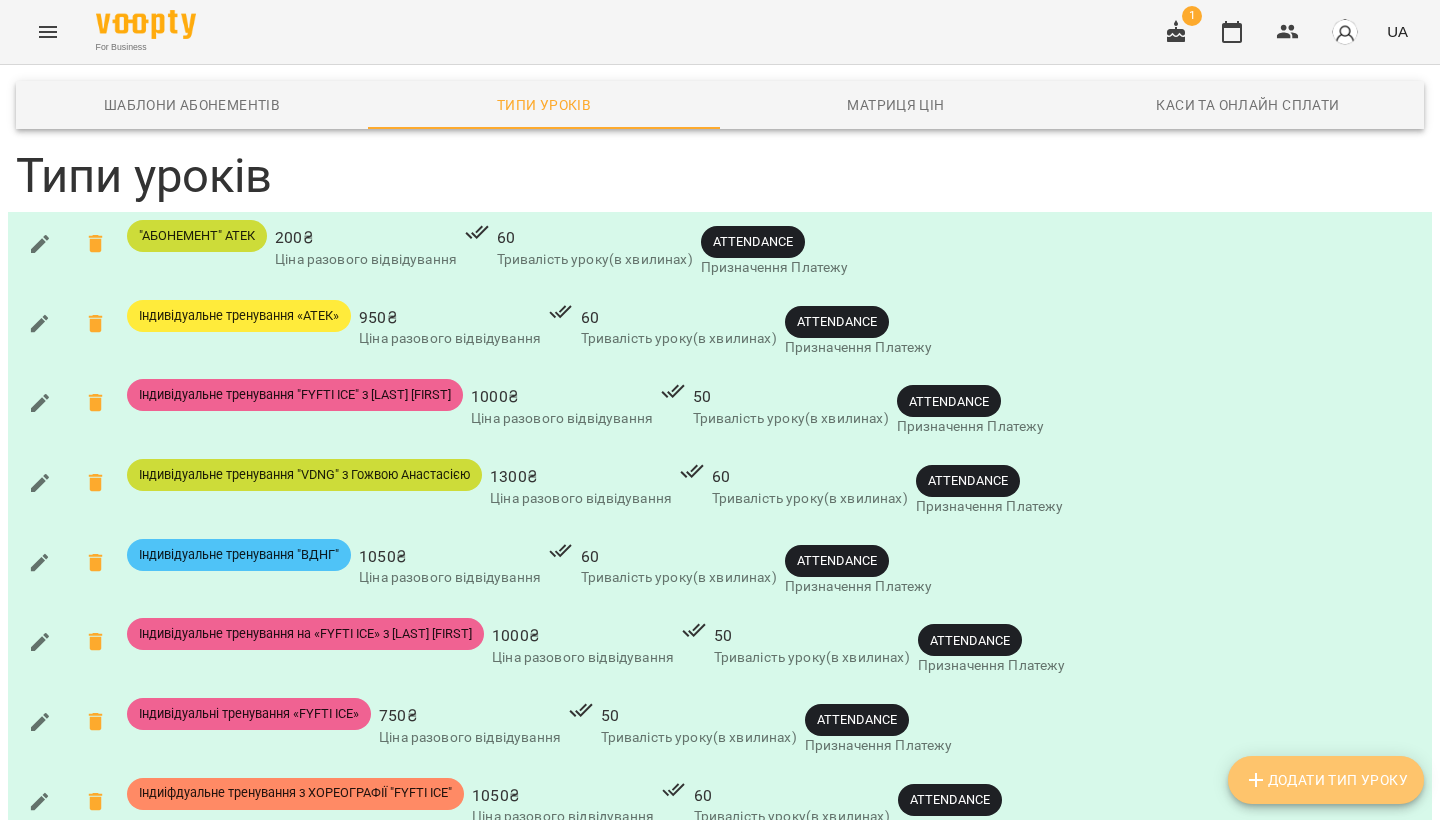 click on "Додати Тип Уроку" at bounding box center (1326, 780) 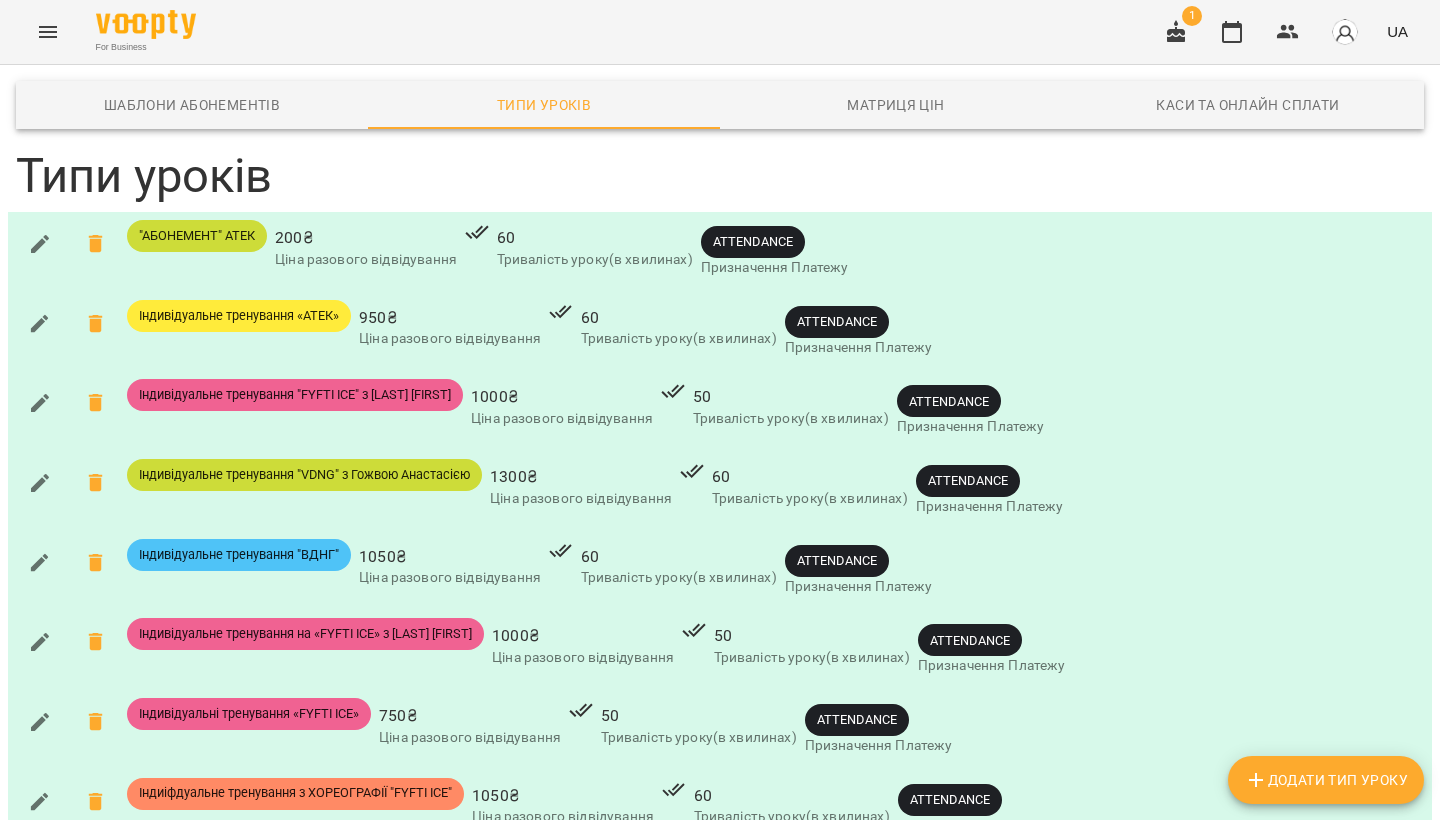 click on "Скасувати" at bounding box center (90, 2976) 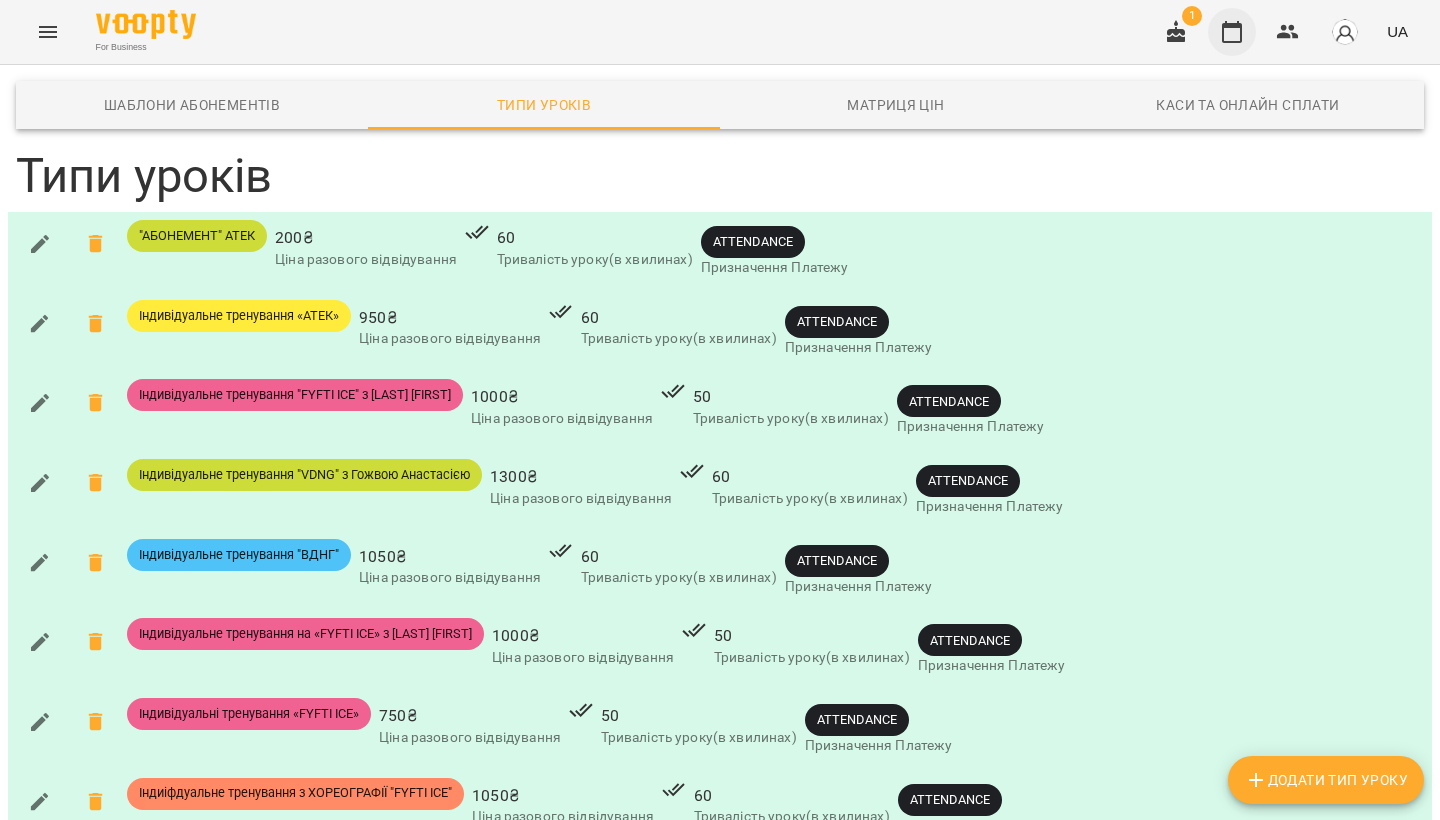 scroll, scrollTop: 0, scrollLeft: 0, axis: both 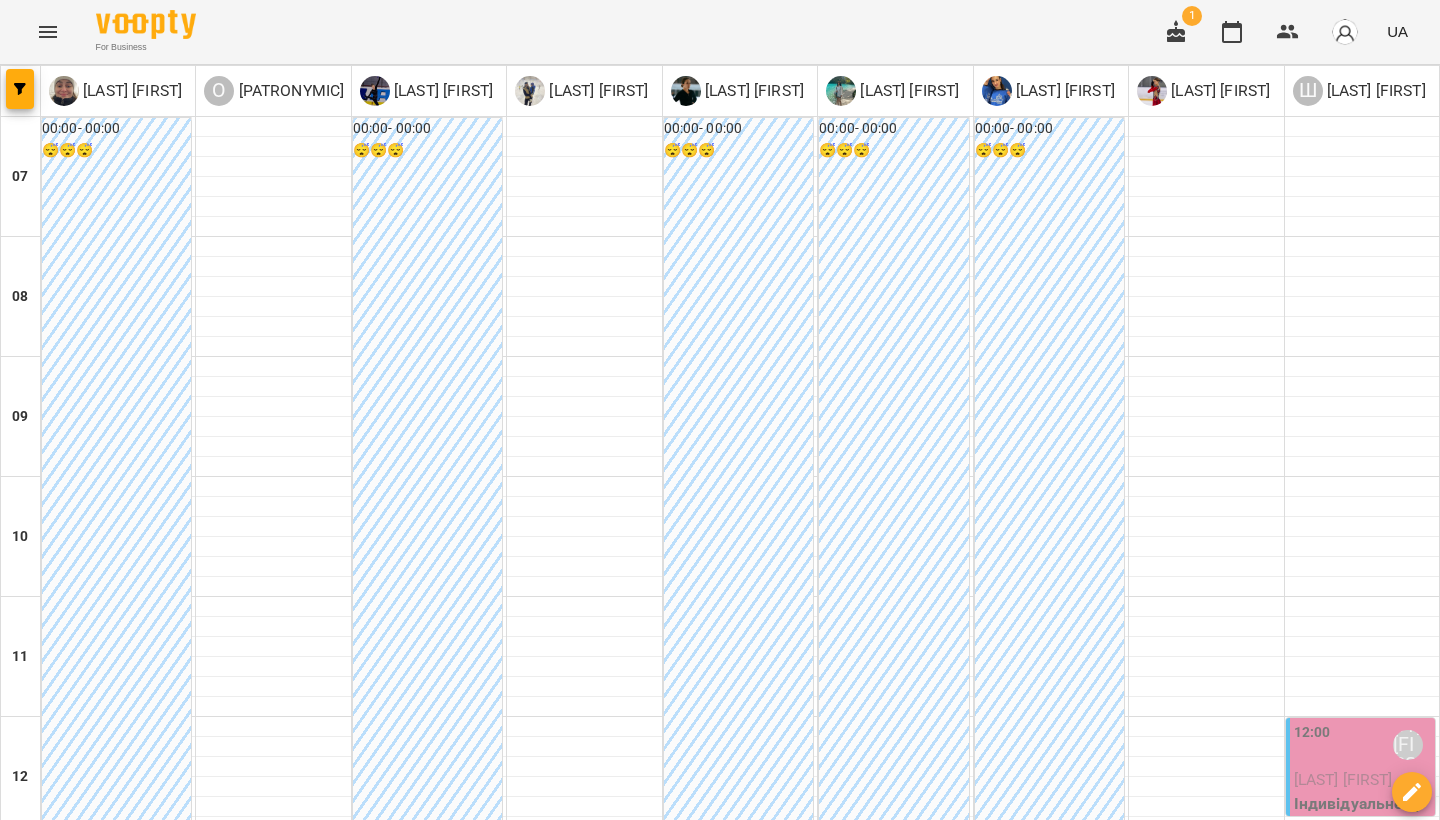 click at bounding box center [1362, 887] 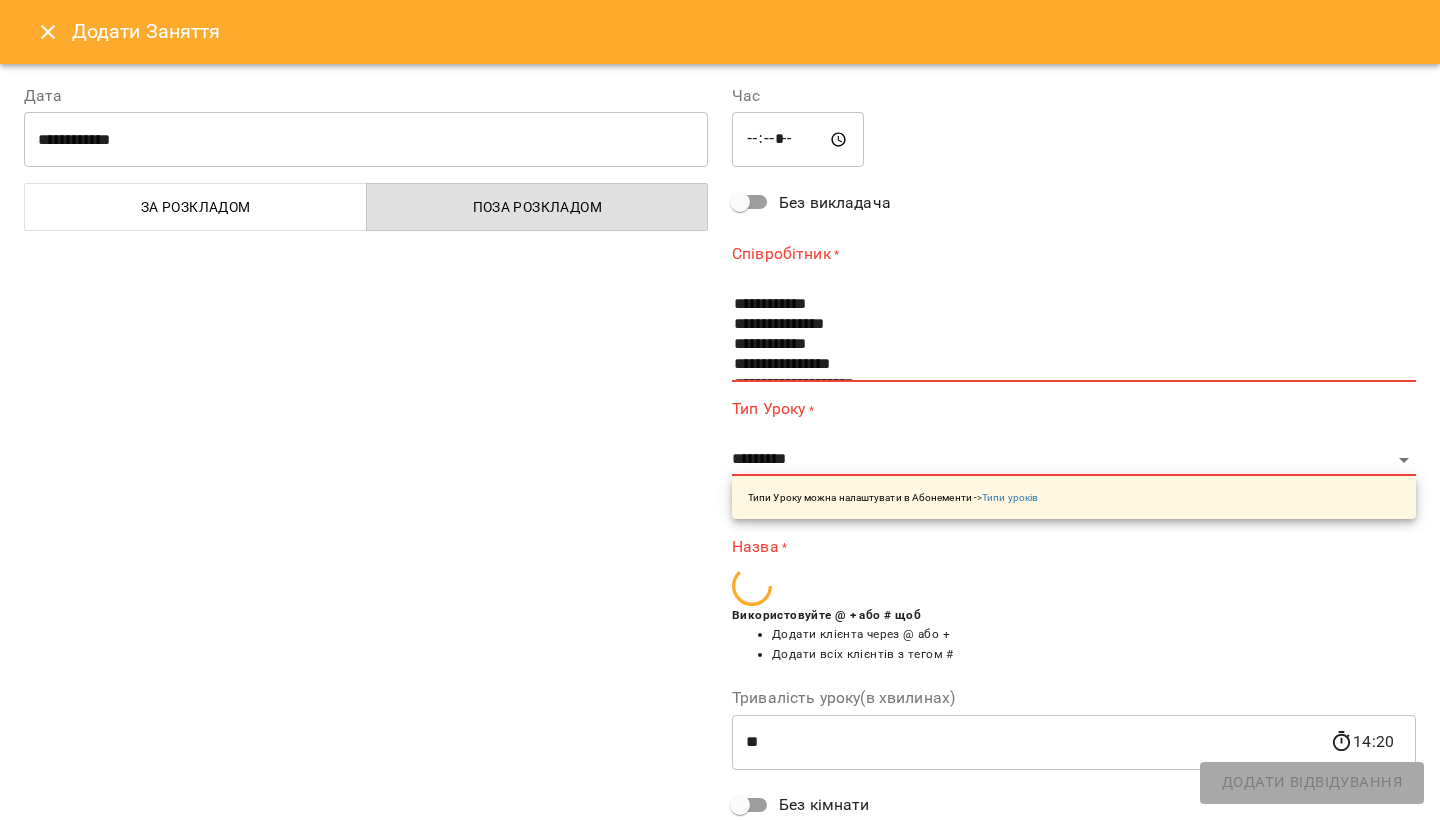 scroll, scrollTop: 1, scrollLeft: 0, axis: vertical 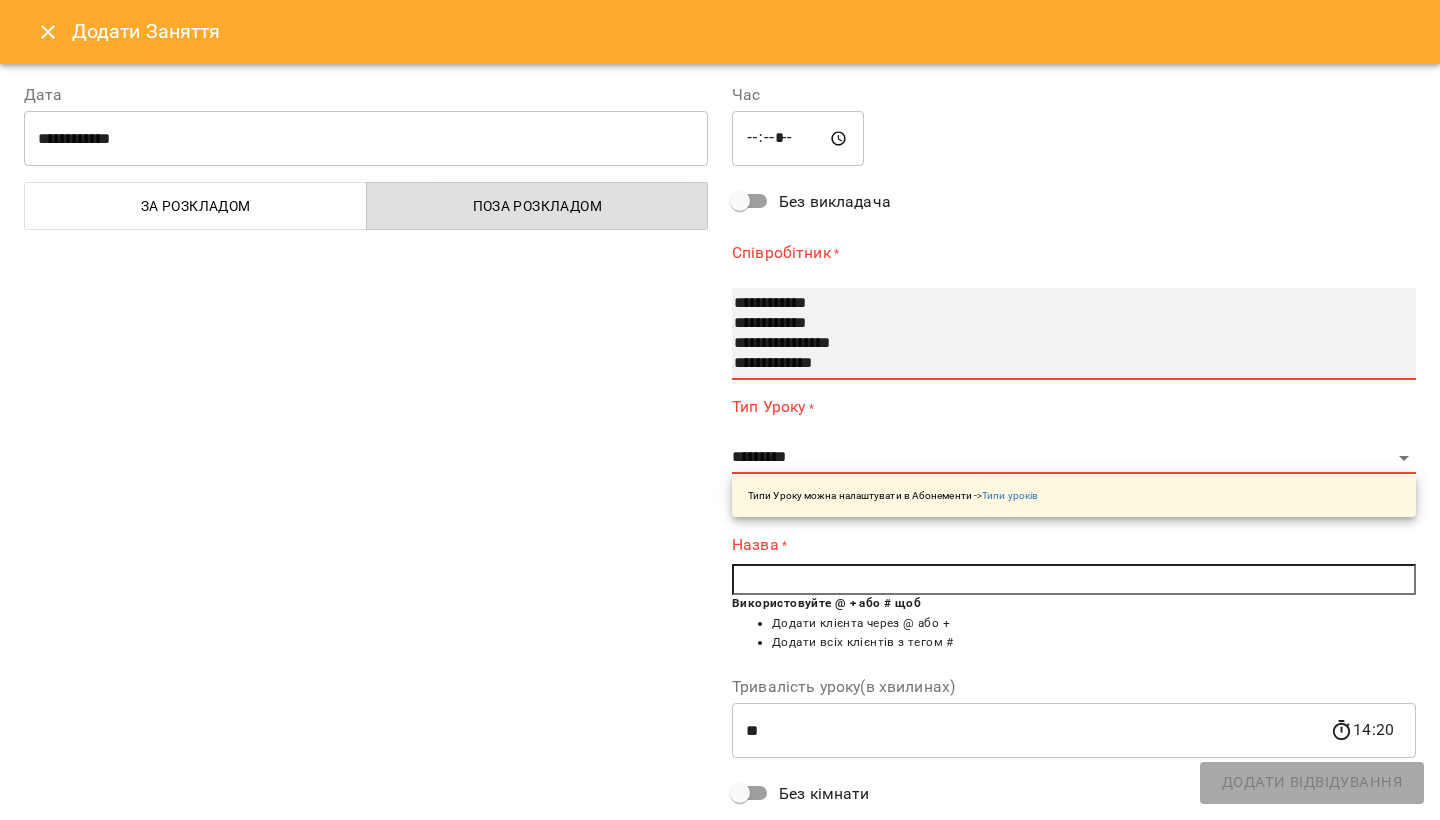 click on "**********" at bounding box center (1062, 364) 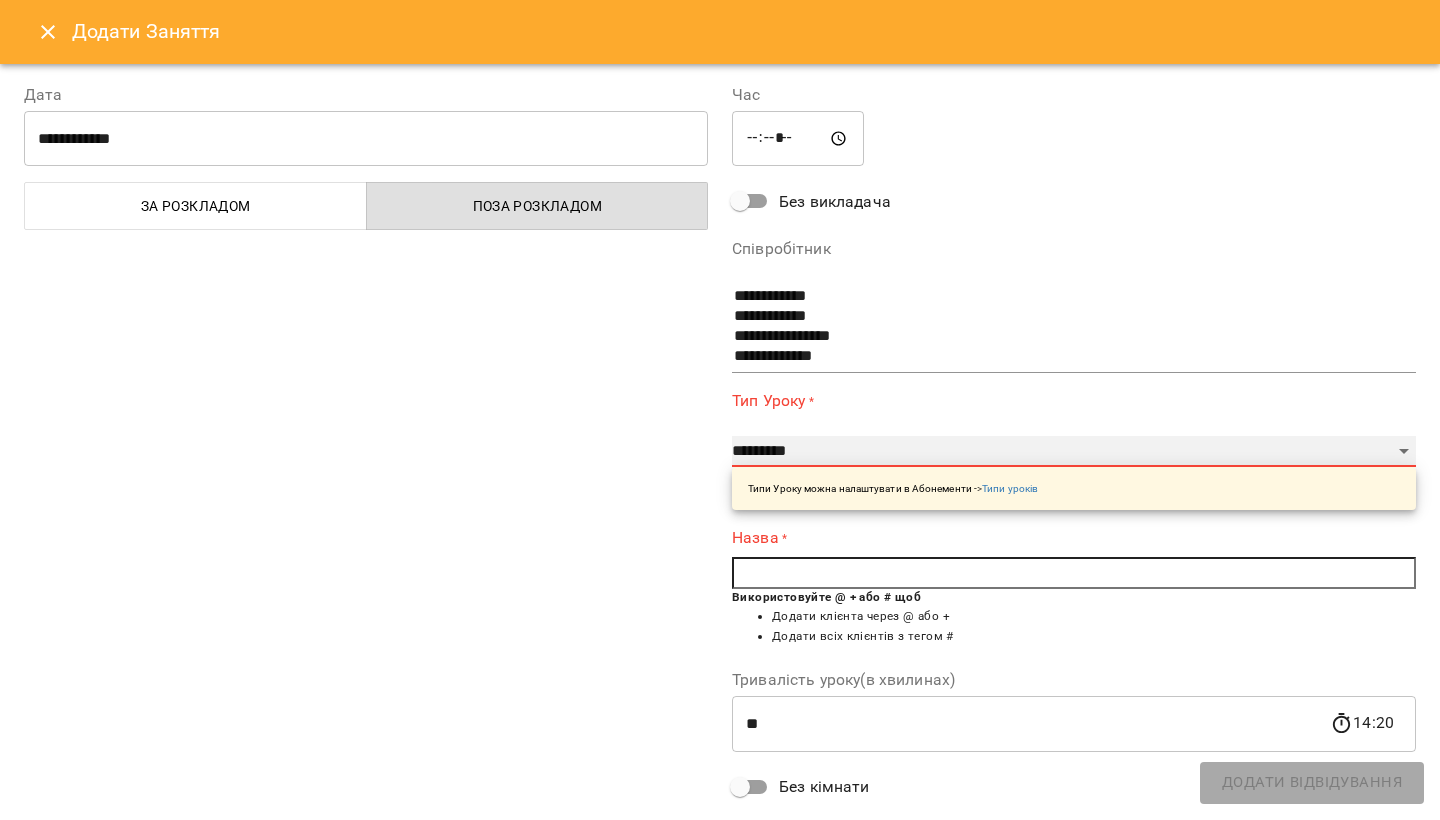 select on "**********" 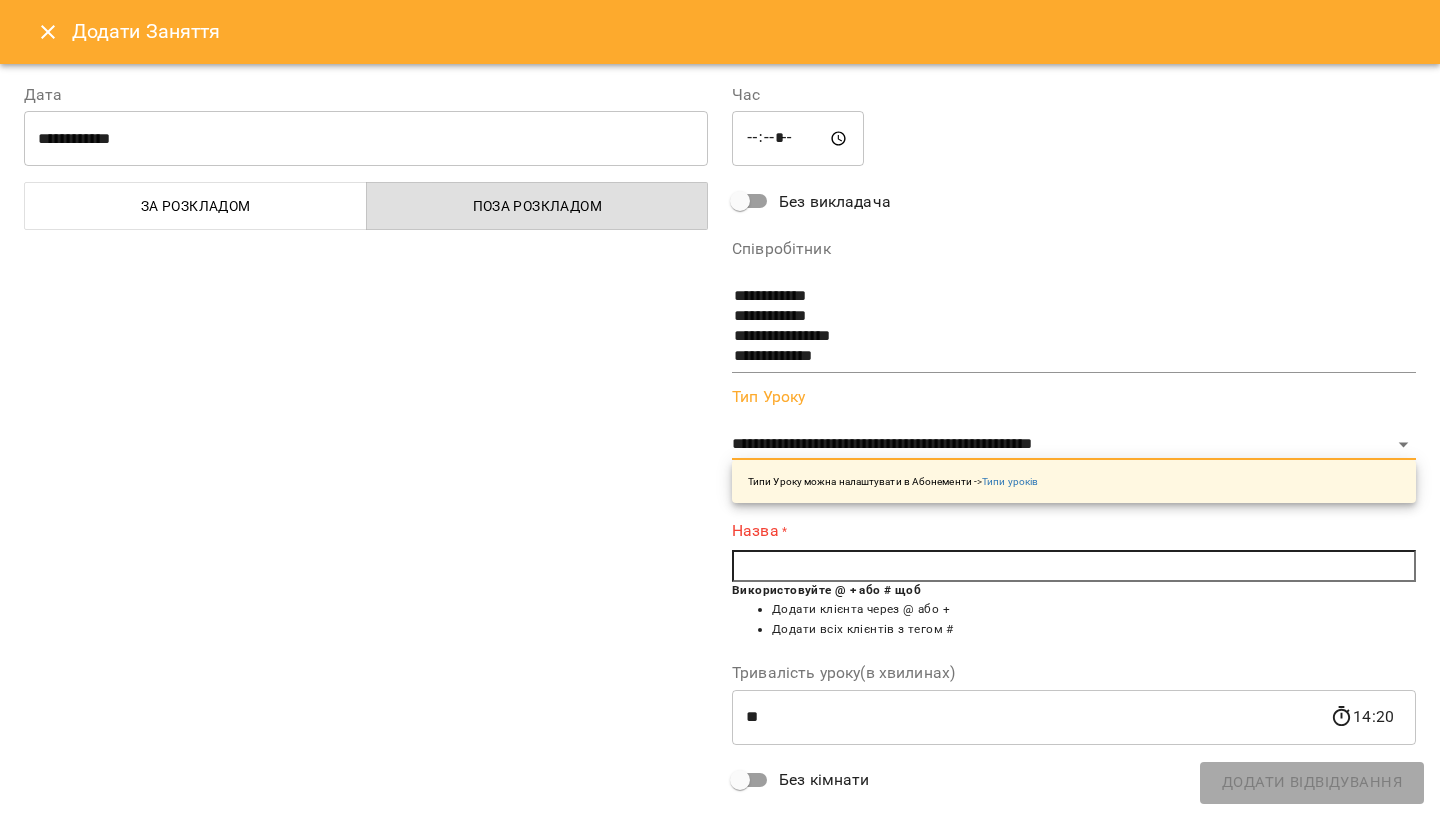 click at bounding box center [1074, 566] 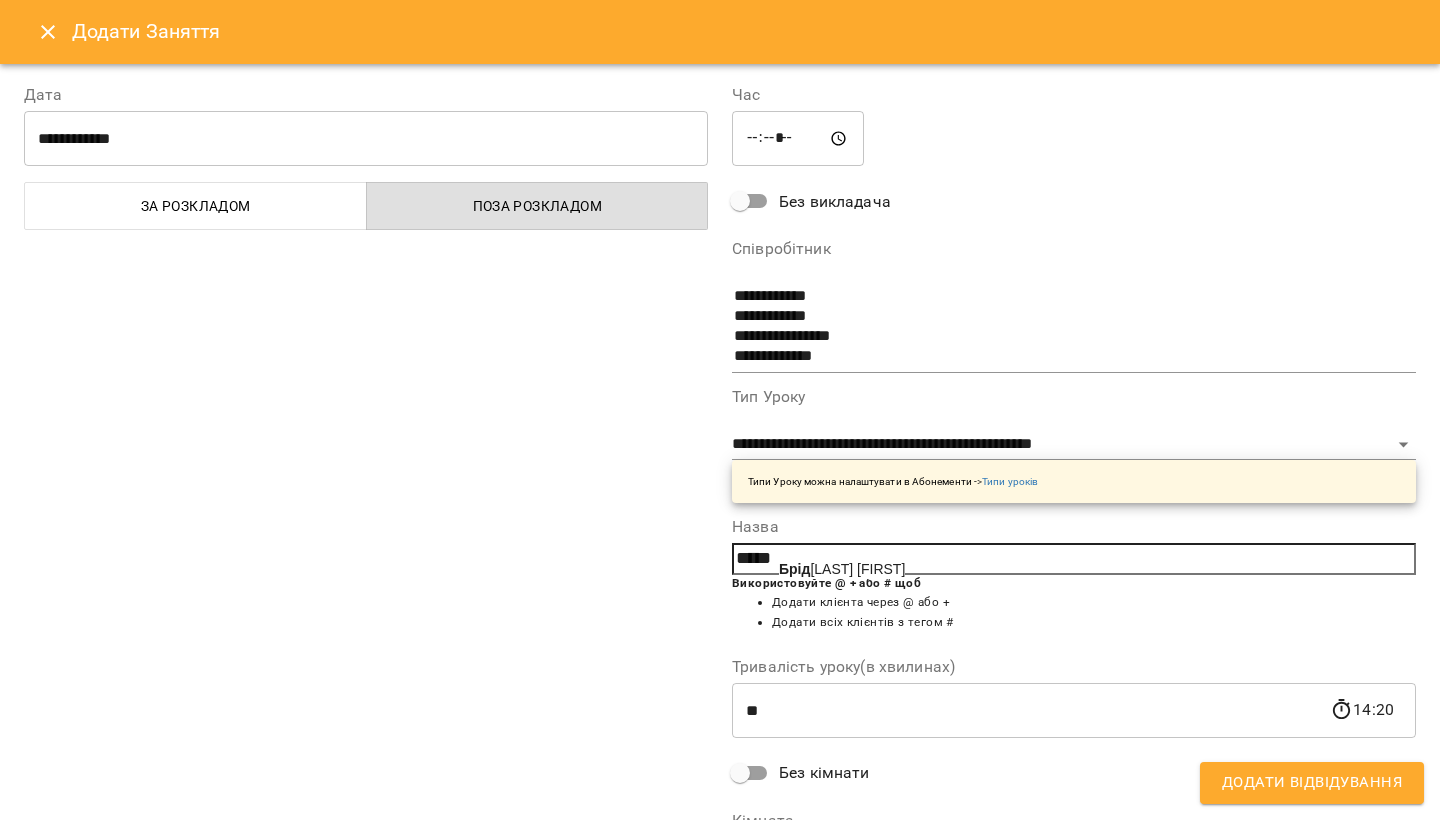 click on "[LAST] [FIRST]" at bounding box center (842, 569) 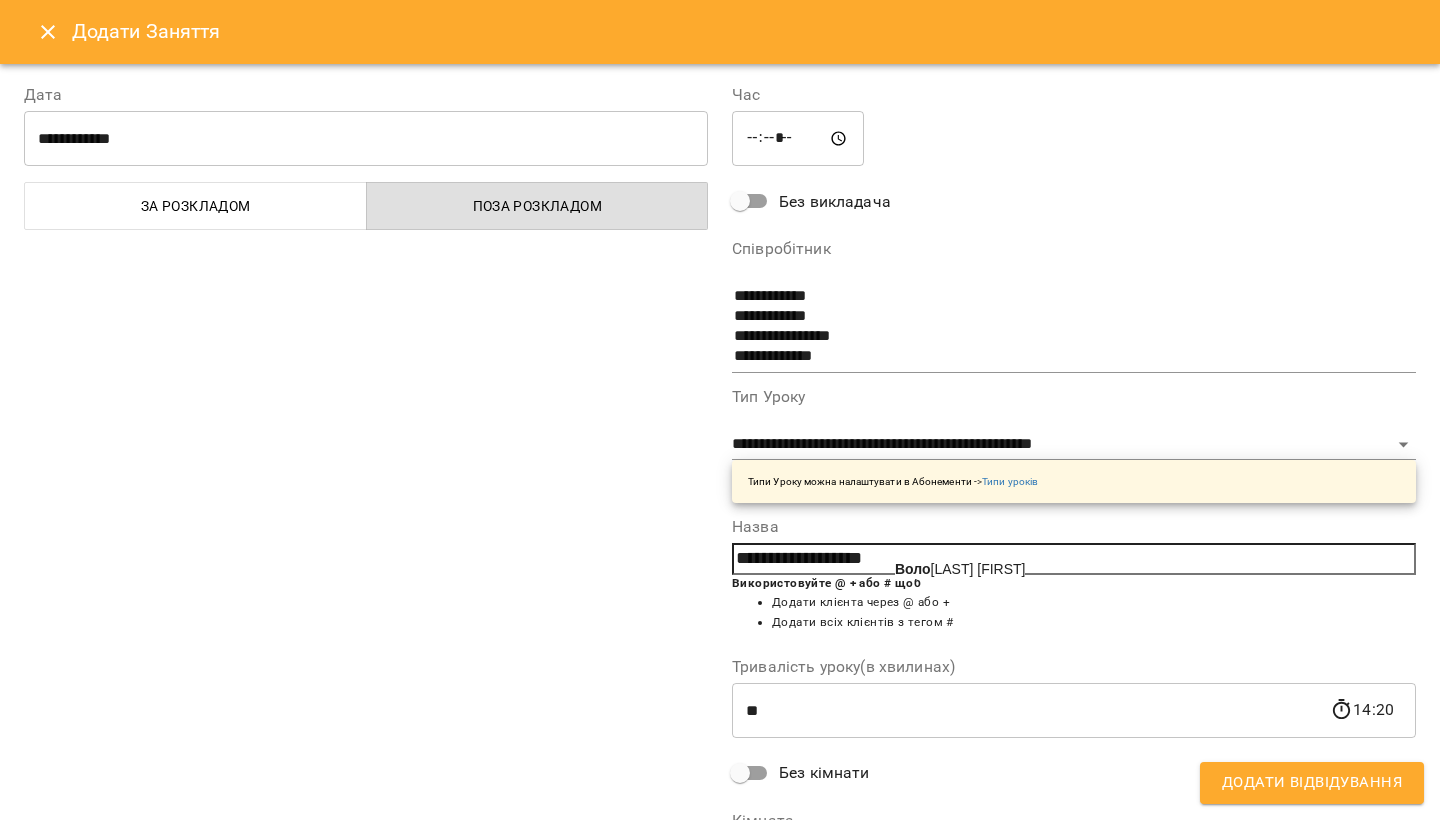 click on "Воло" 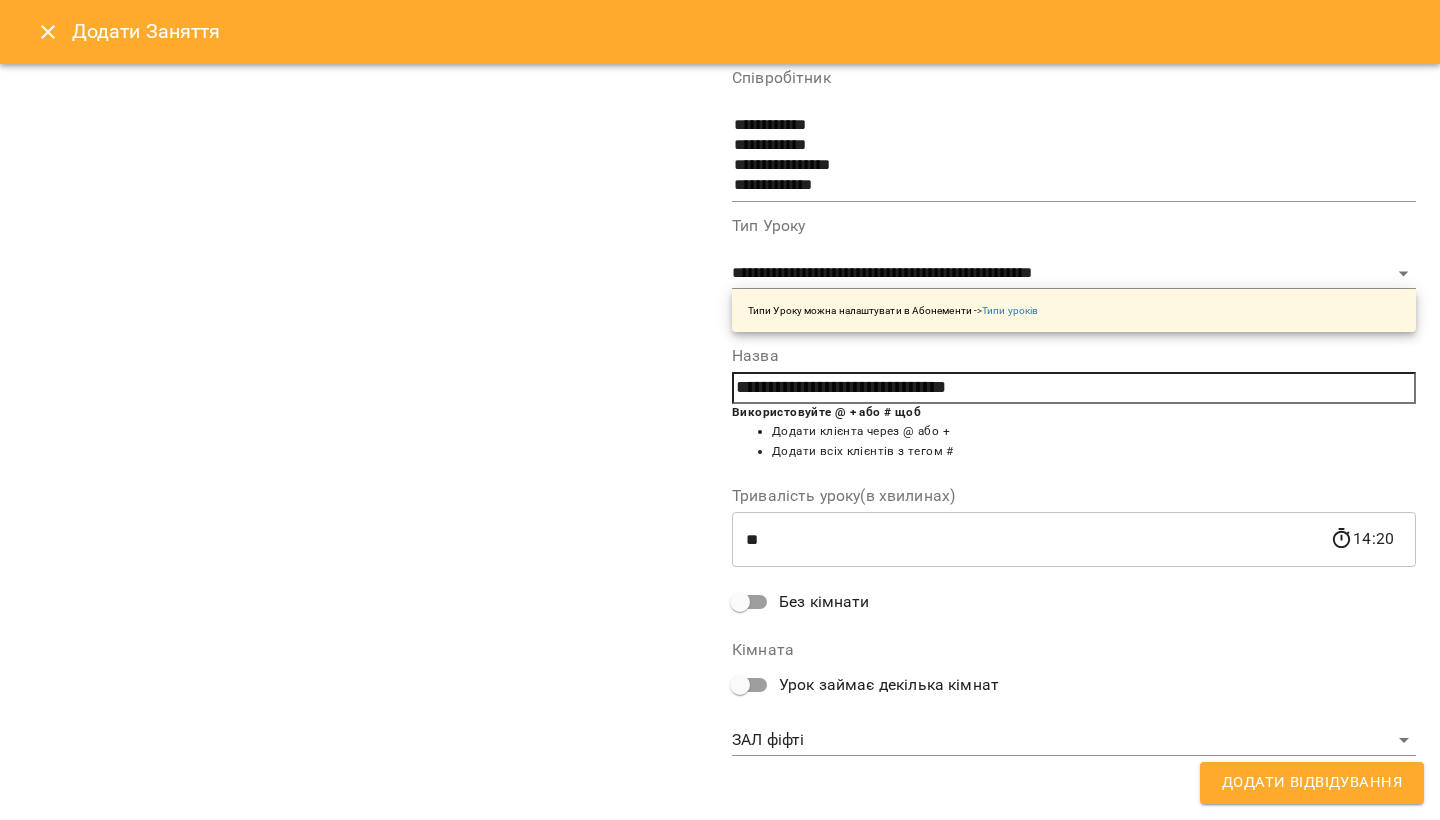 scroll, scrollTop: 171, scrollLeft: 0, axis: vertical 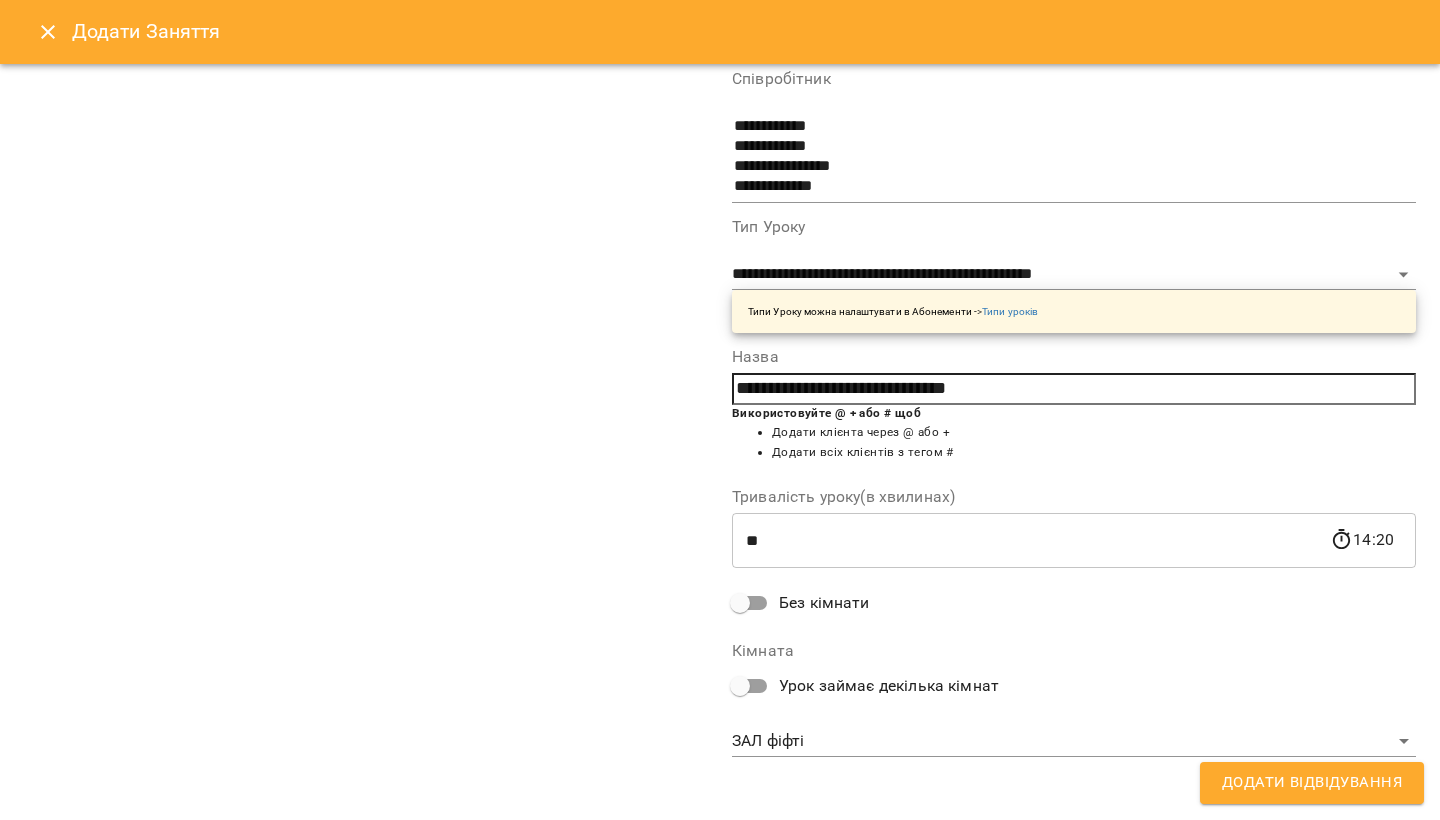 click on "For Business 1 UA [LAST] [FIRST] [PATRONYMIC] [LAST] [FIRST] [PATRONYMIC] [LAST] [FIRST] [PATRONYMIC] [LAST] [FIRST] [PATRONYMIC] [LAST] [FIRST] [PATRONYMIC] [LAST] [FIRST] [PATRONYMIC] [LAST] [FIRST] [PATRONYMIC] [LAST] [FIRST] [PATRONYMIC] [LAST] [FIRST] [PATRONYMIC] [LAST] [FIRST] [PATRONYMIC] [TIME] [LAST] [FIRST] [PATRONYMIC] [TRAINING_TYPE] [TIME] [TRAINING_TYPE] [TIME] [LAST] [FIRST] [PATRONYMIC] [TRAINING_TYPE] [TIME] [LAST] [FIRST]" at bounding box center (720, 1025) 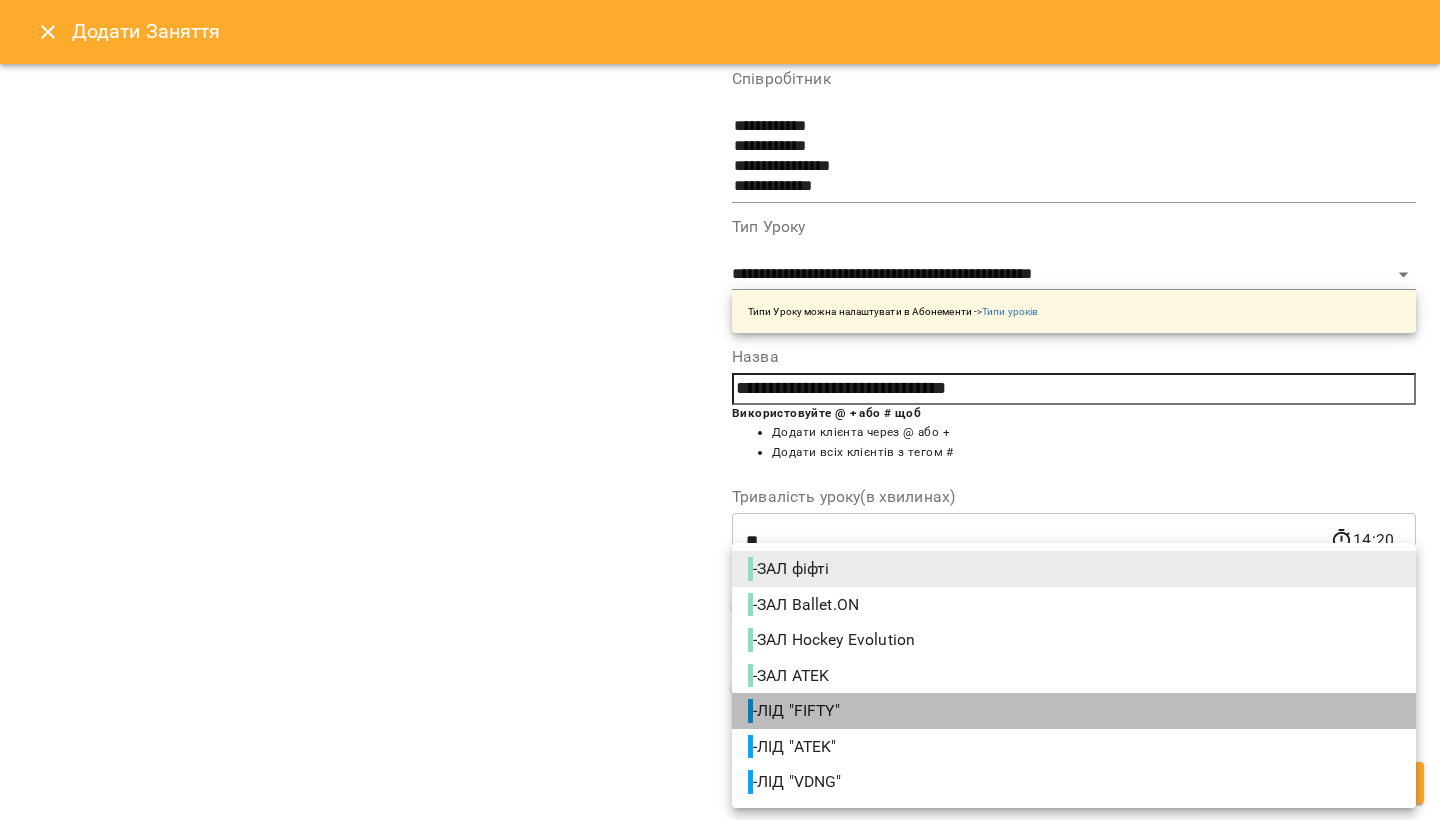 click on "-  ЛІД "FIFTY"" at bounding box center [796, 711] 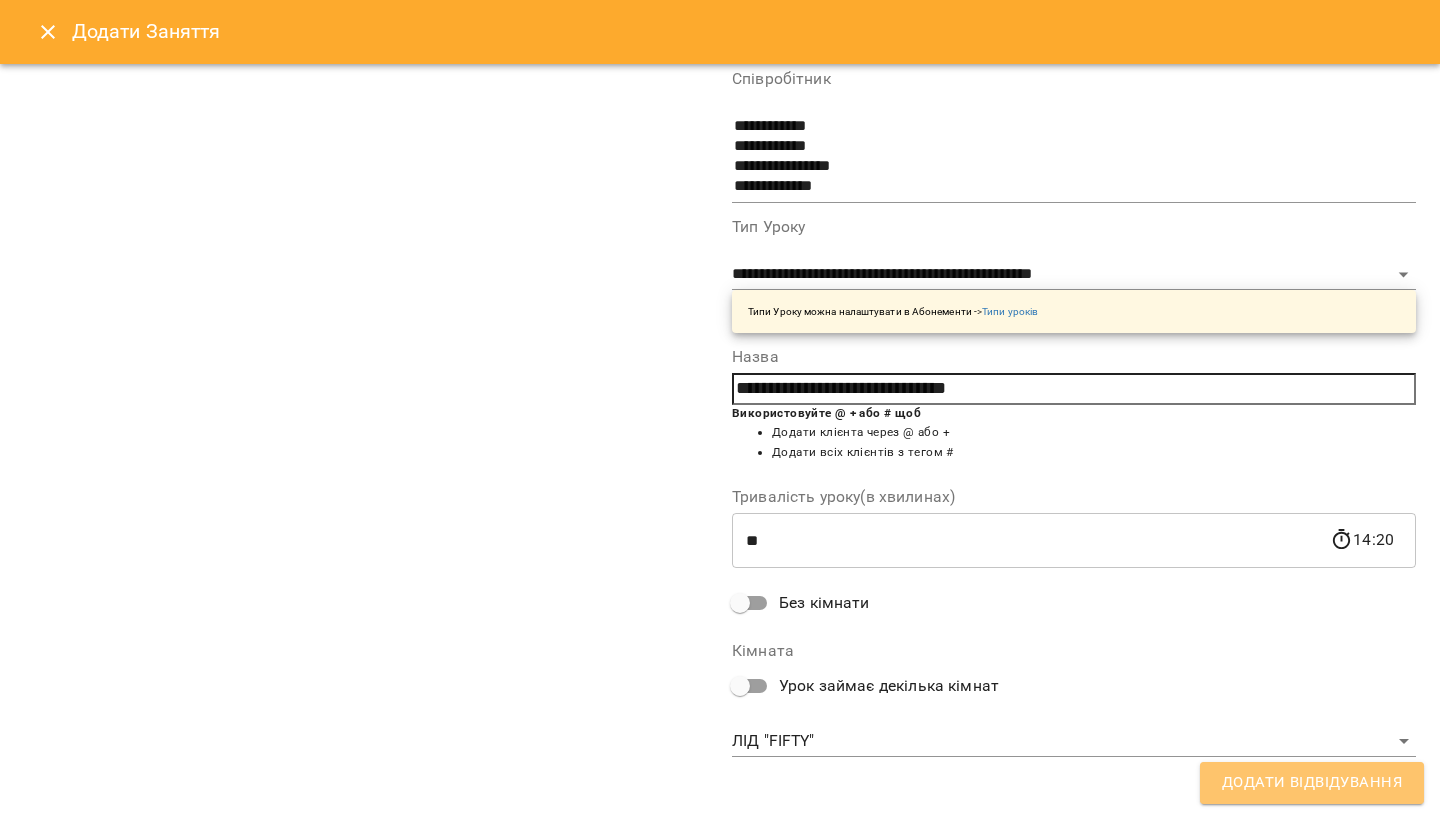 click on "Додати Відвідування" at bounding box center [1312, 783] 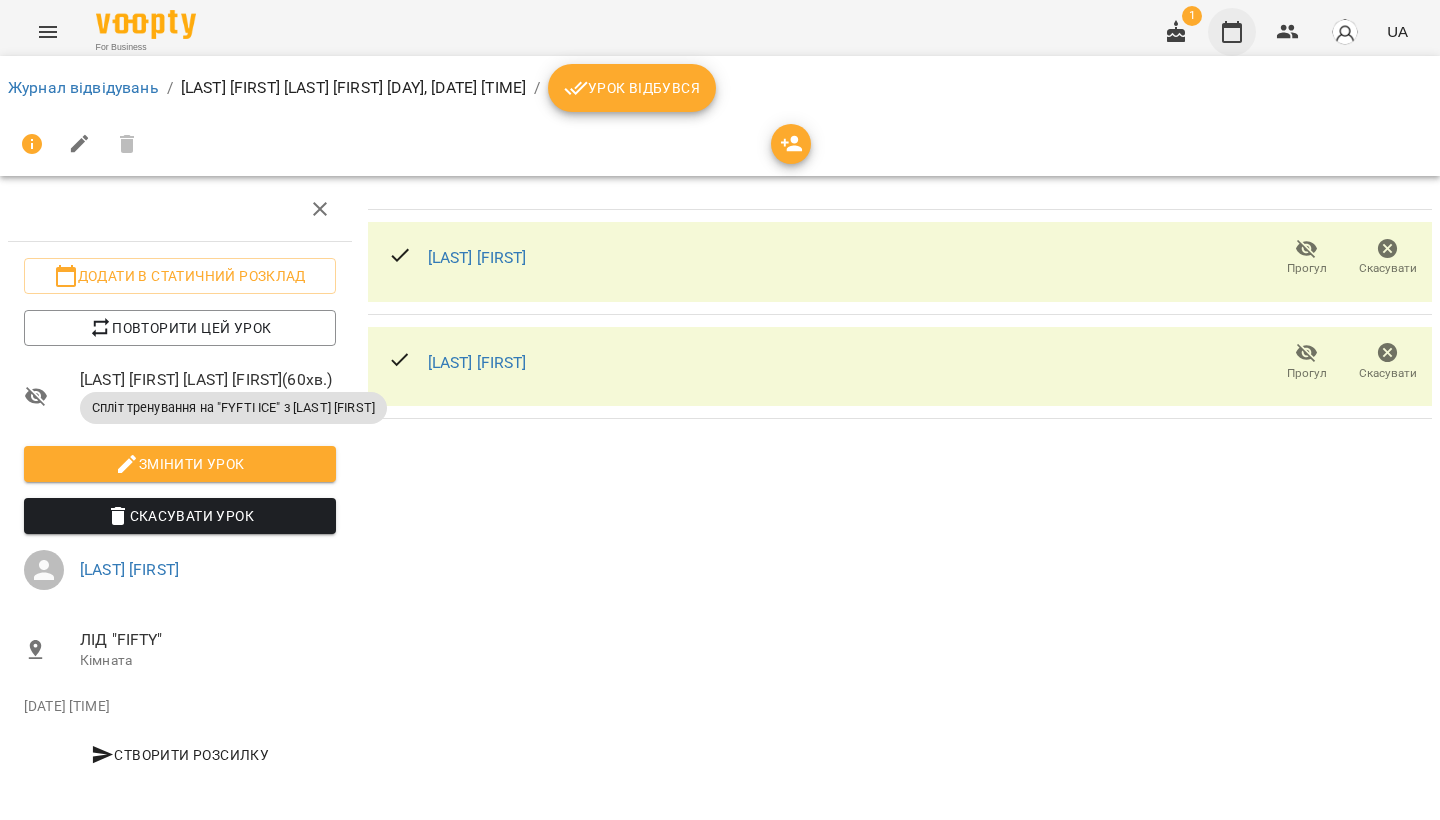 click at bounding box center (1232, 32) 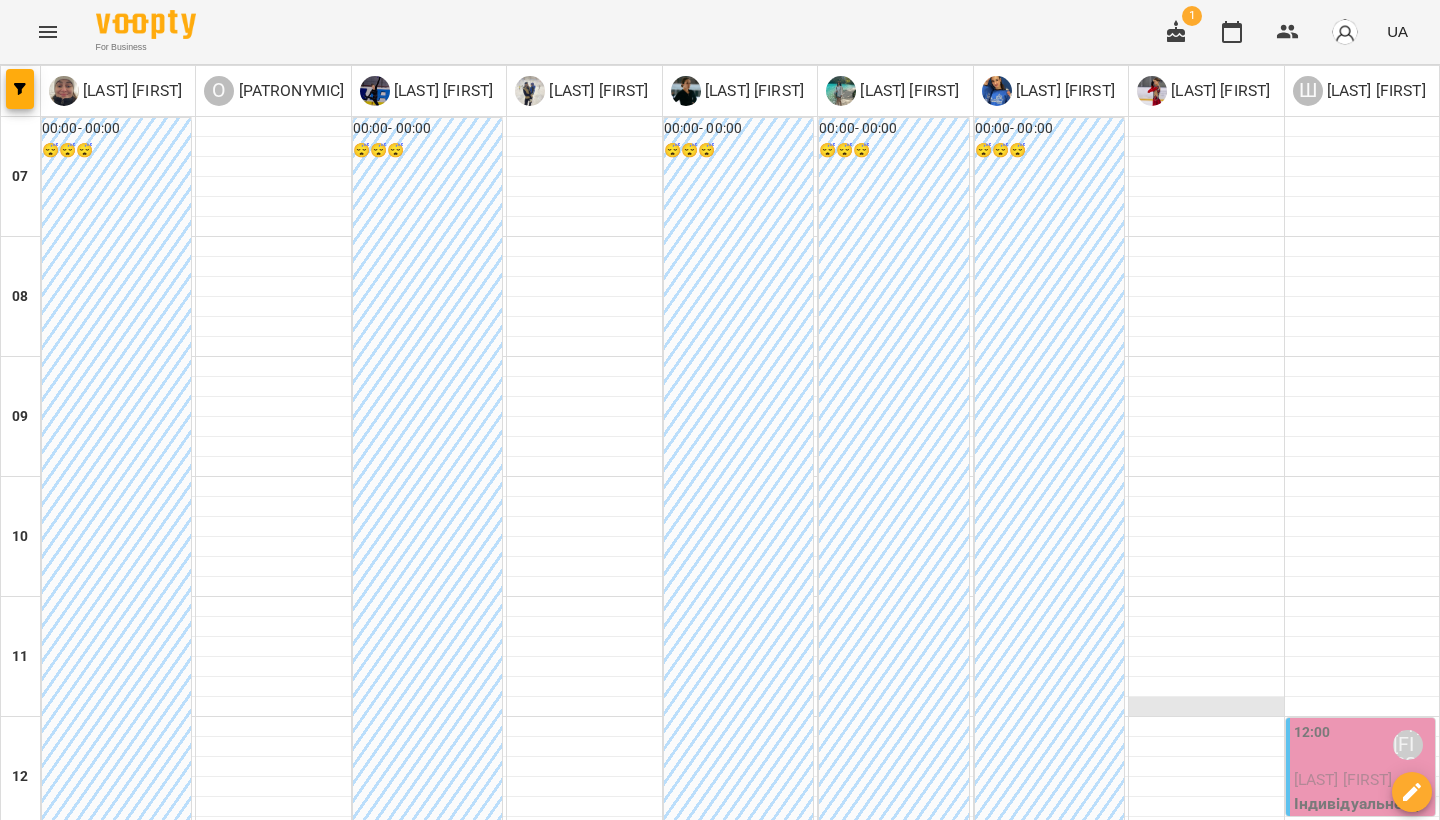 scroll, scrollTop: 432, scrollLeft: 0, axis: vertical 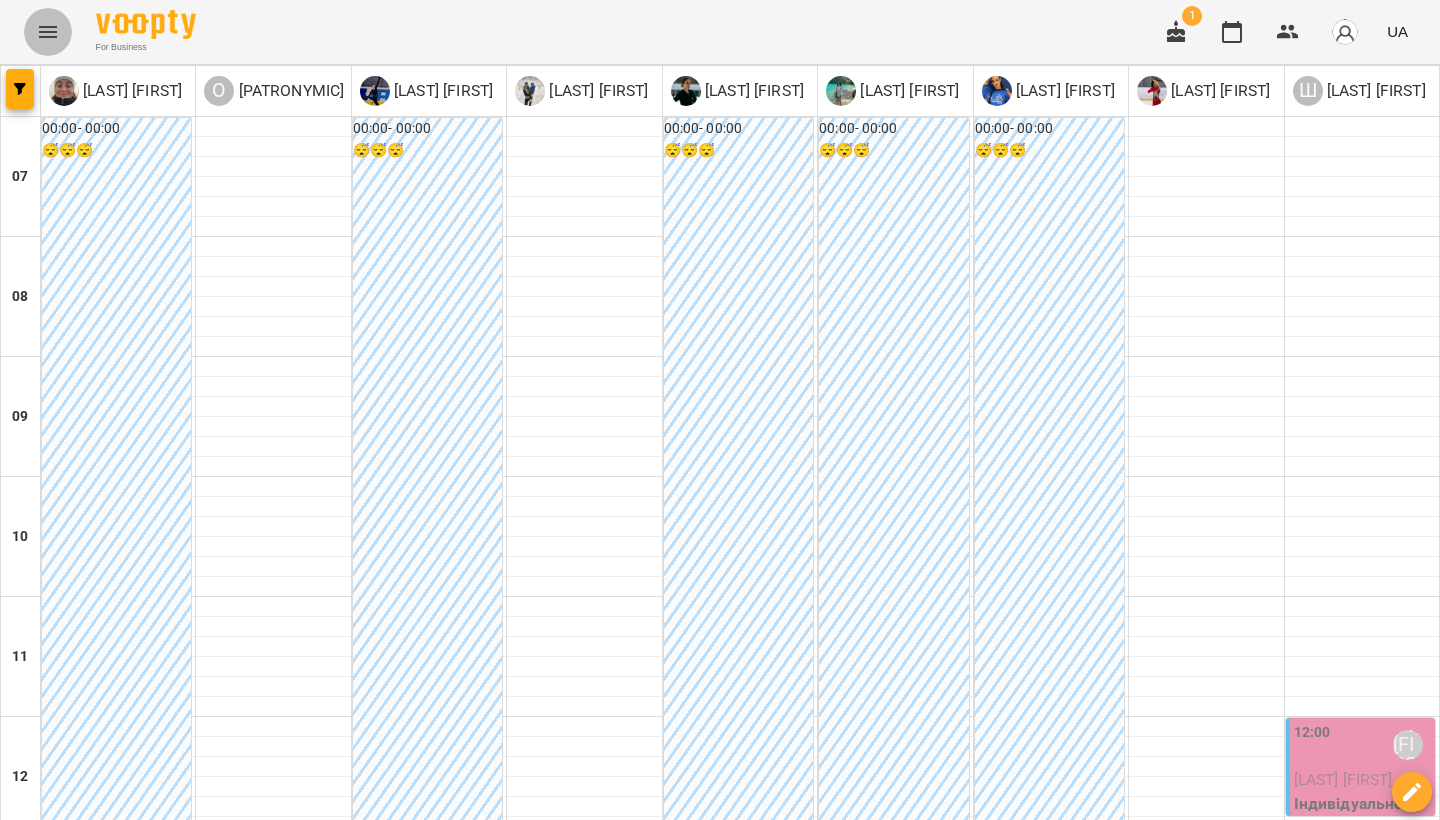click 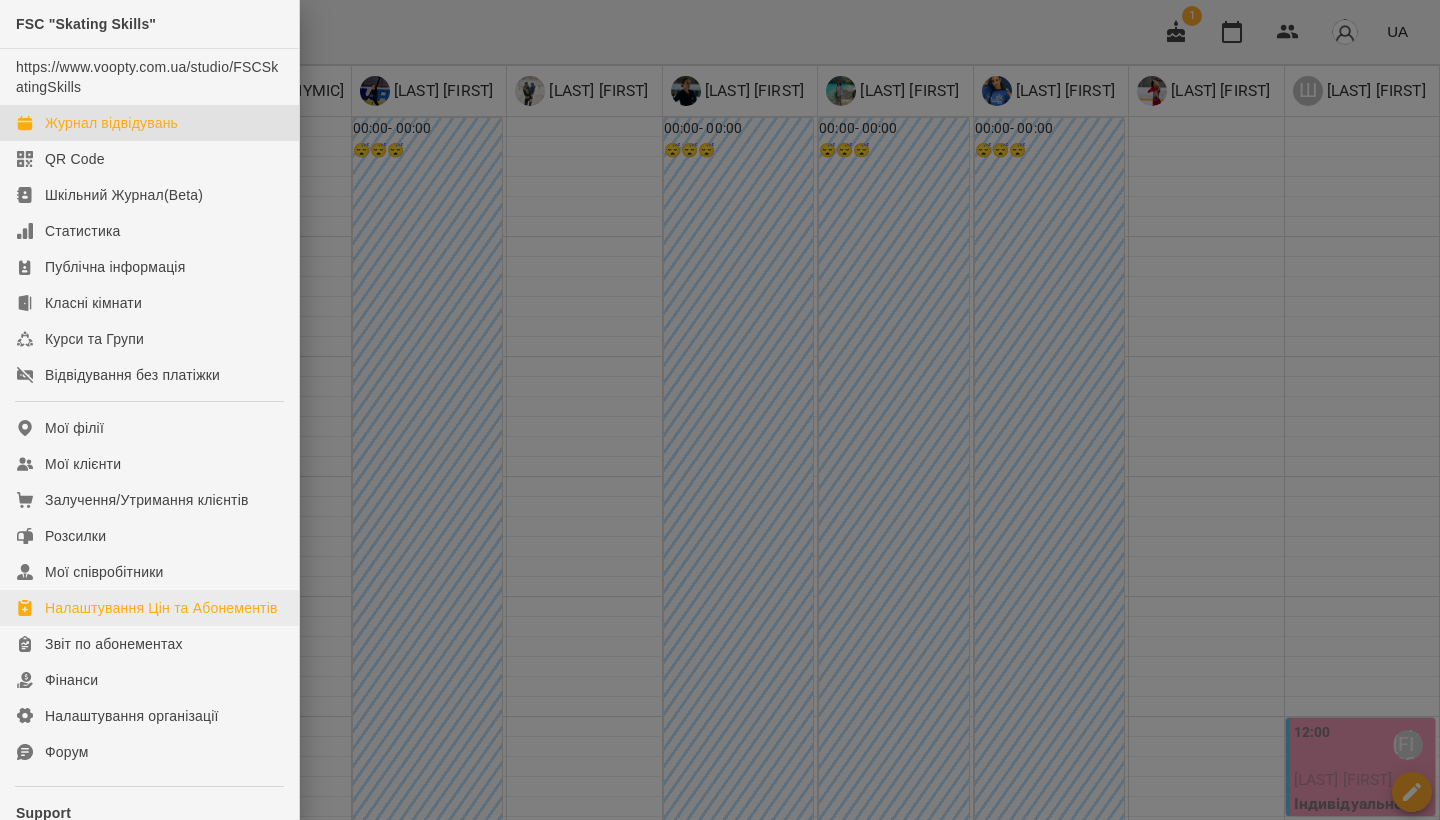 click on "Налаштування Цін та Абонементів" at bounding box center (161, 608) 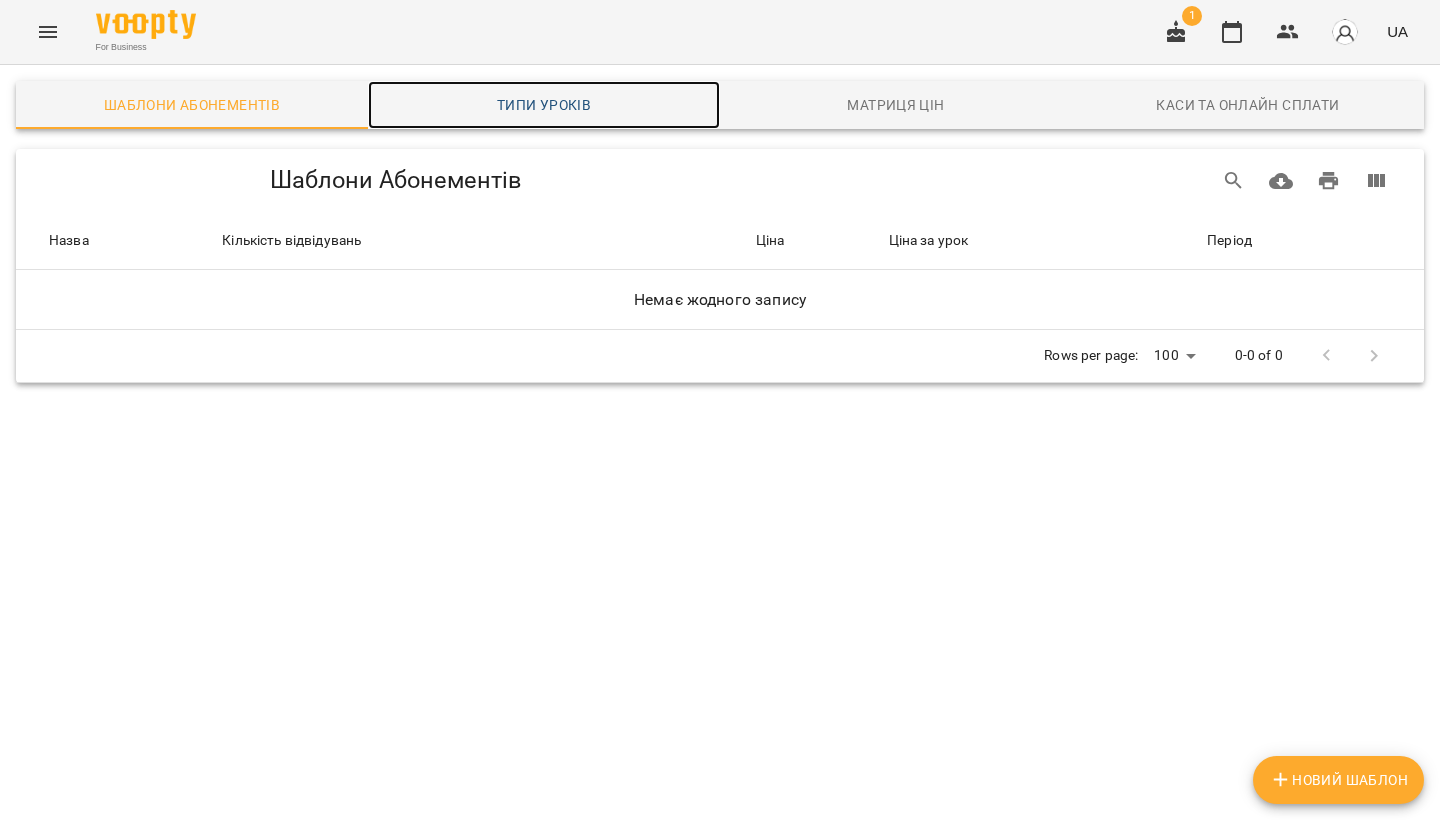 click on "Типи уроків" at bounding box center [544, 105] 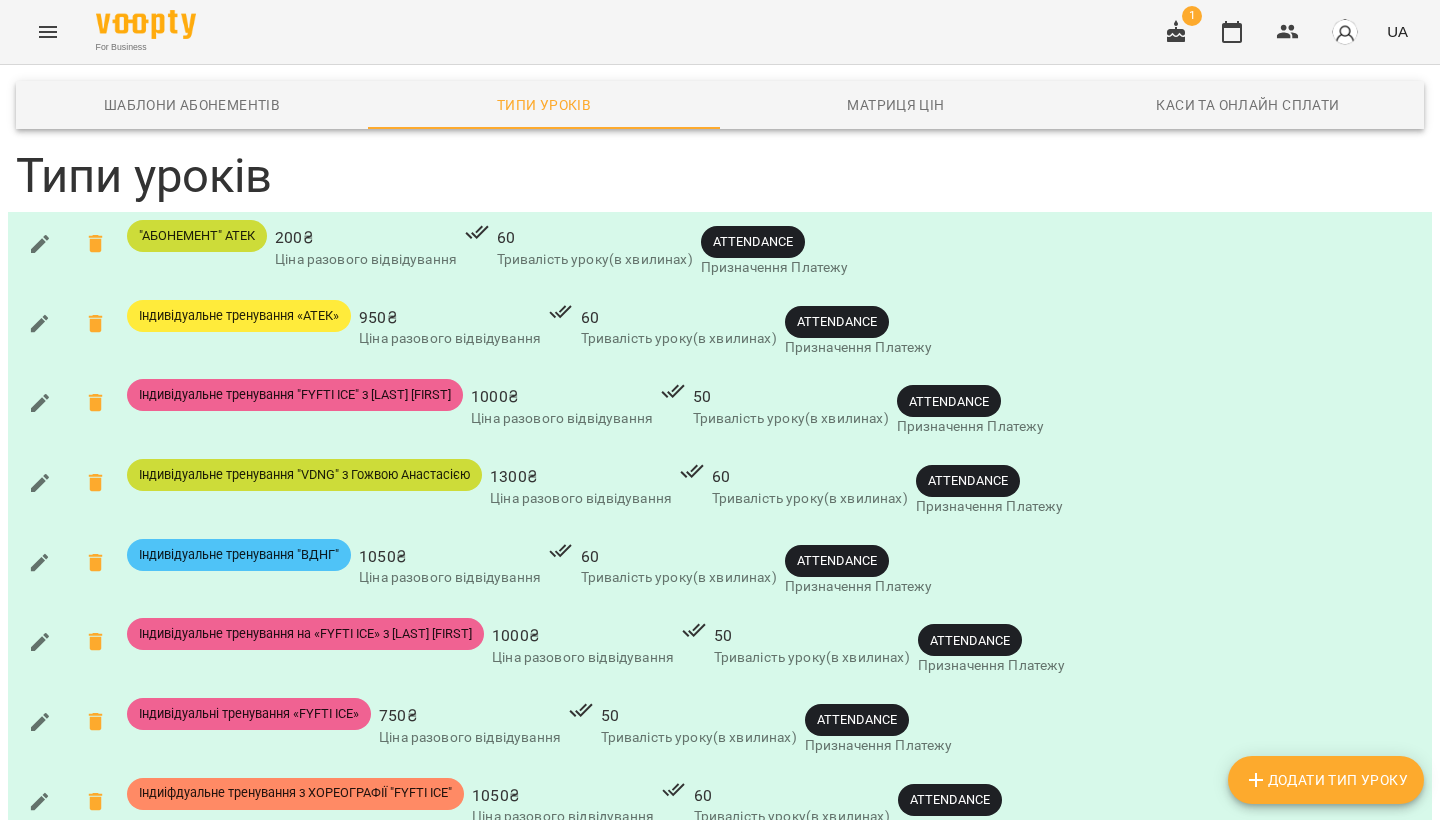 scroll, scrollTop: 917, scrollLeft: 0, axis: vertical 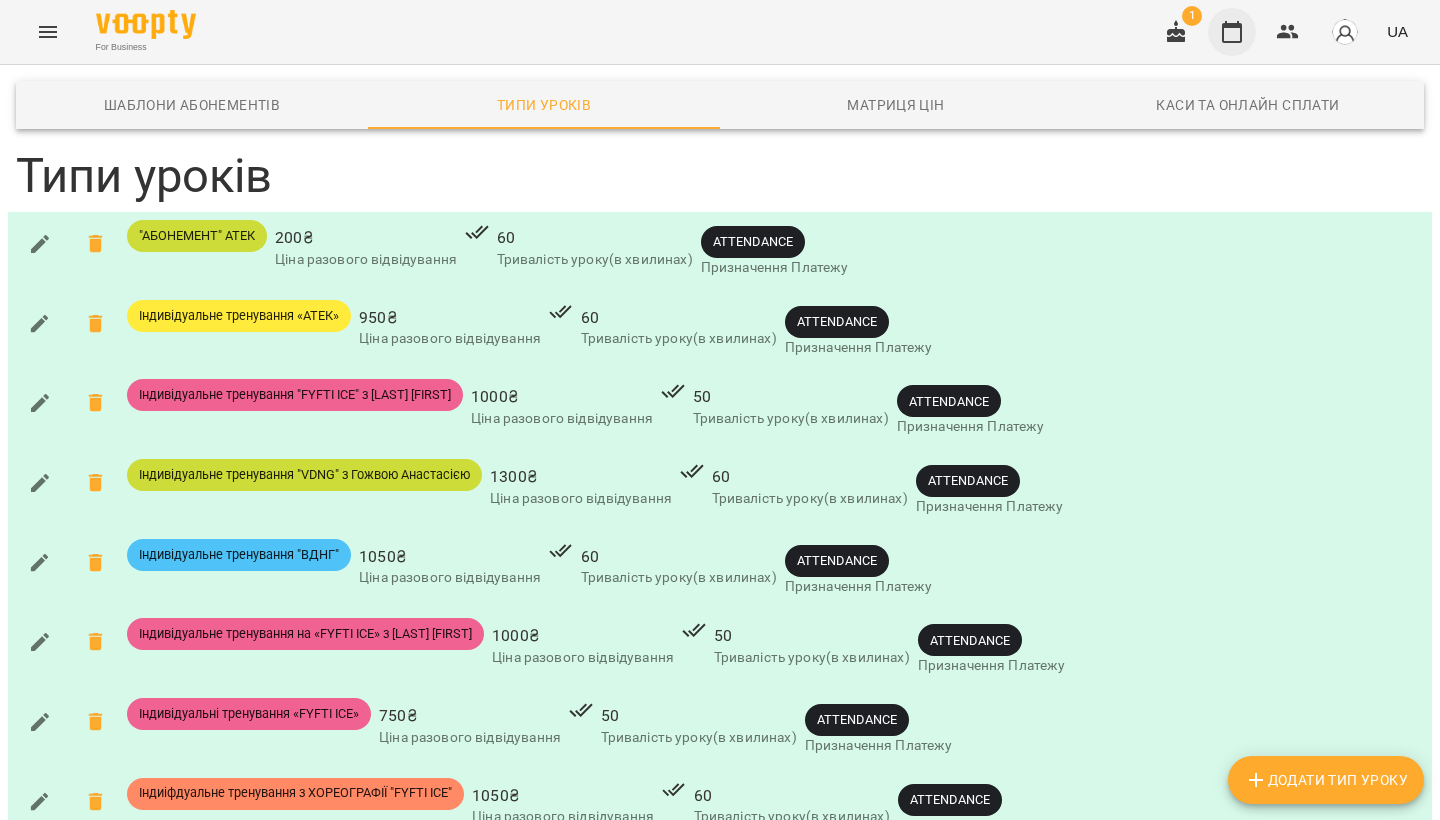 click 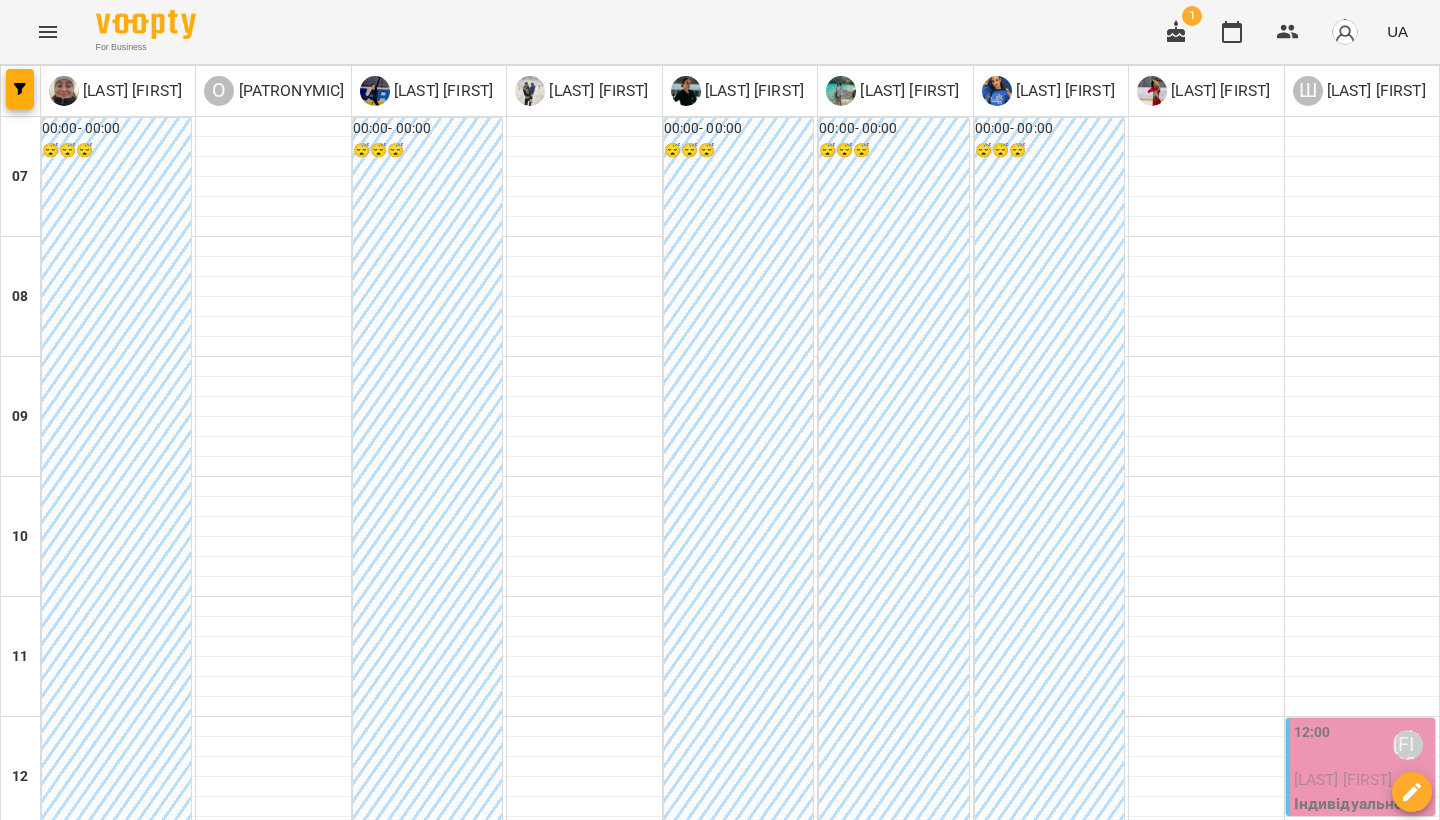 scroll, scrollTop: 758, scrollLeft: 0, axis: vertical 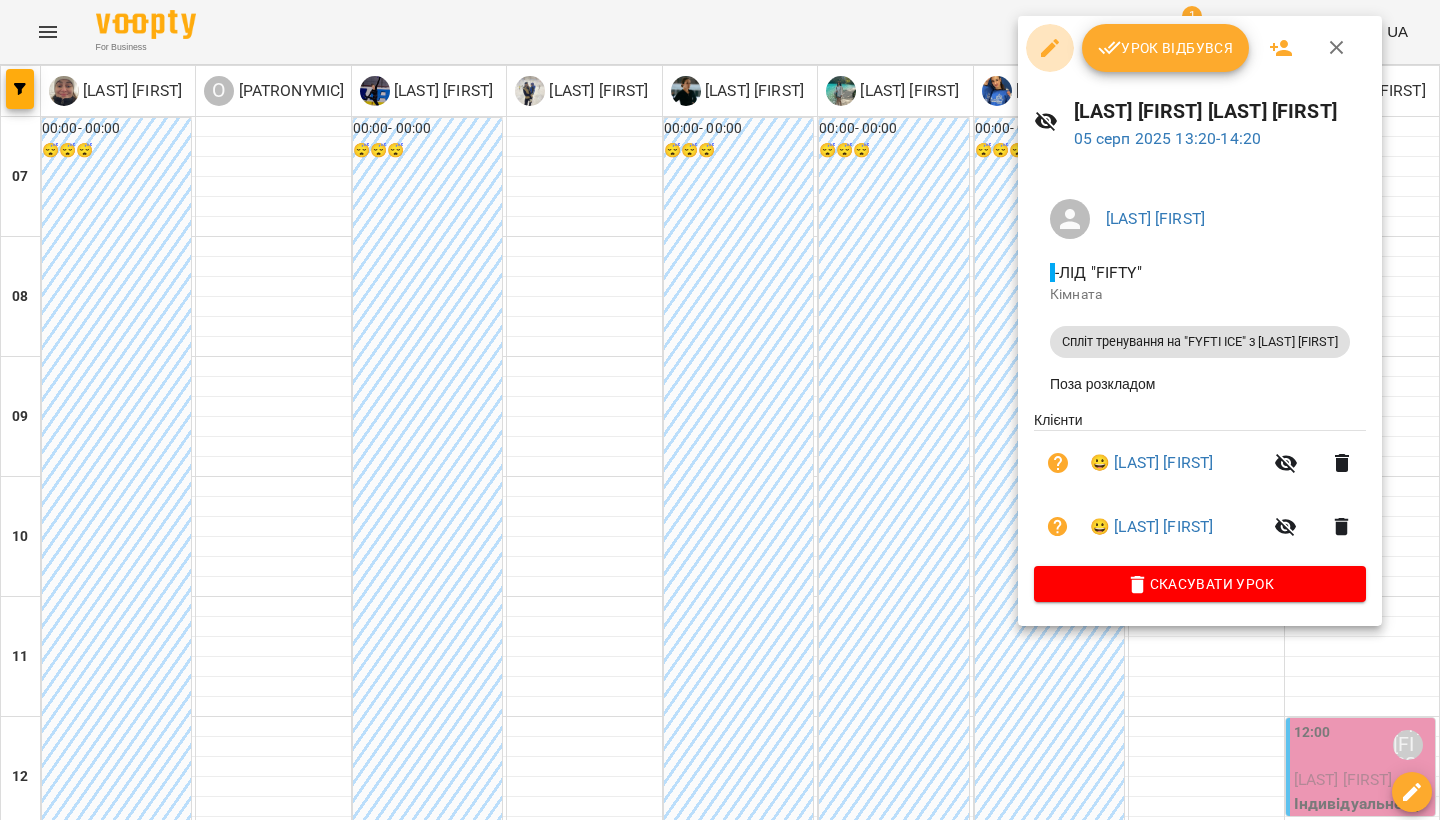 click 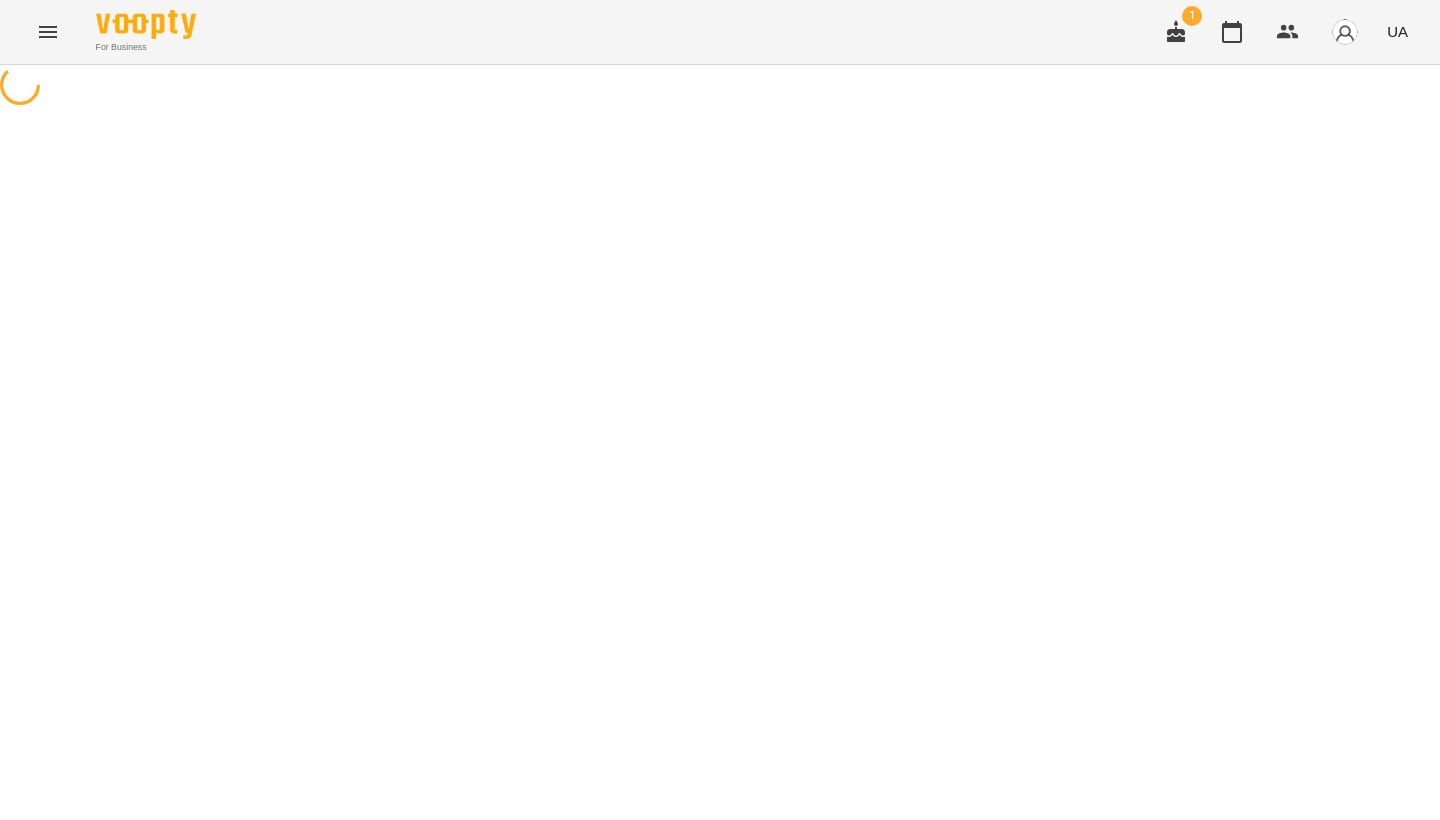 select on "**********" 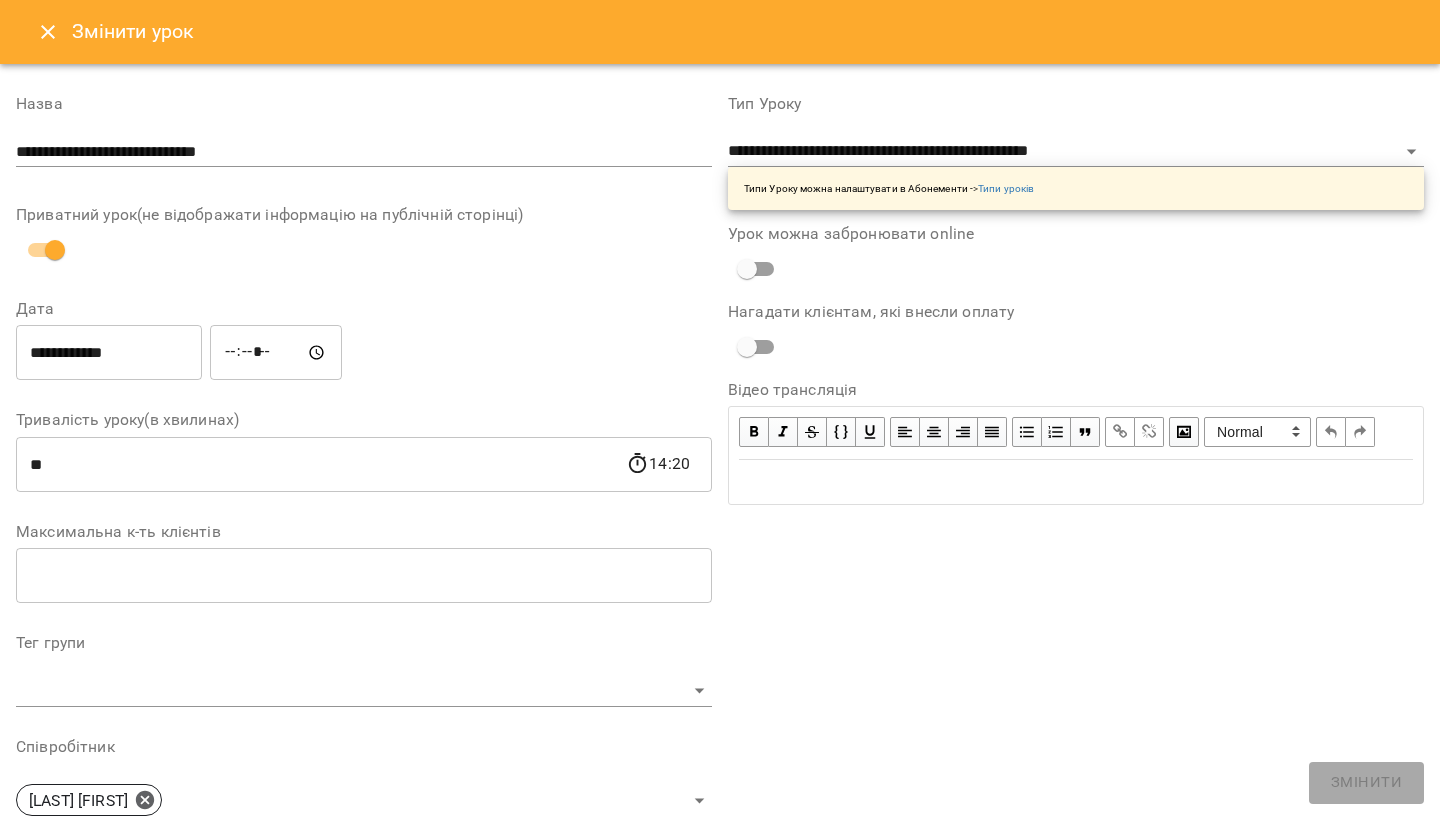 scroll, scrollTop: 0, scrollLeft: 0, axis: both 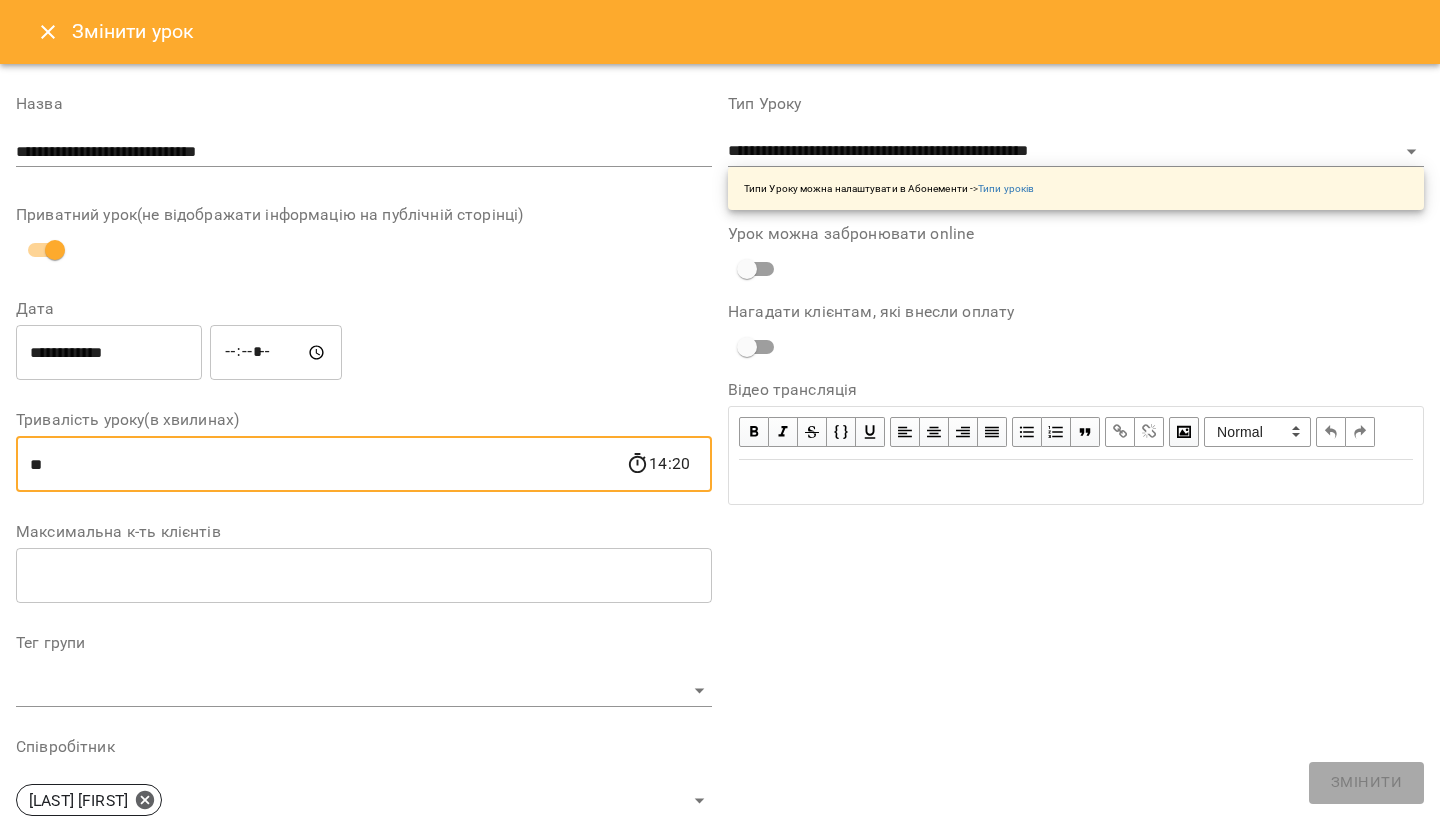 drag, startPoint x: 55, startPoint y: 462, endPoint x: 14, endPoint y: 463, distance: 41.01219 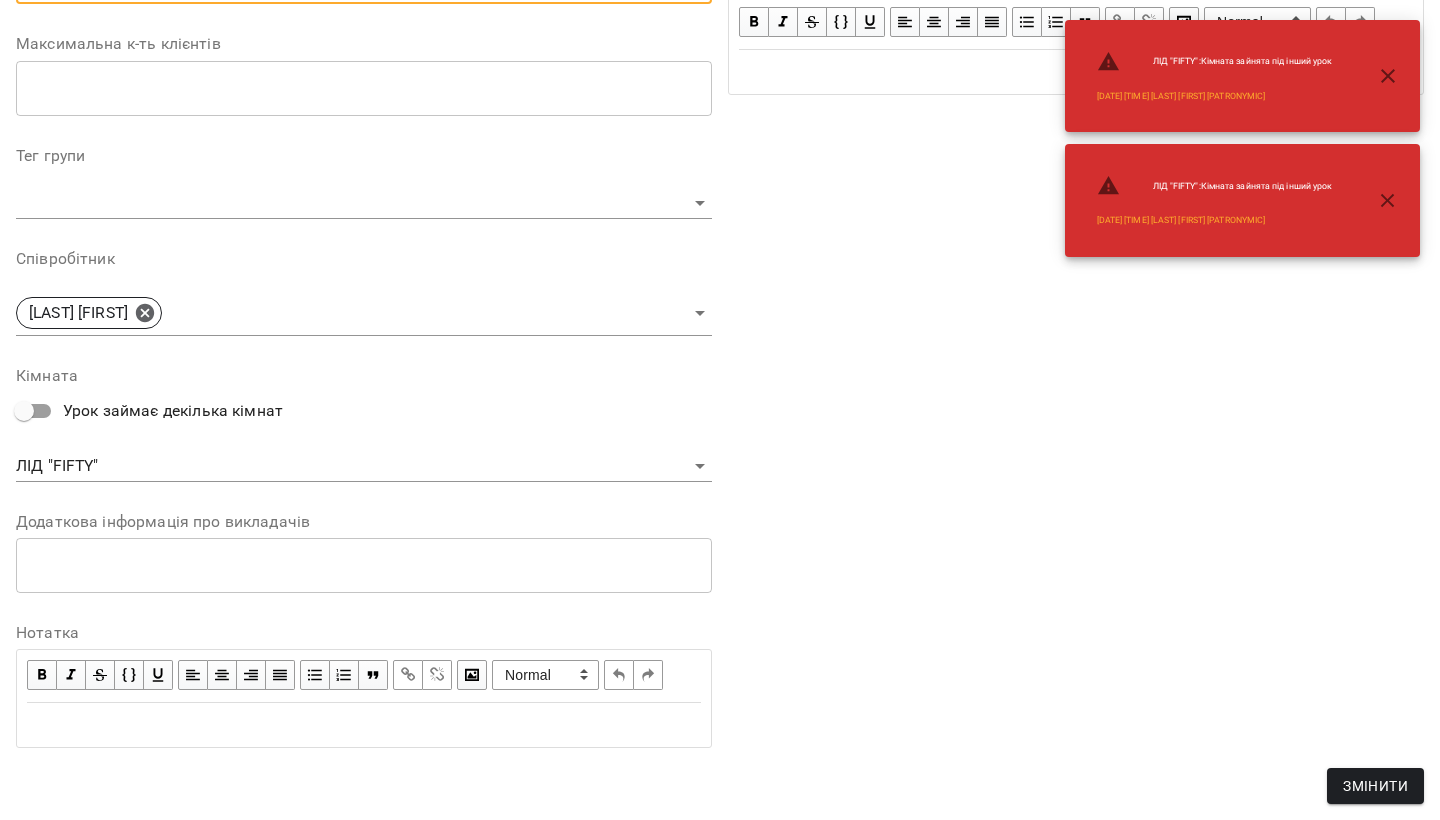 scroll, scrollTop: 601, scrollLeft: 0, axis: vertical 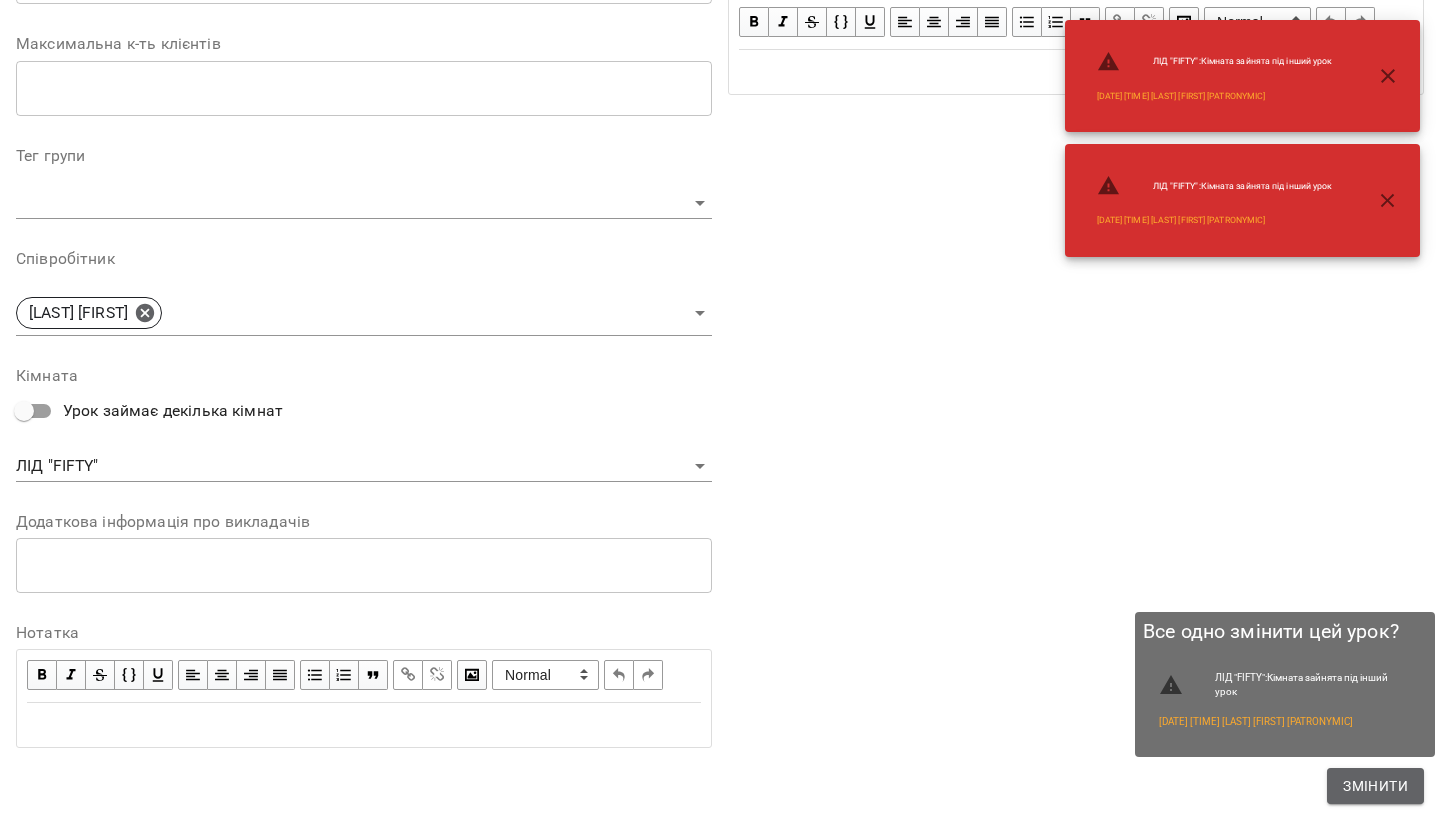 click on "Змінити" at bounding box center (1375, 786) 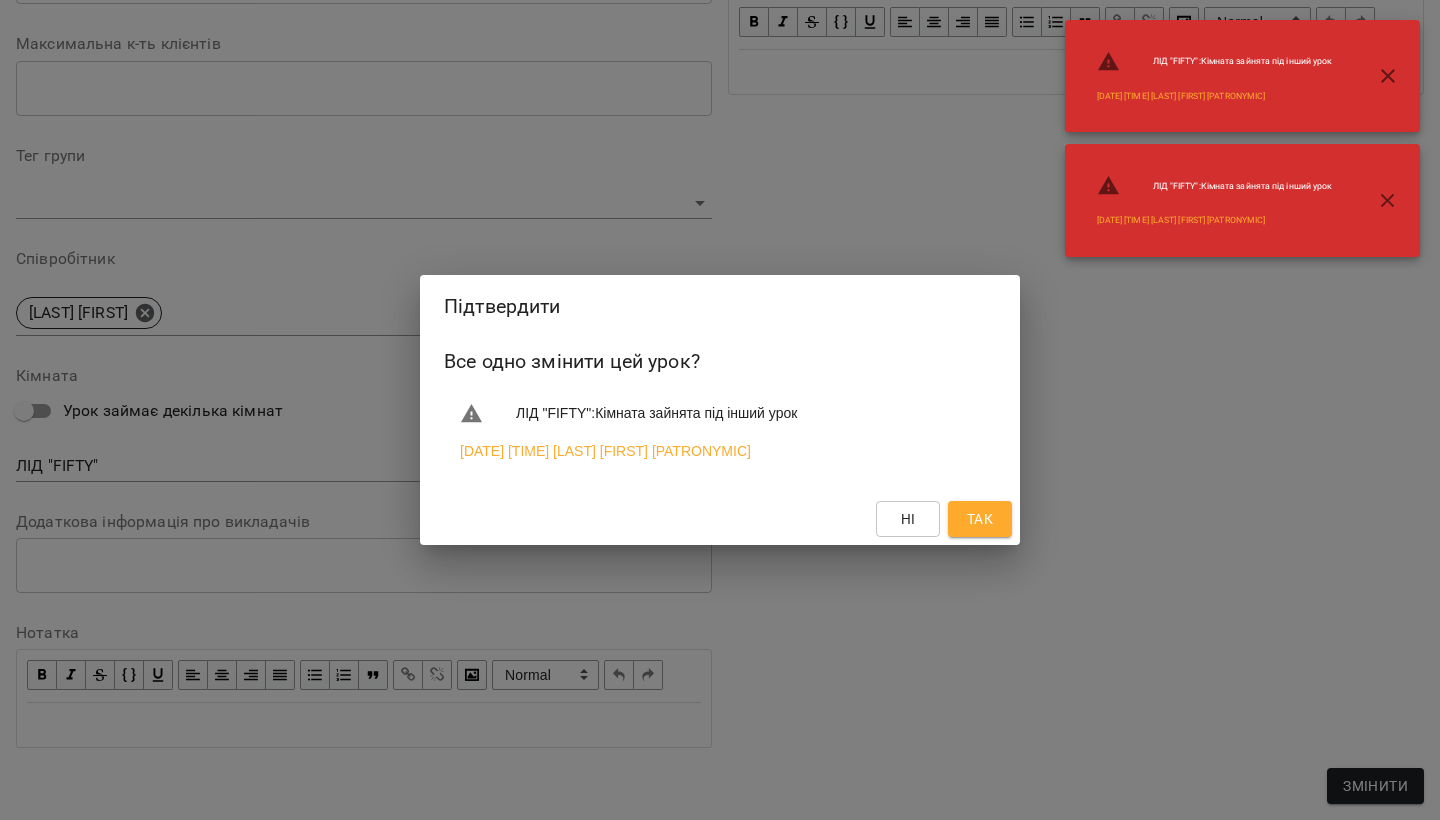 click on "Так" at bounding box center [980, 519] 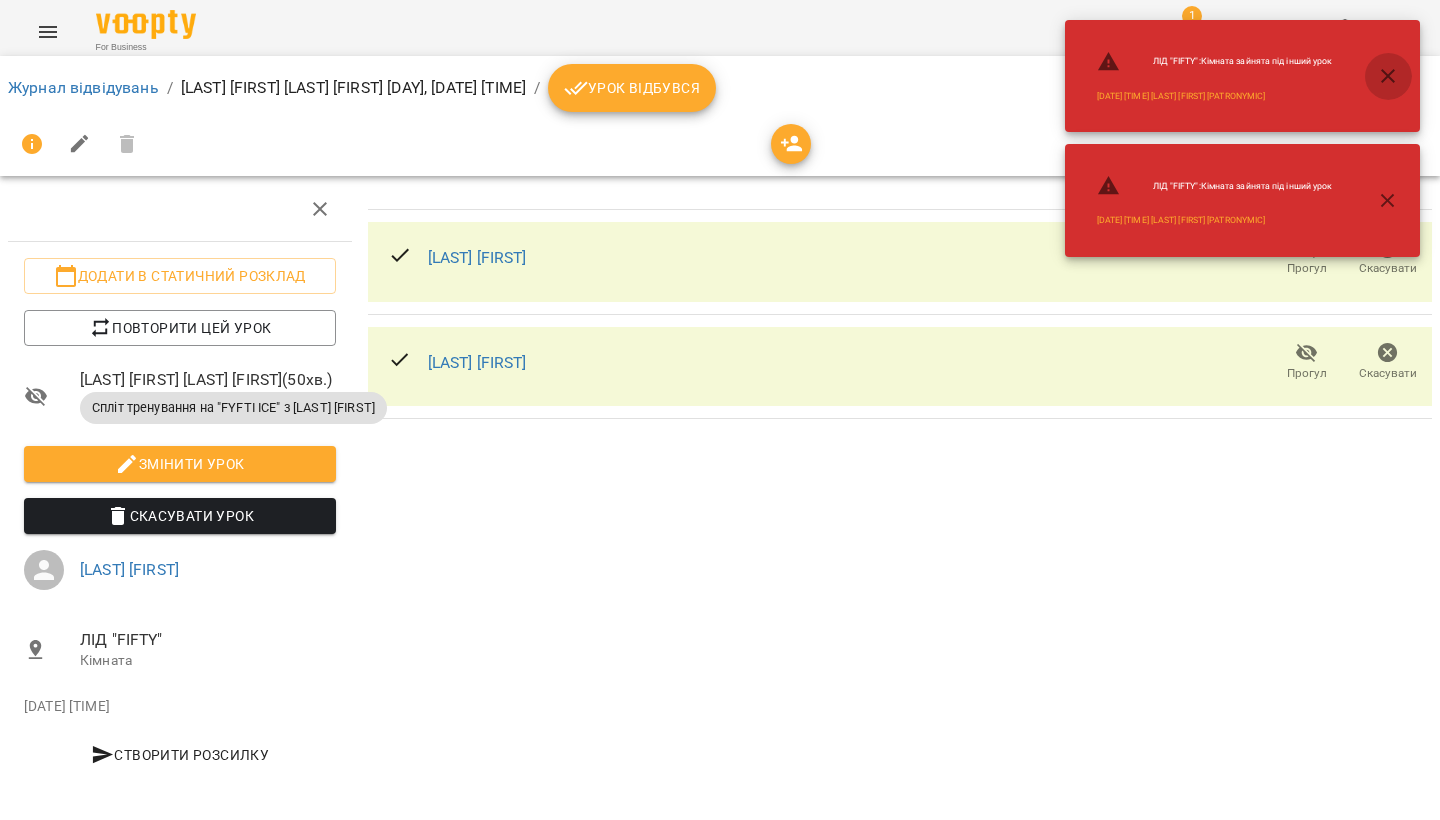 drag, startPoint x: 1392, startPoint y: 80, endPoint x: 1384, endPoint y: 88, distance: 11.313708 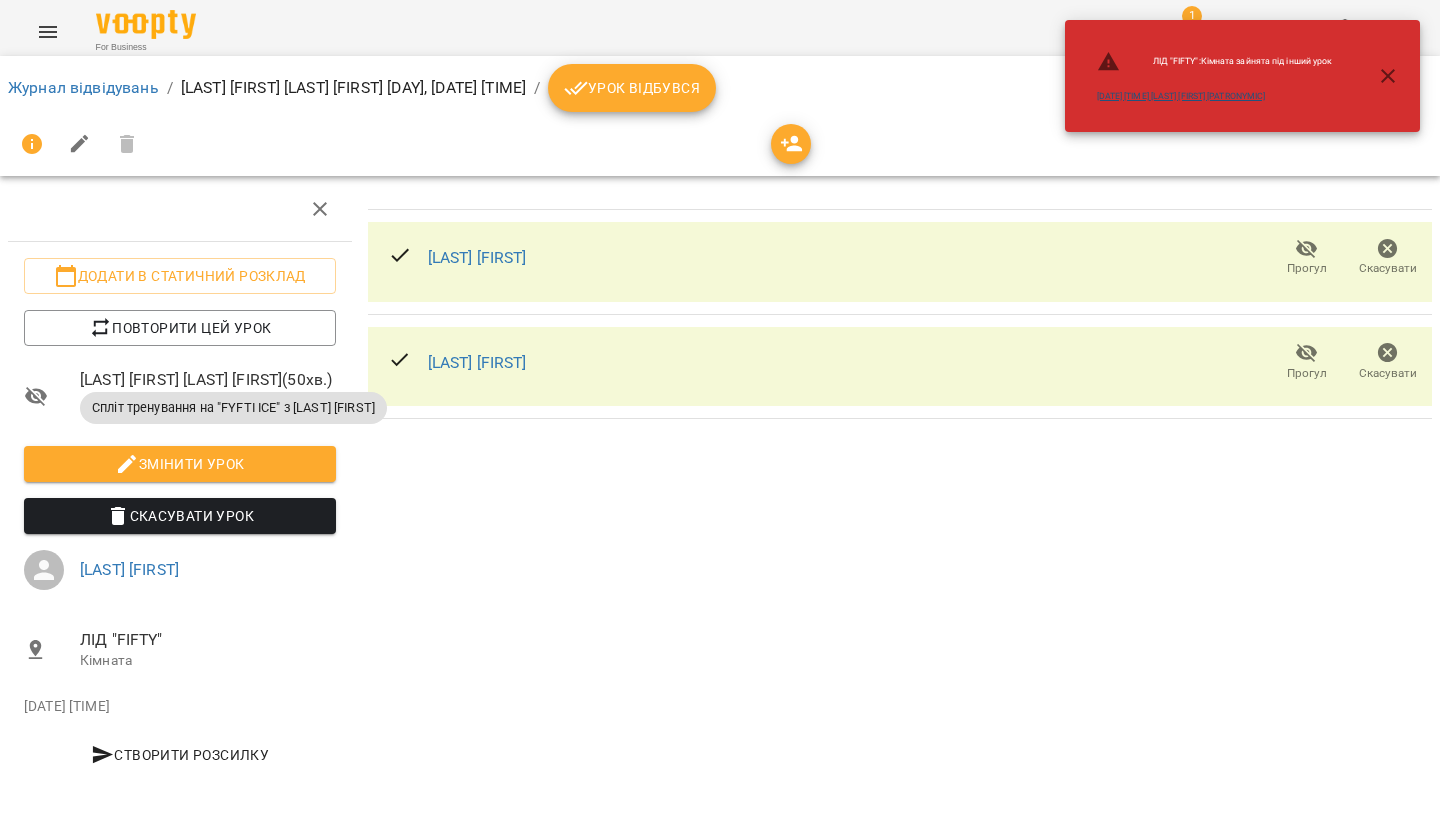 click at bounding box center (1388, 76) 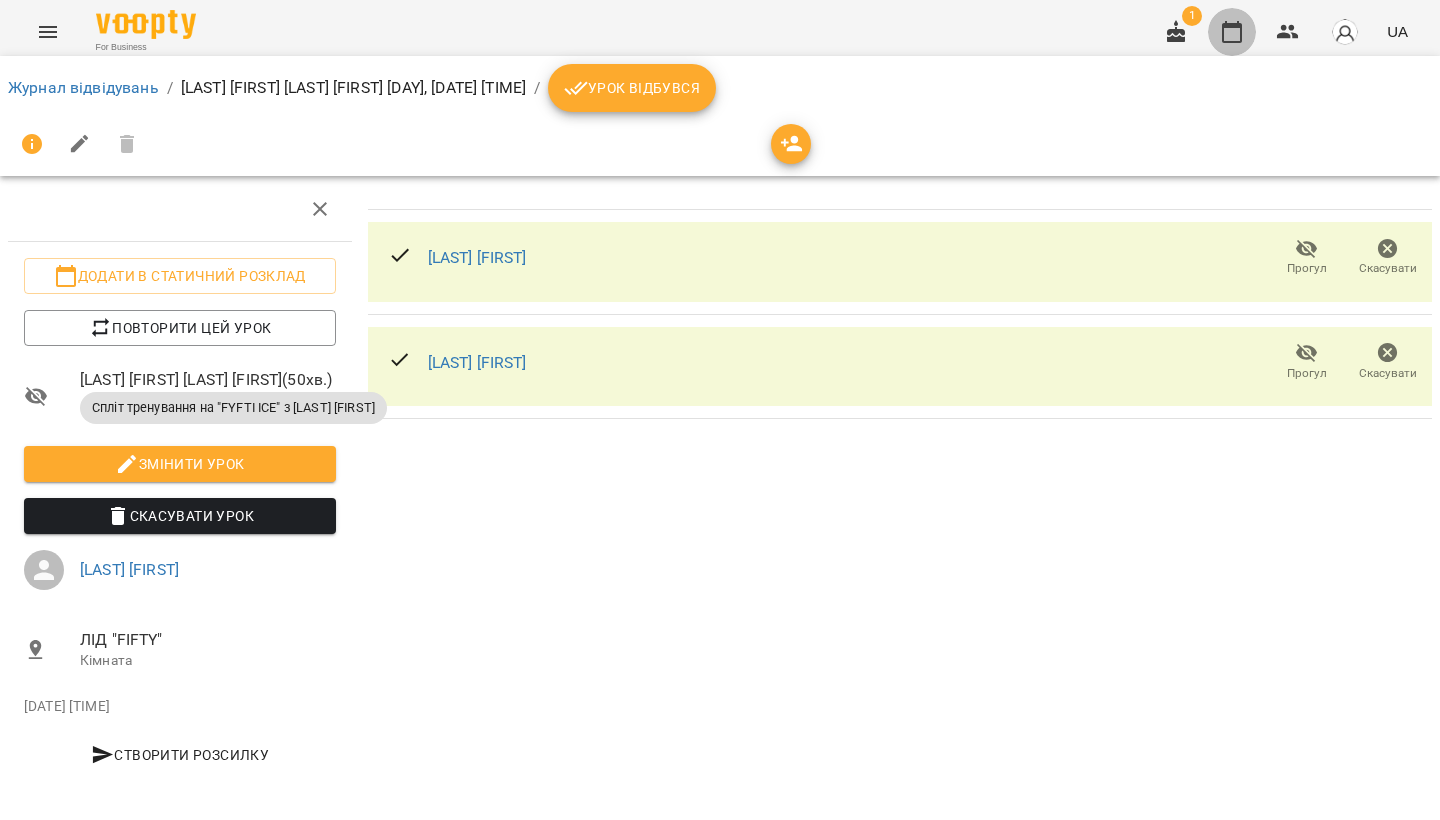 drag, startPoint x: 1243, startPoint y: 47, endPoint x: 1202, endPoint y: 84, distance: 55.226807 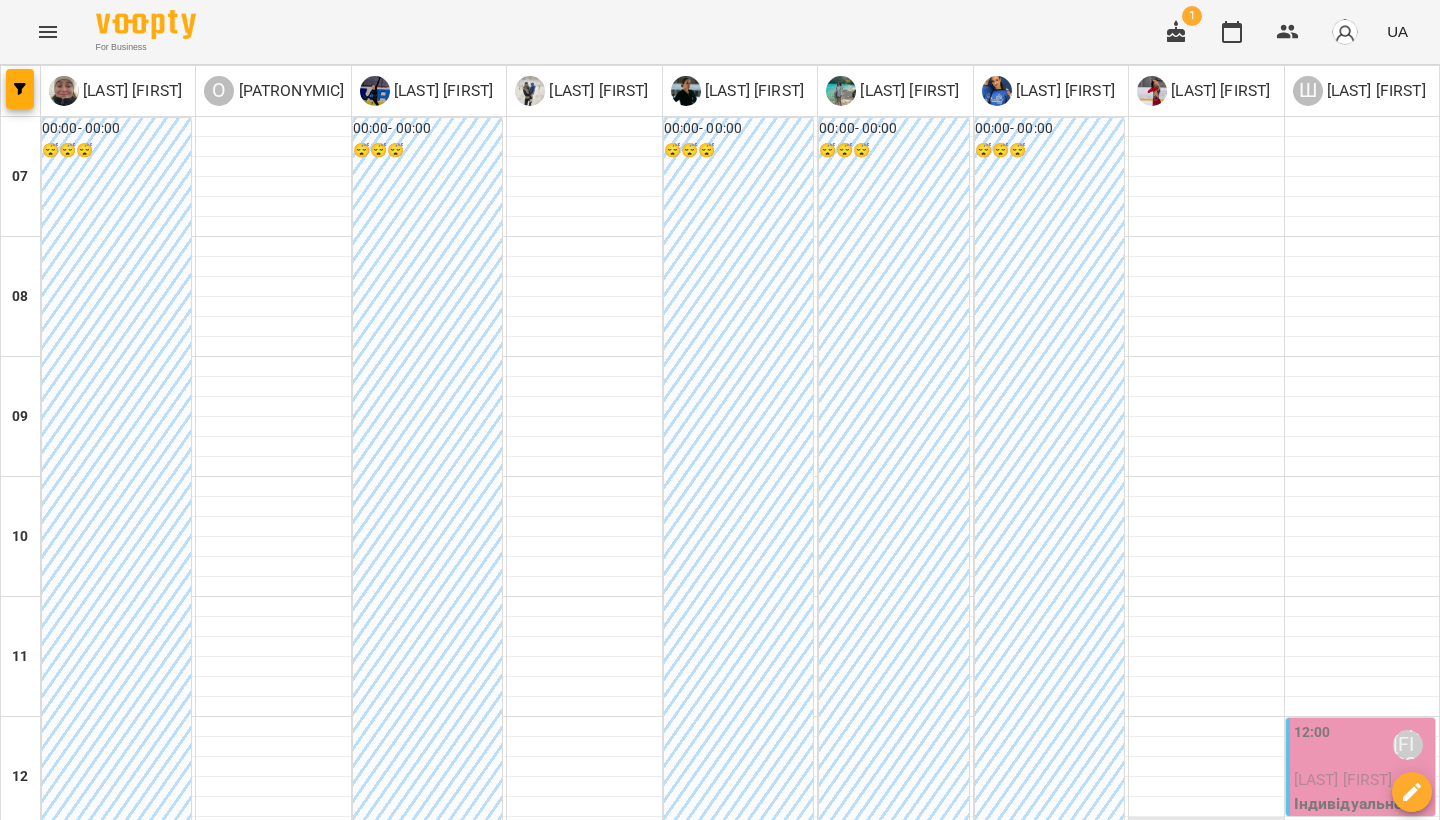 scroll, scrollTop: 424, scrollLeft: 0, axis: vertical 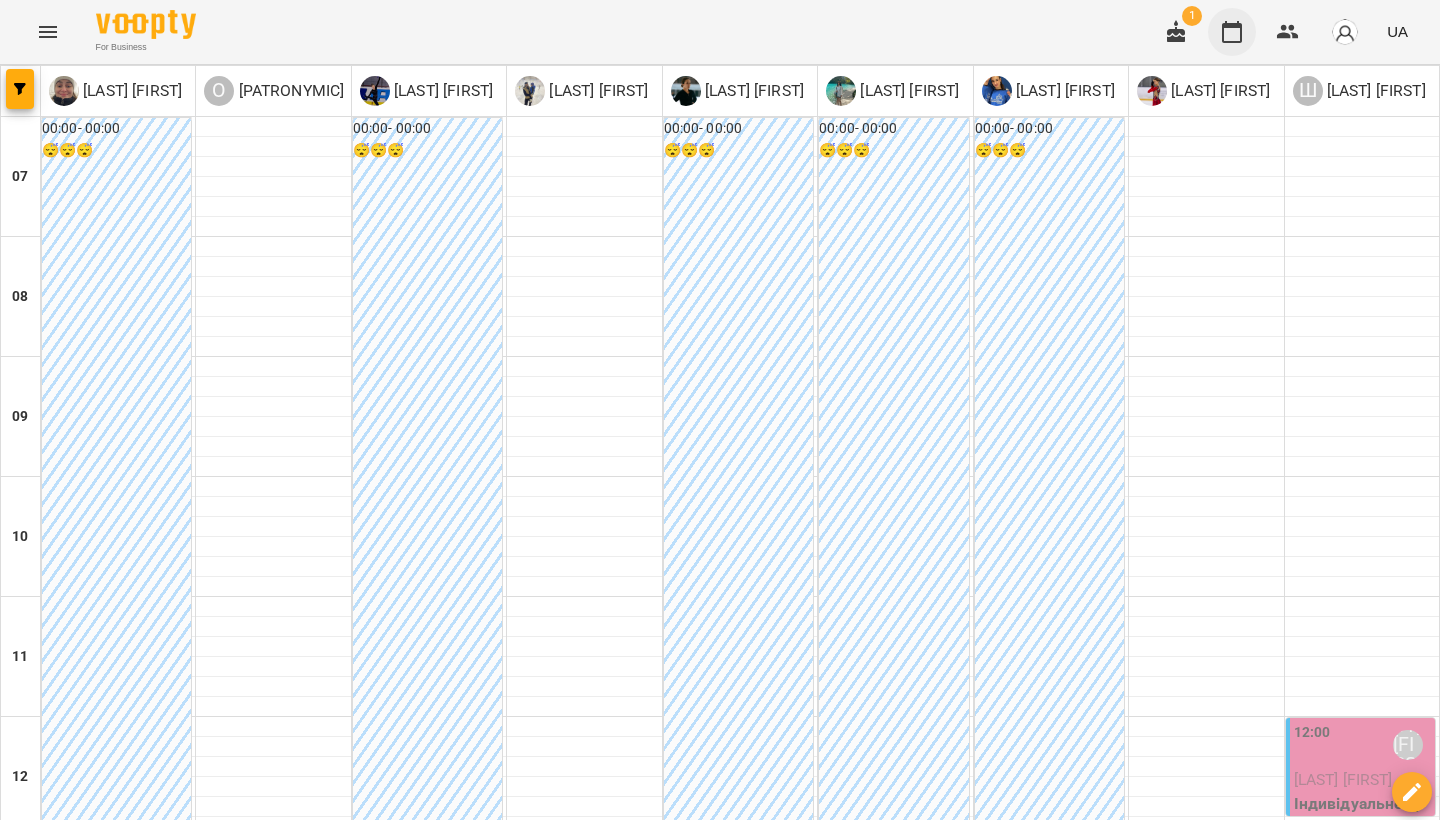 click at bounding box center [1232, 32] 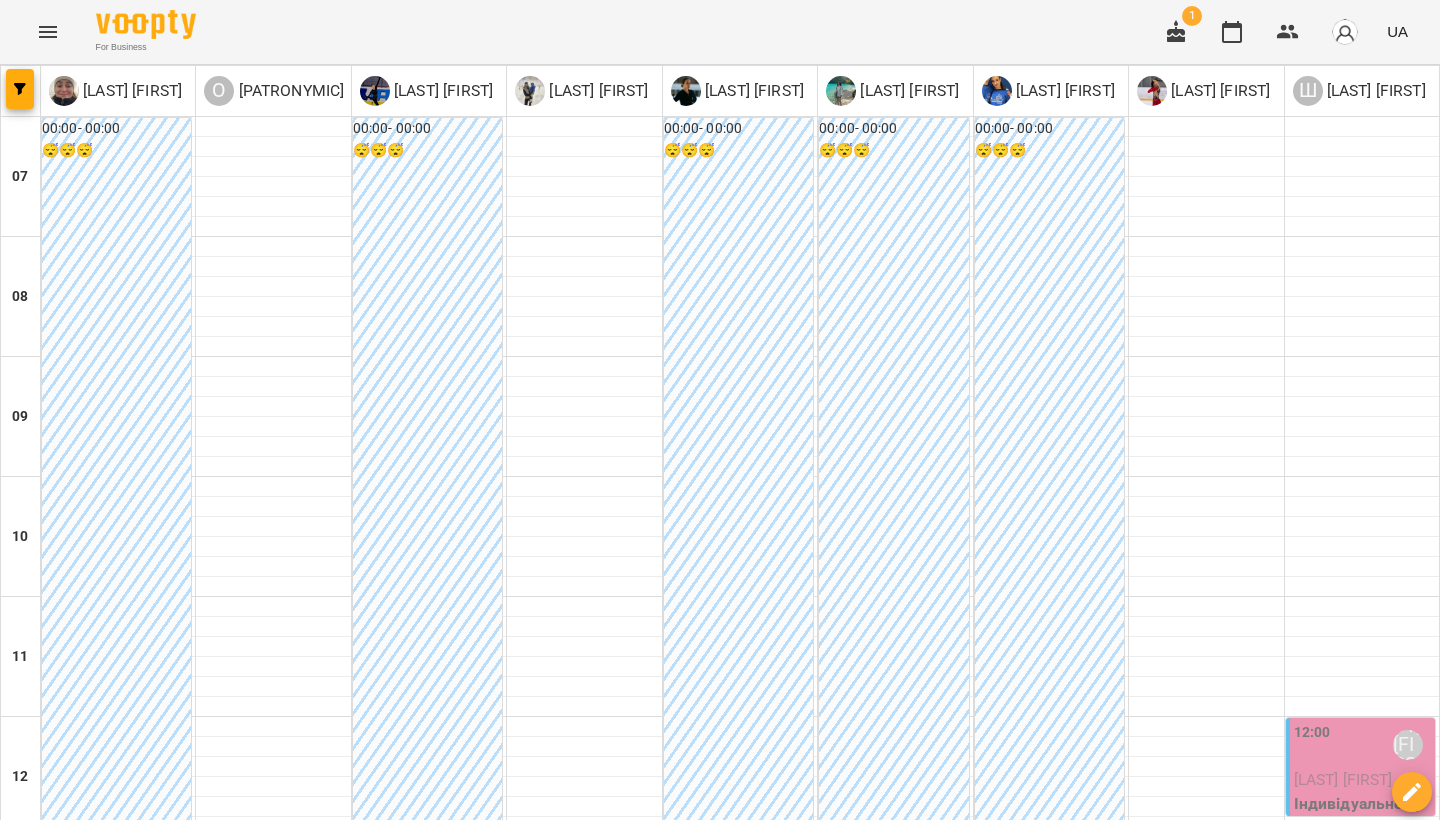 scroll, scrollTop: 695, scrollLeft: 0, axis: vertical 